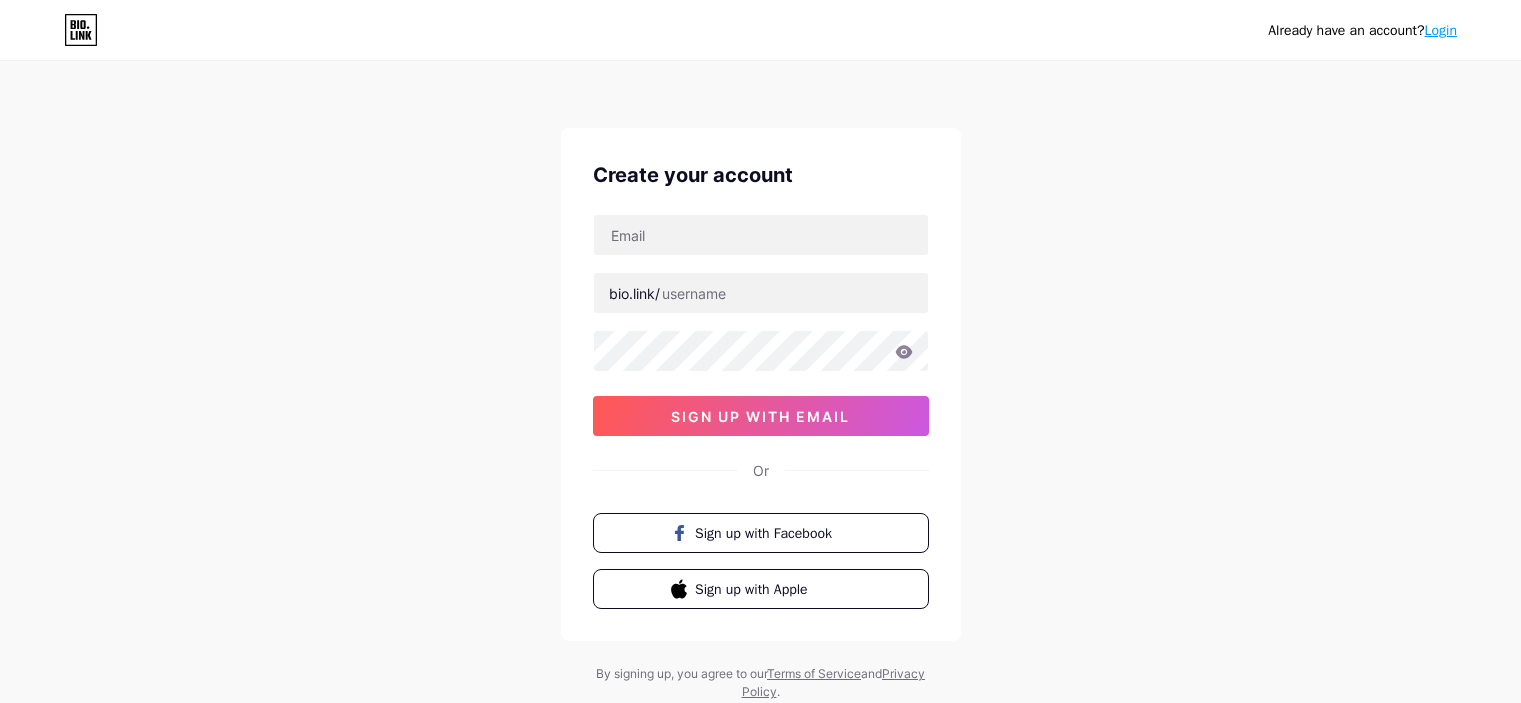 scroll, scrollTop: 0, scrollLeft: 0, axis: both 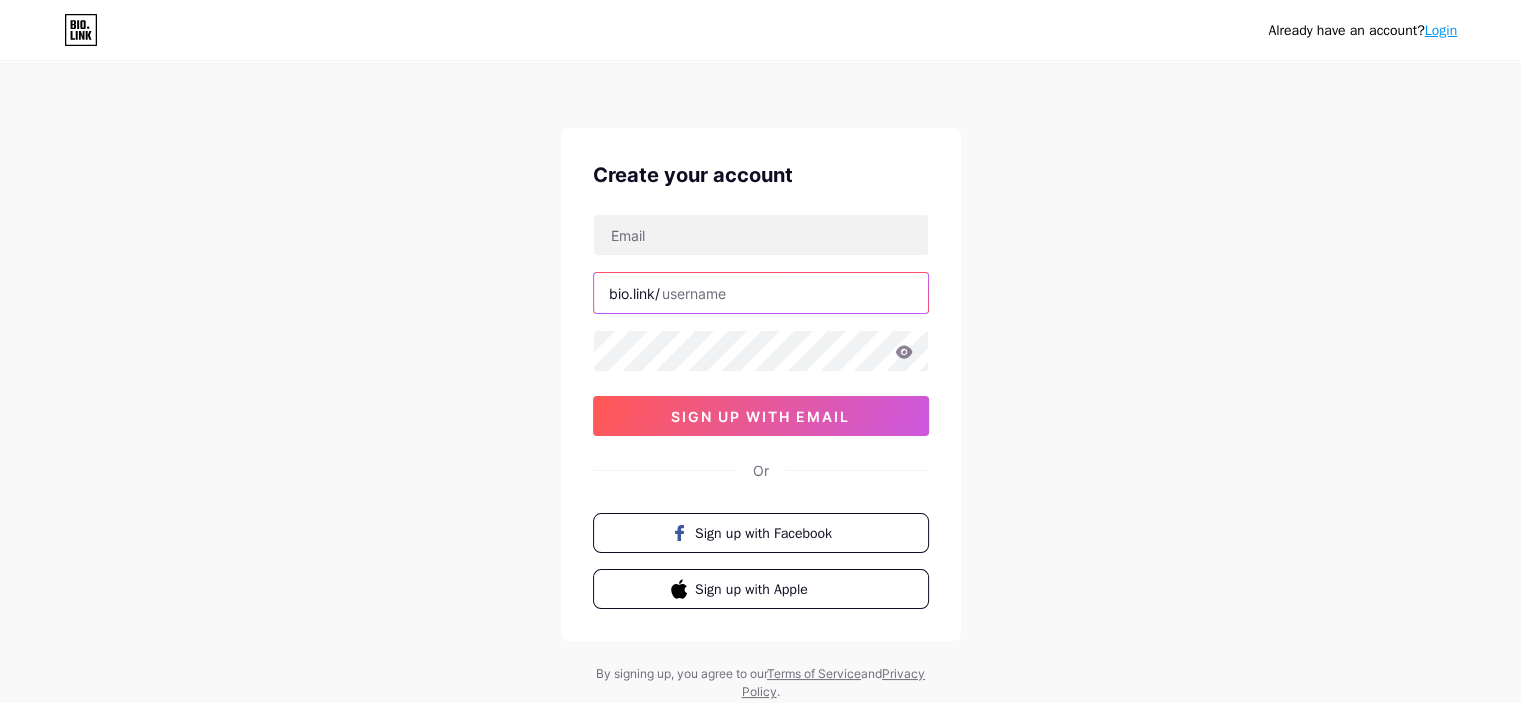 type on "[USERNAME]" 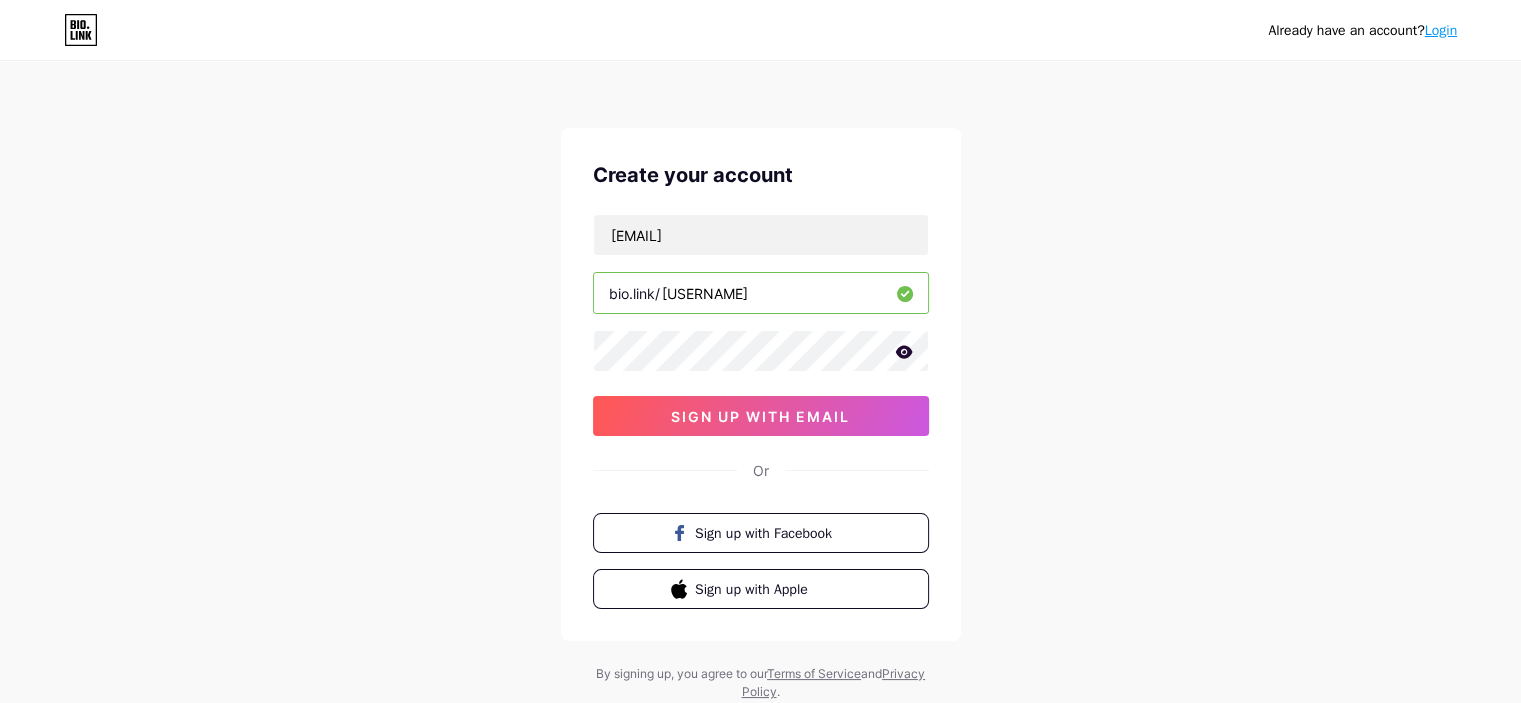 type on "[EMAIL]" 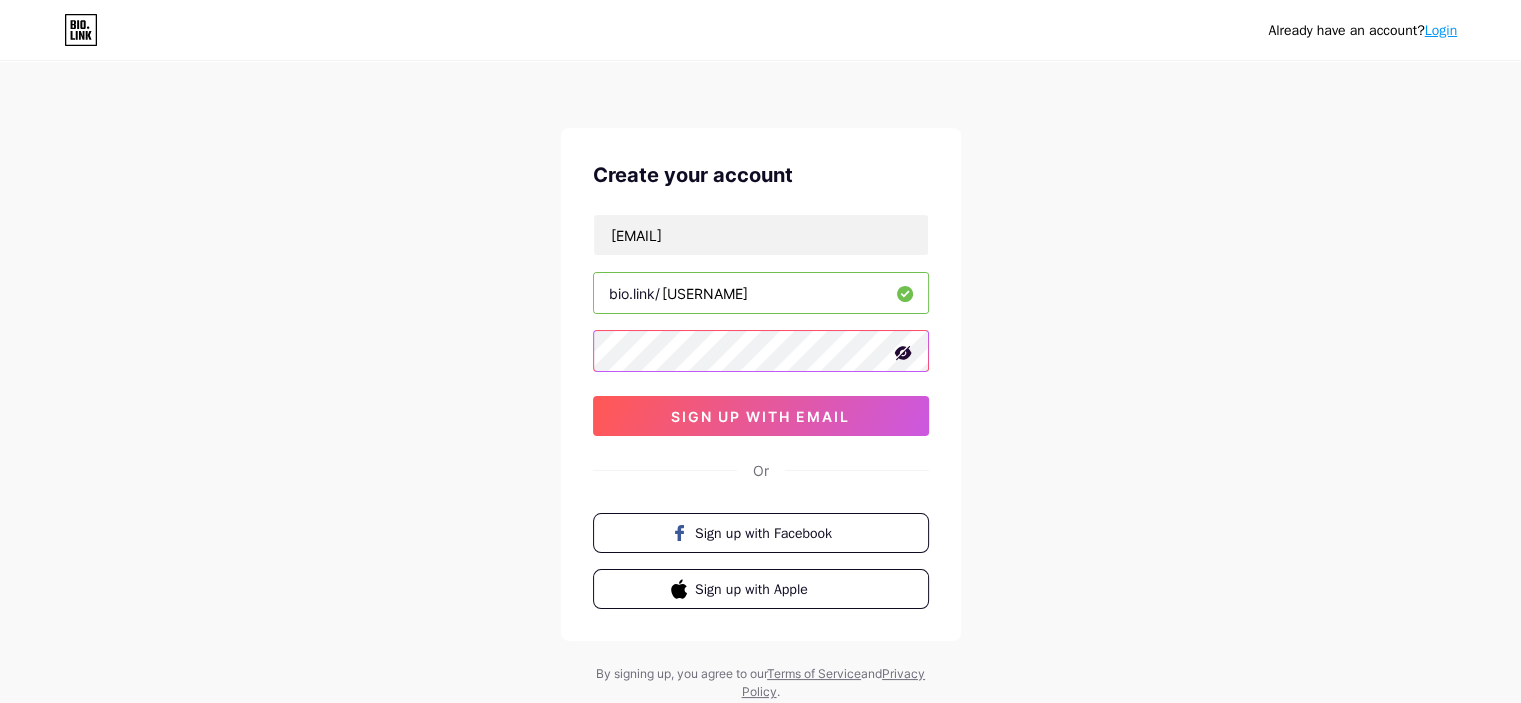 type on "lla" 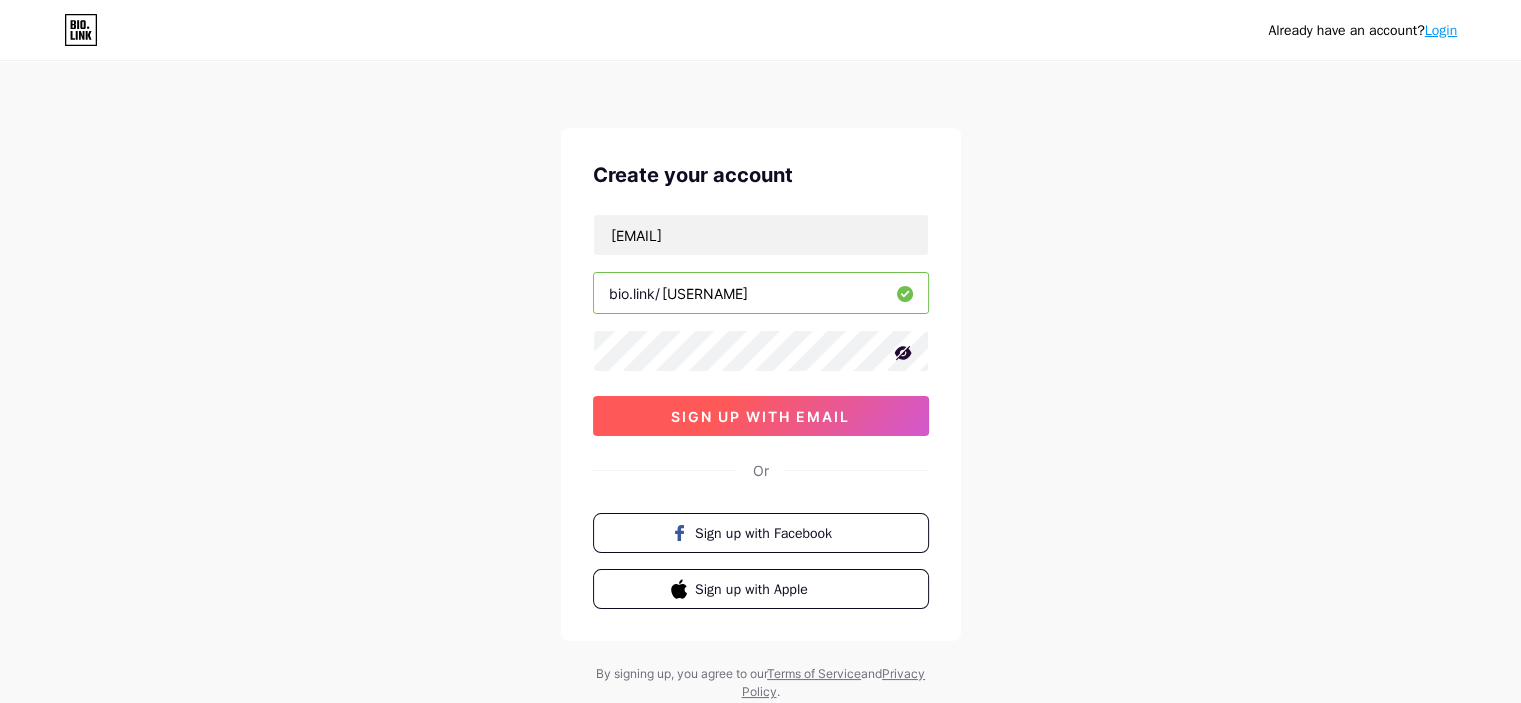 click on "sign up with email" at bounding box center [760, 416] 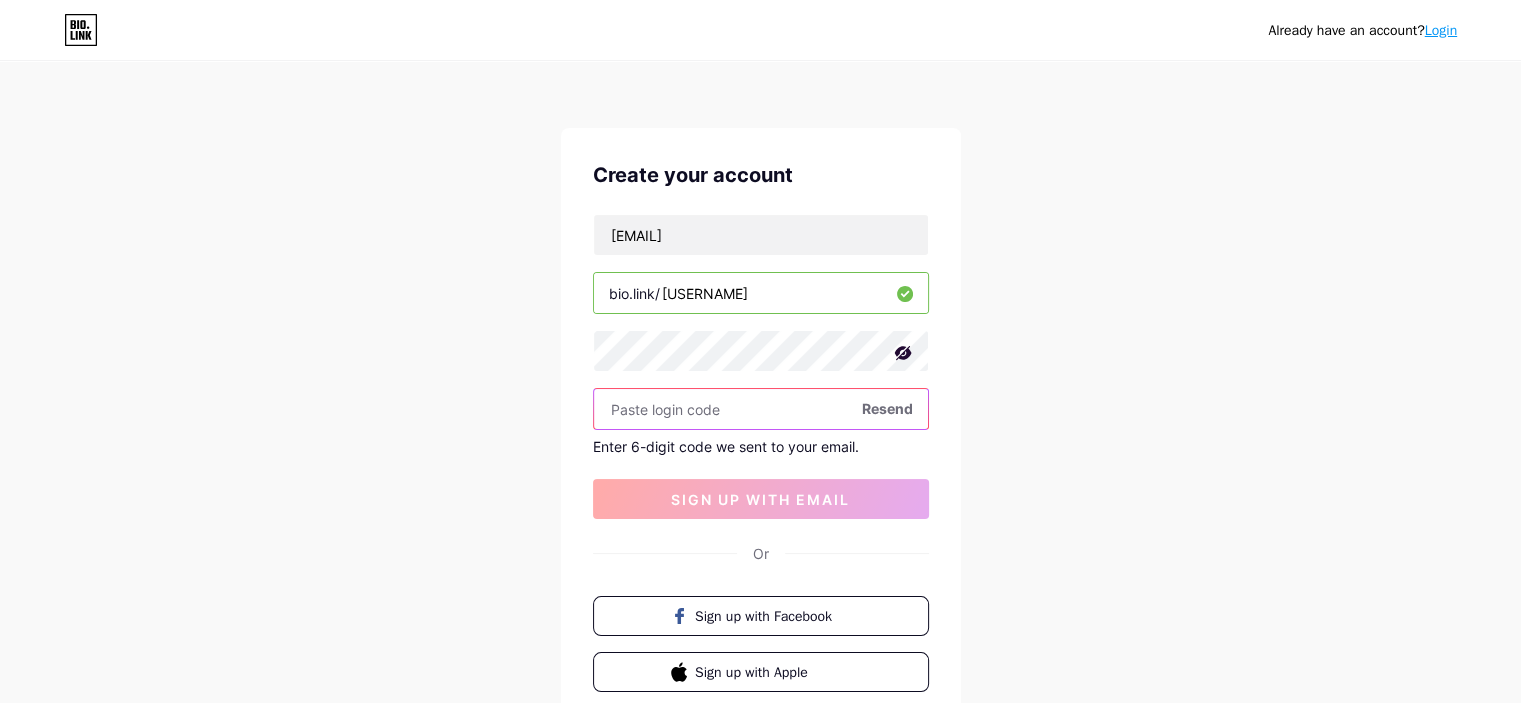 paste on "[NUMBER][PERSON]" 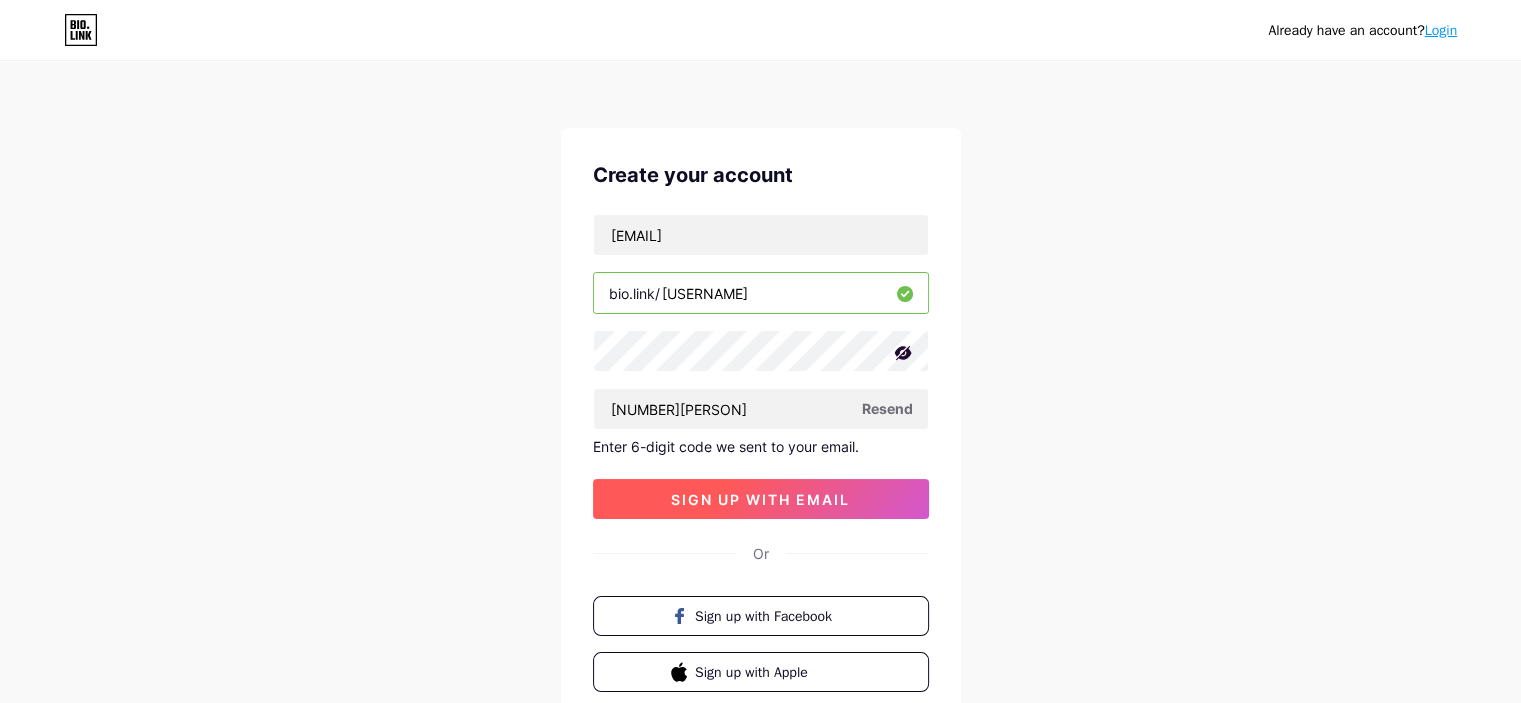 click on "sign up with email" at bounding box center (760, 499) 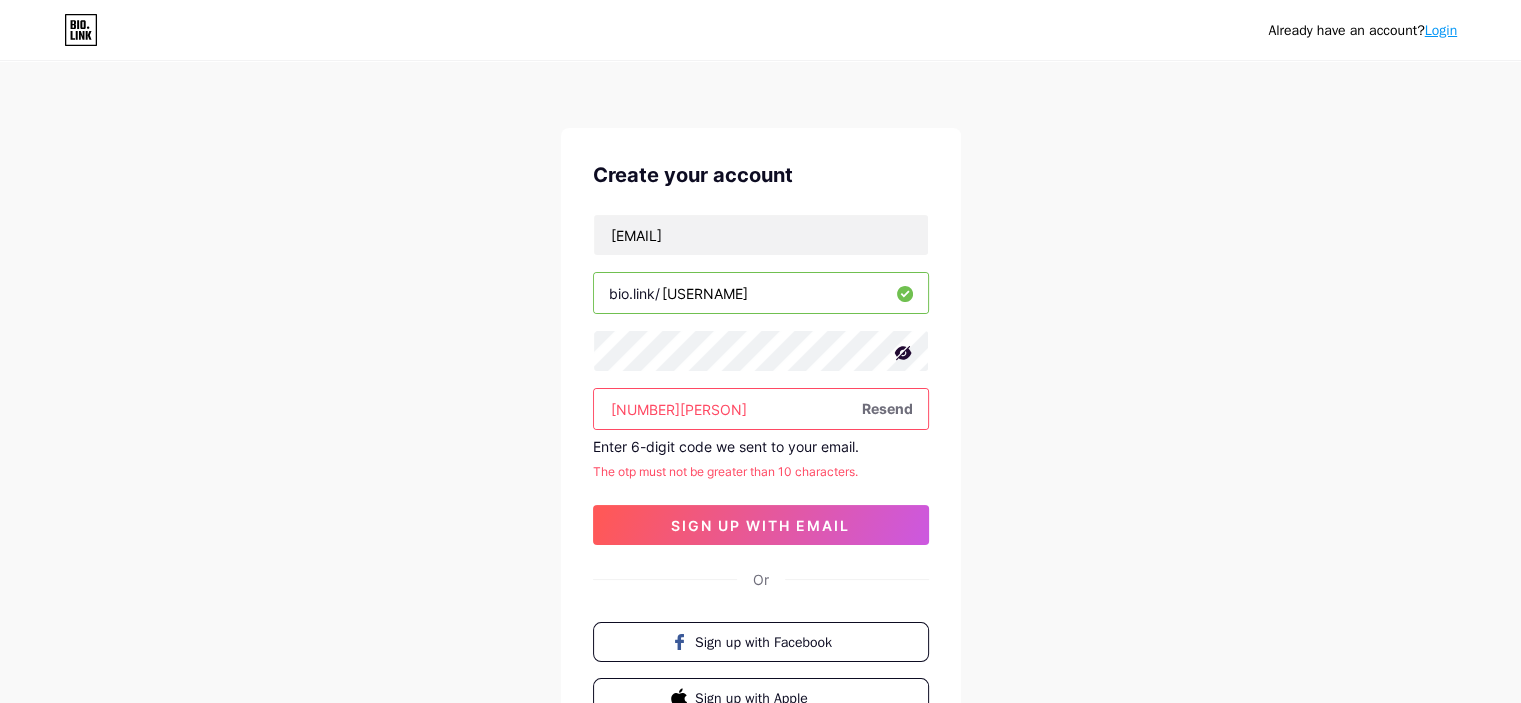 click on "[NUMBER][PERSON]" at bounding box center (761, 409) 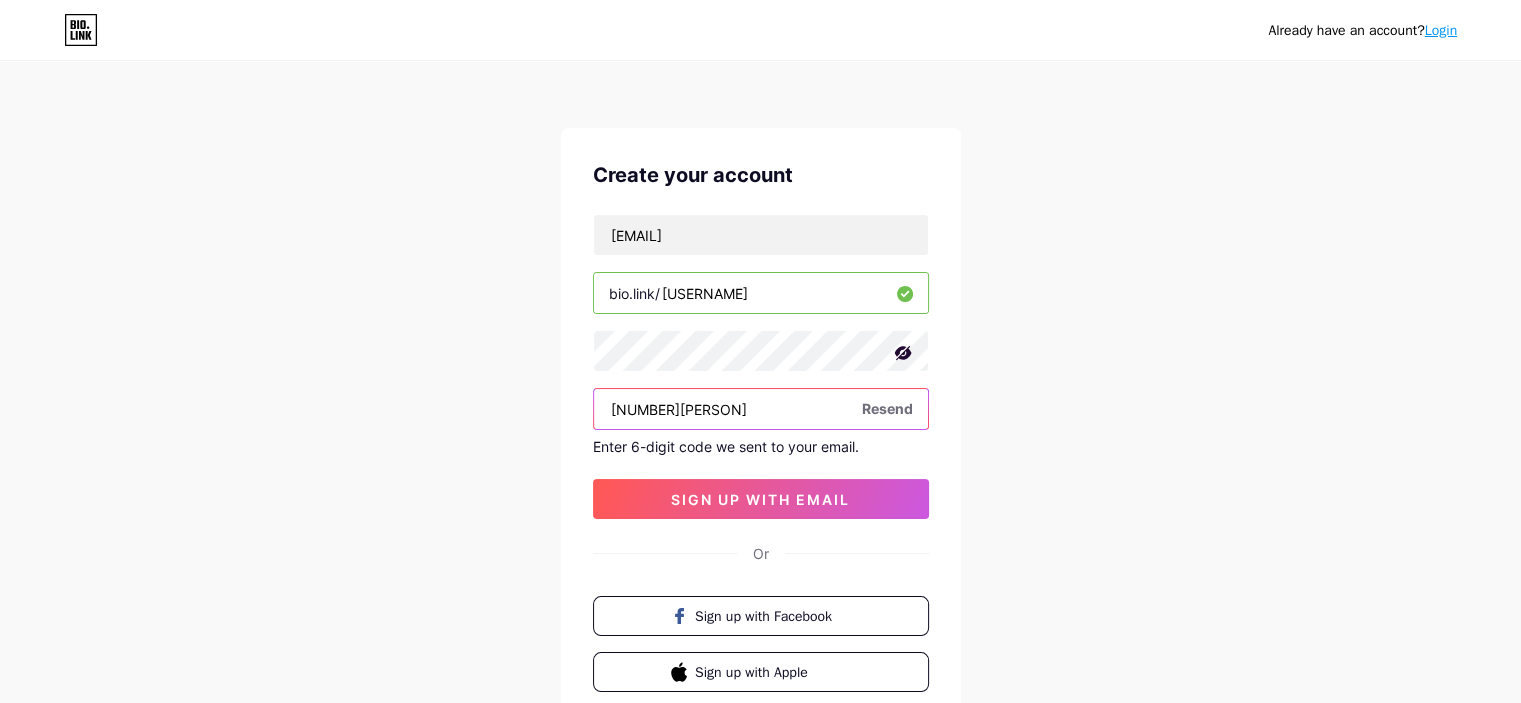 type on "[NUMBER][PERSON]" 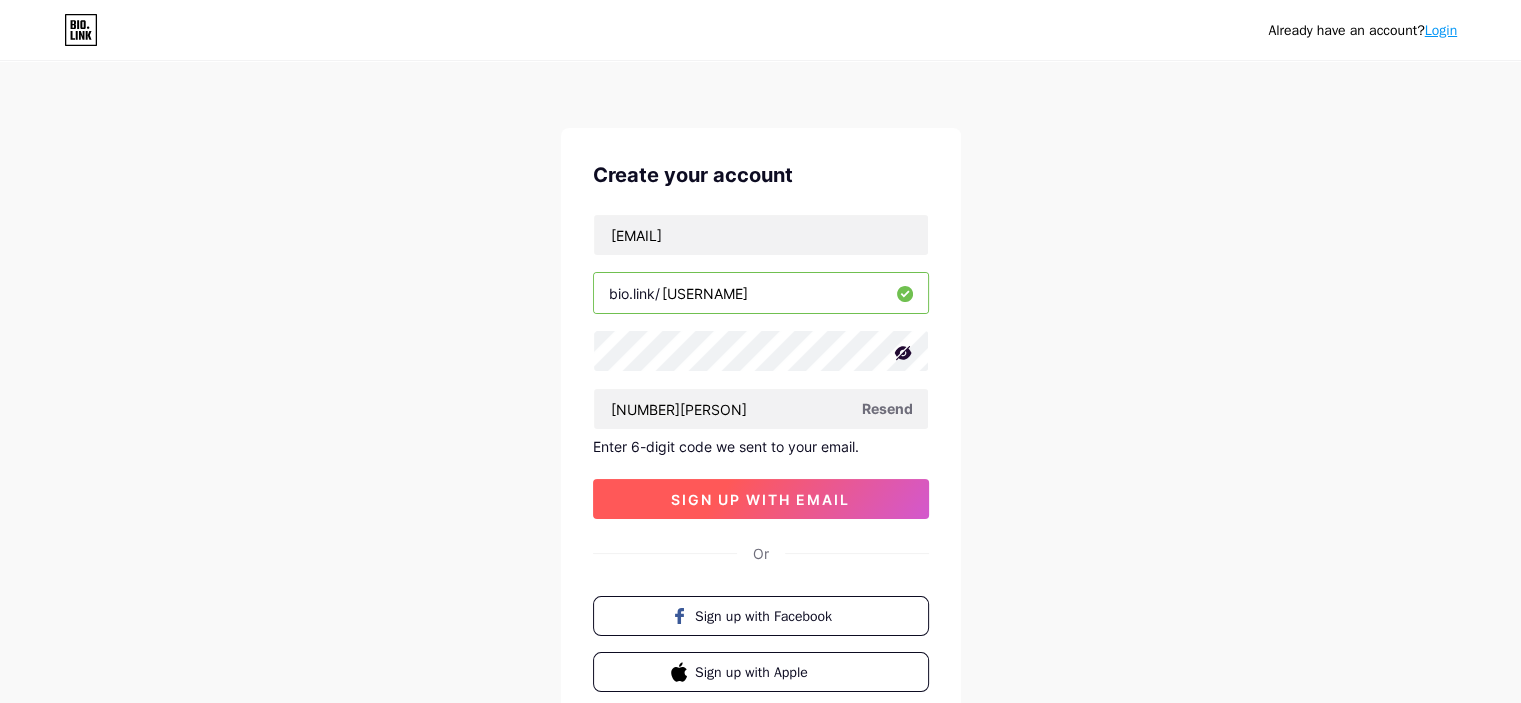 click on "sign up with email" at bounding box center (760, 499) 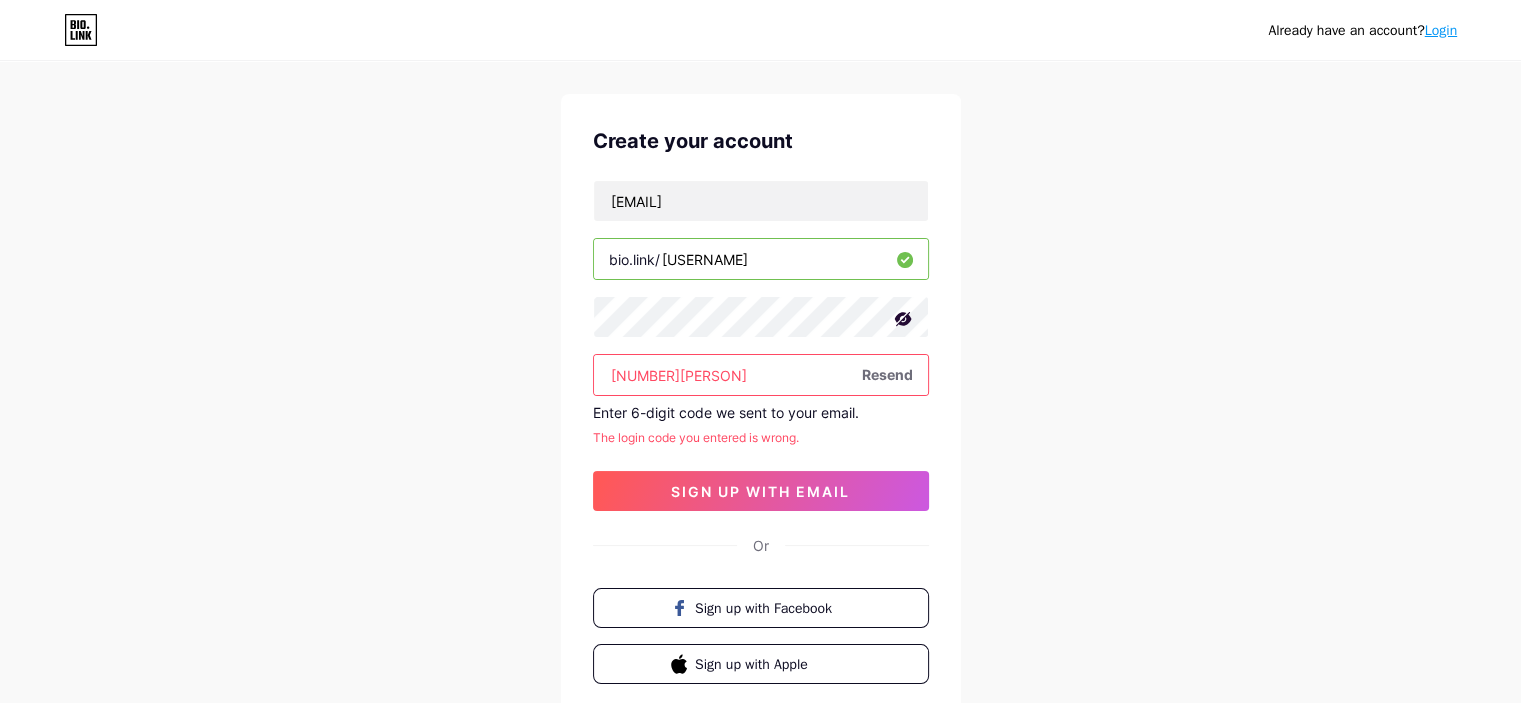 scroll, scrollTop: 0, scrollLeft: 0, axis: both 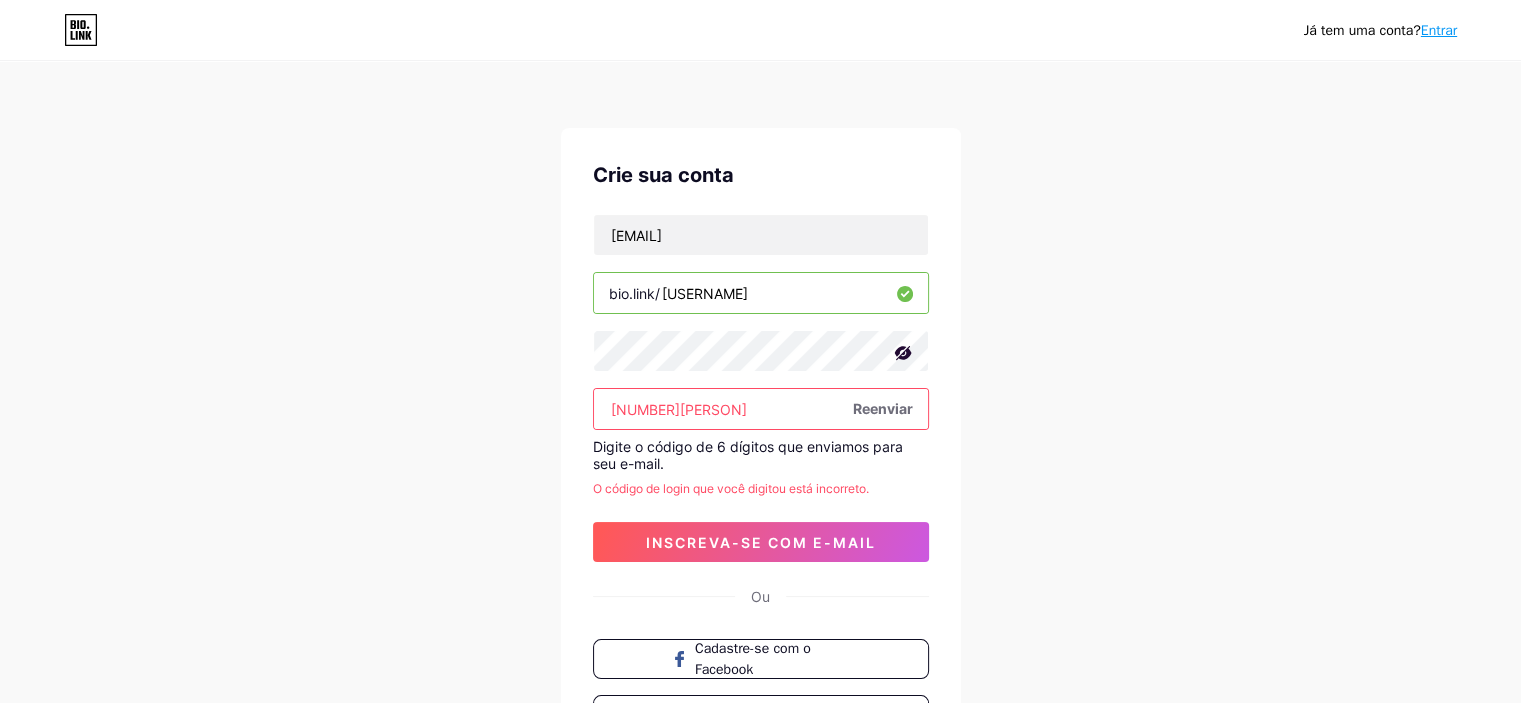 drag, startPoint x: 628, startPoint y: 409, endPoint x: 436, endPoint y: 409, distance: 192 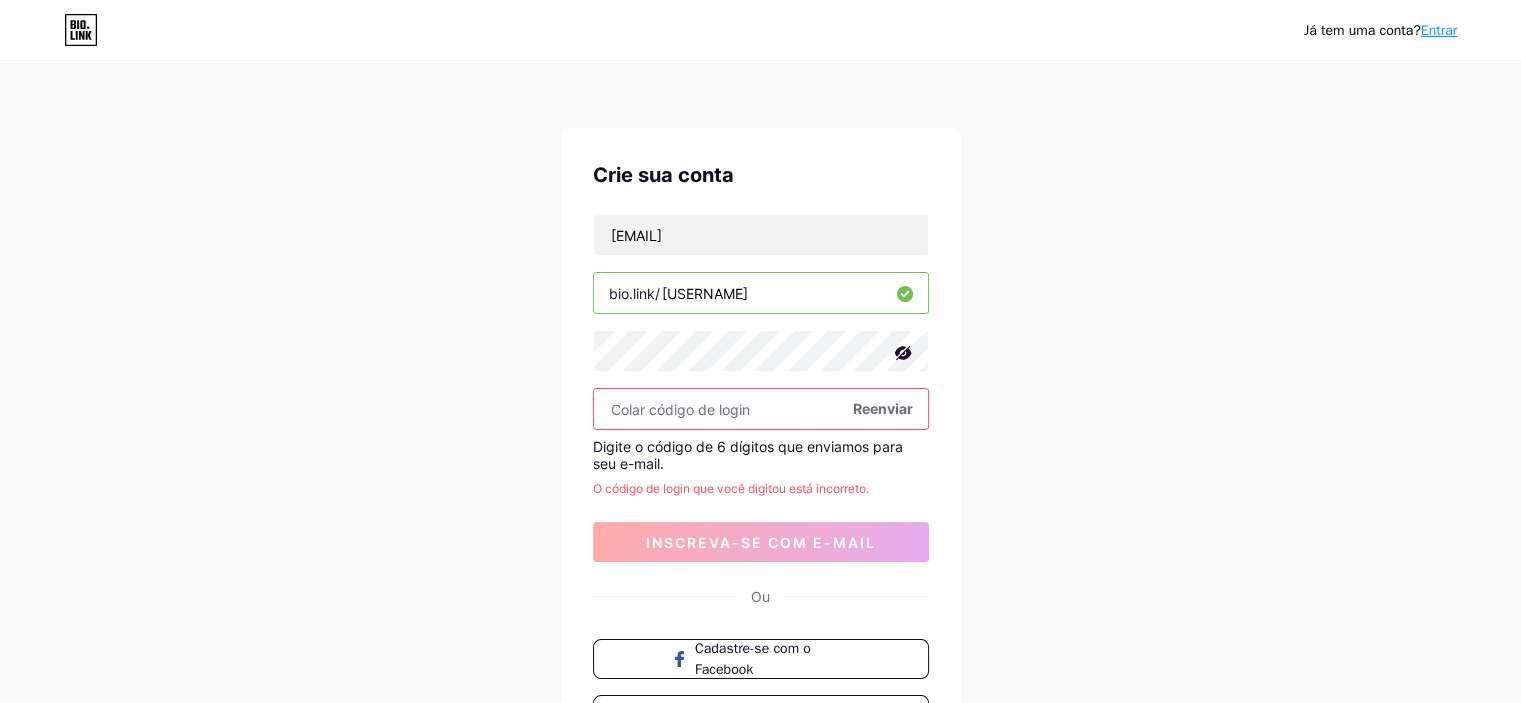 type 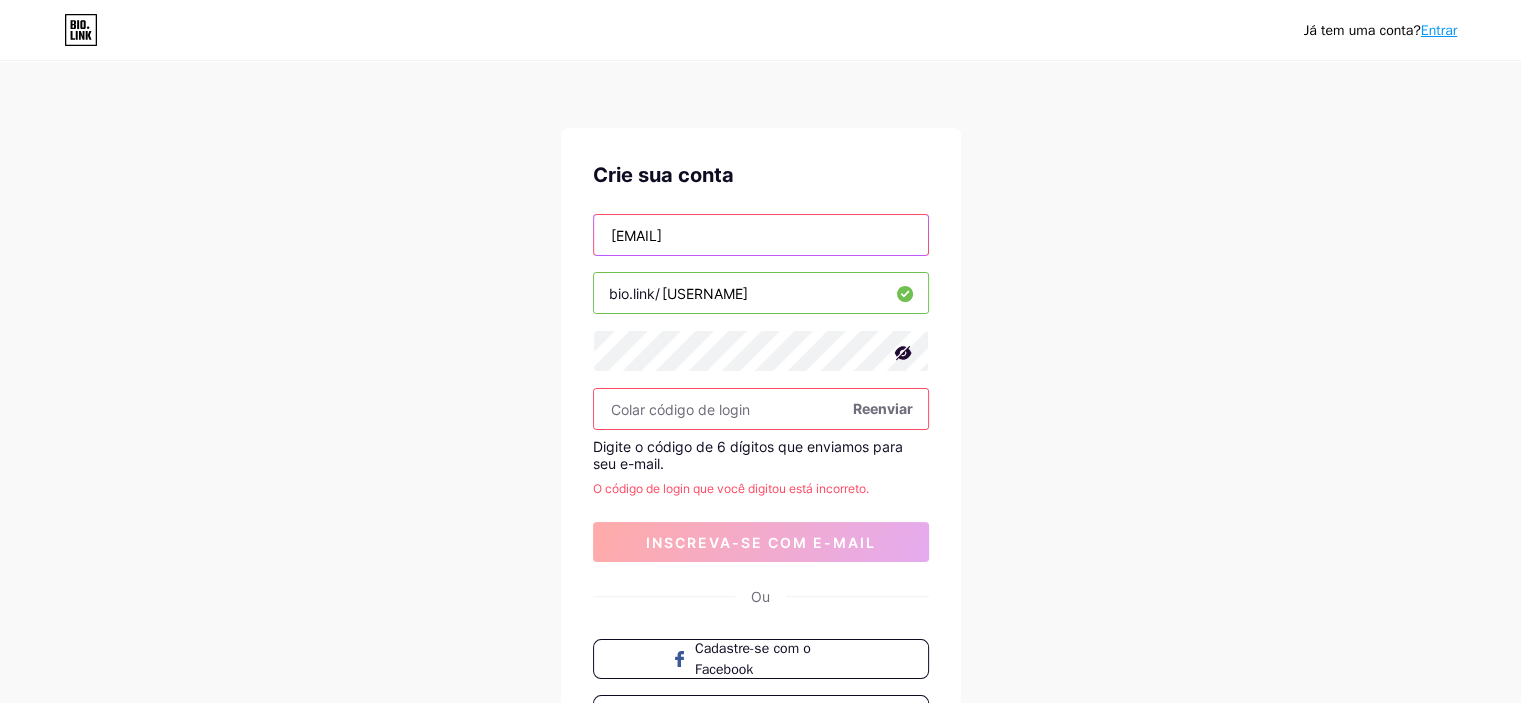 drag, startPoint x: 776, startPoint y: 239, endPoint x: 465, endPoint y: 238, distance: 311.00162 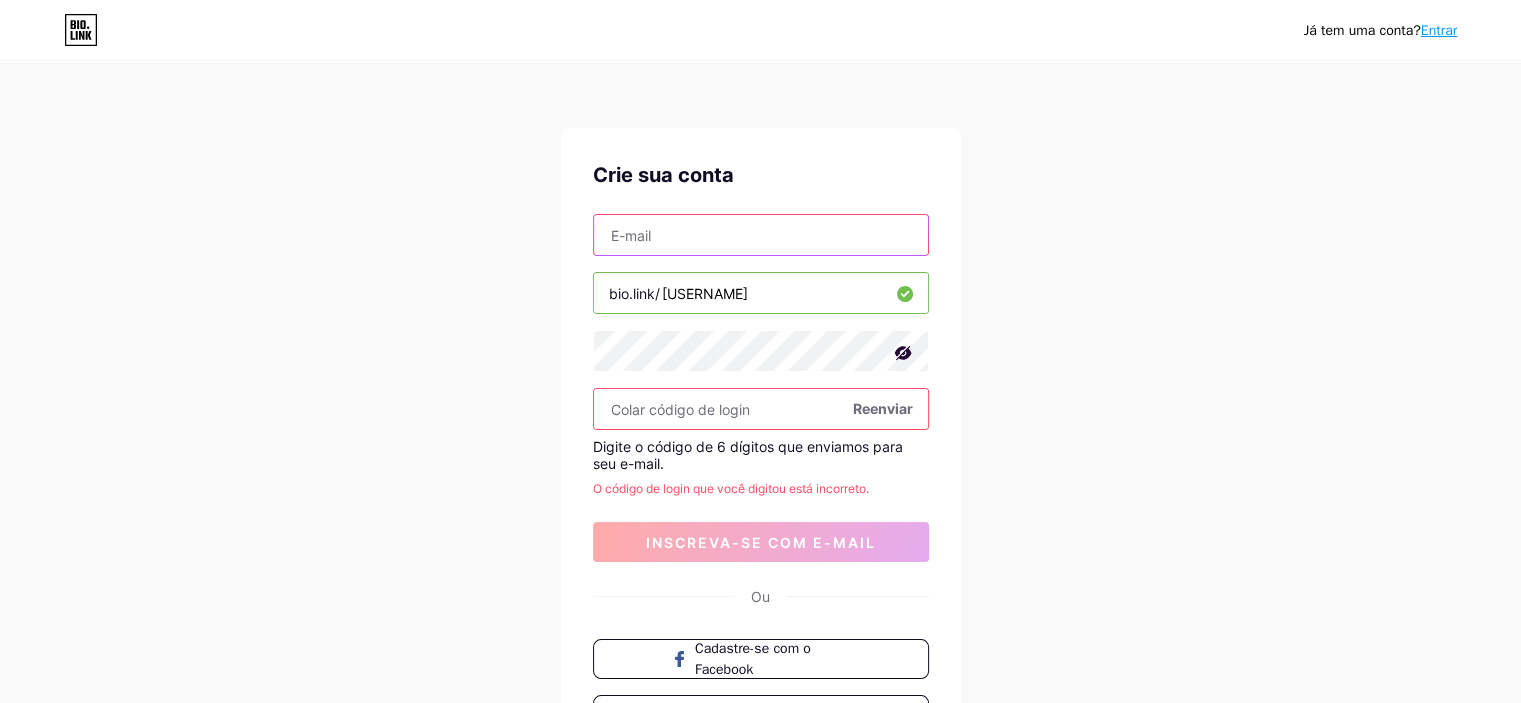 paste on "[EMAIL]" 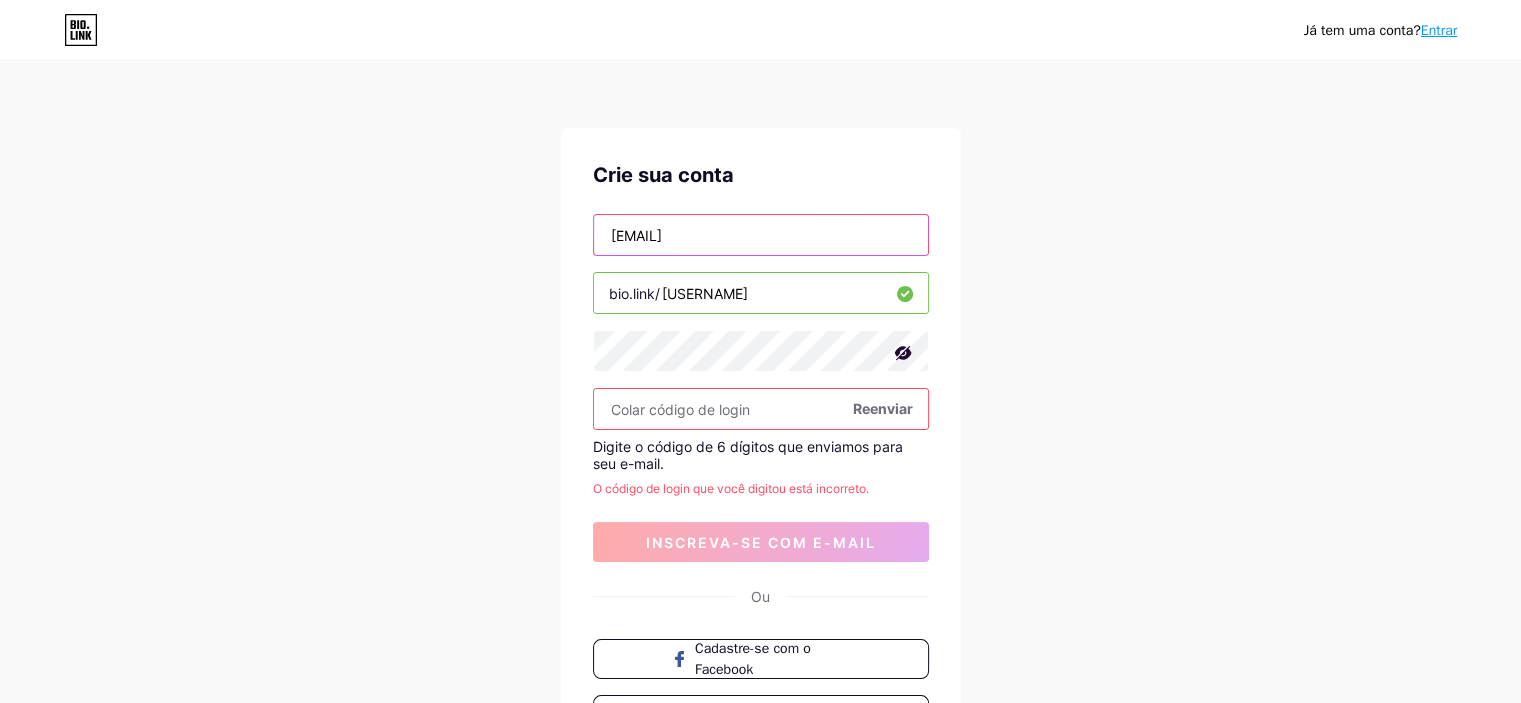type on "[EMAIL]" 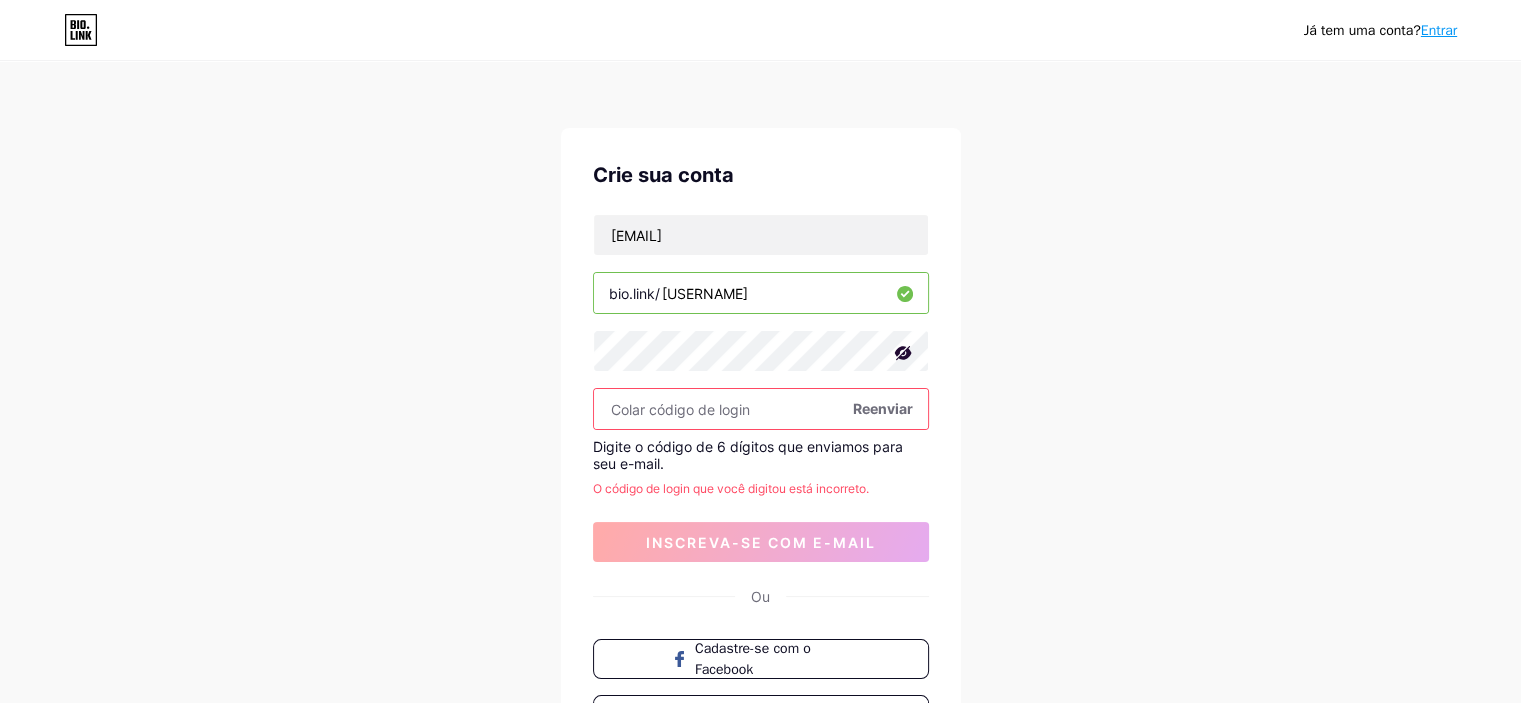 click on "Reenviar" at bounding box center (883, 408) 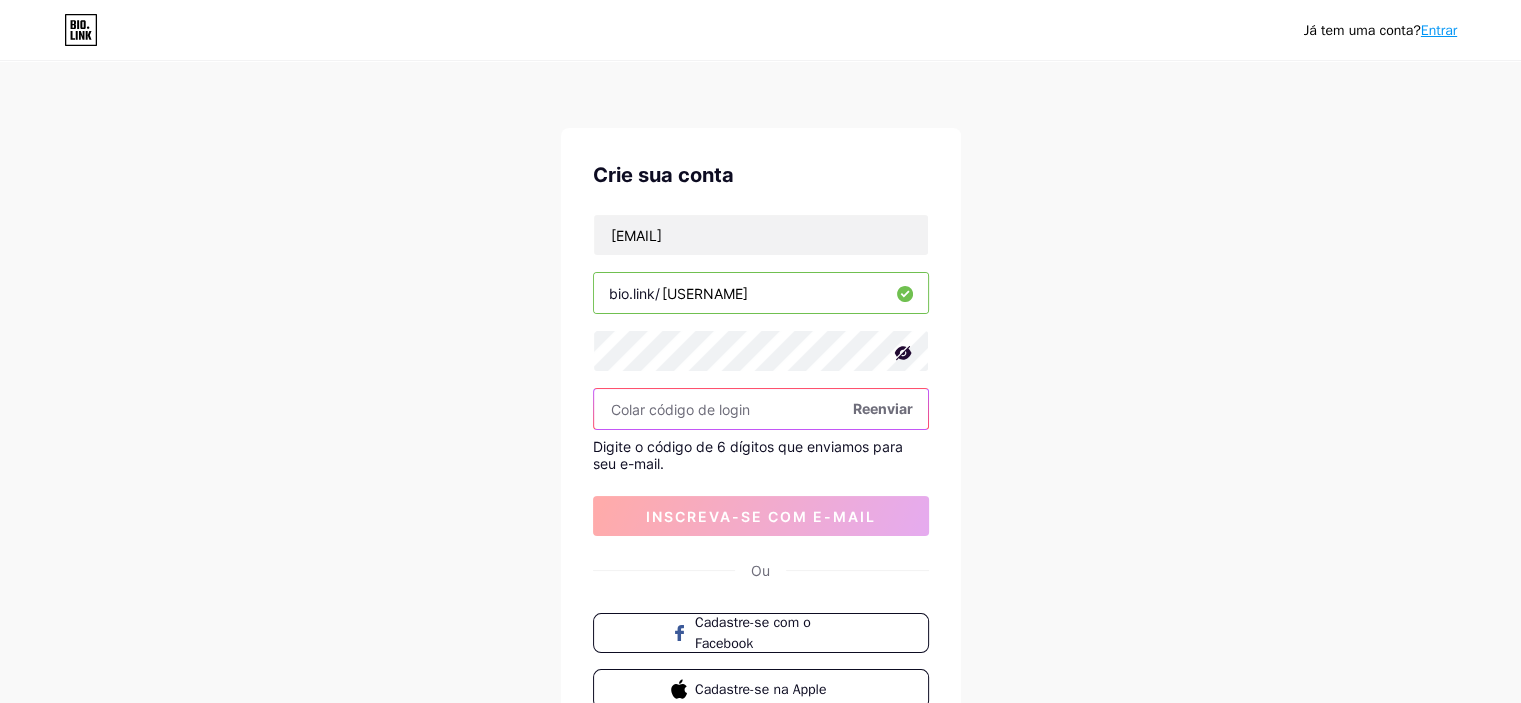 paste on "[NUMBER]" 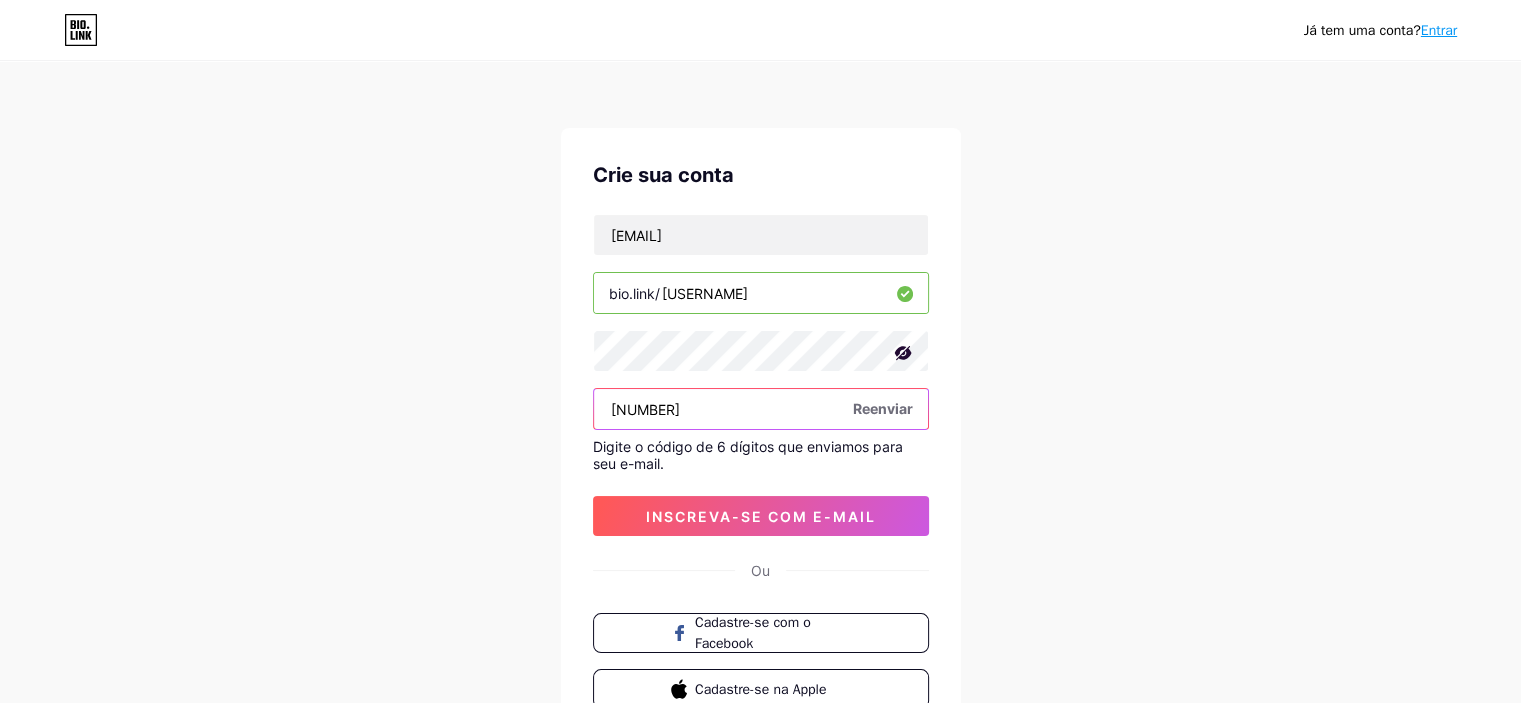 type on "[NUMBER]" 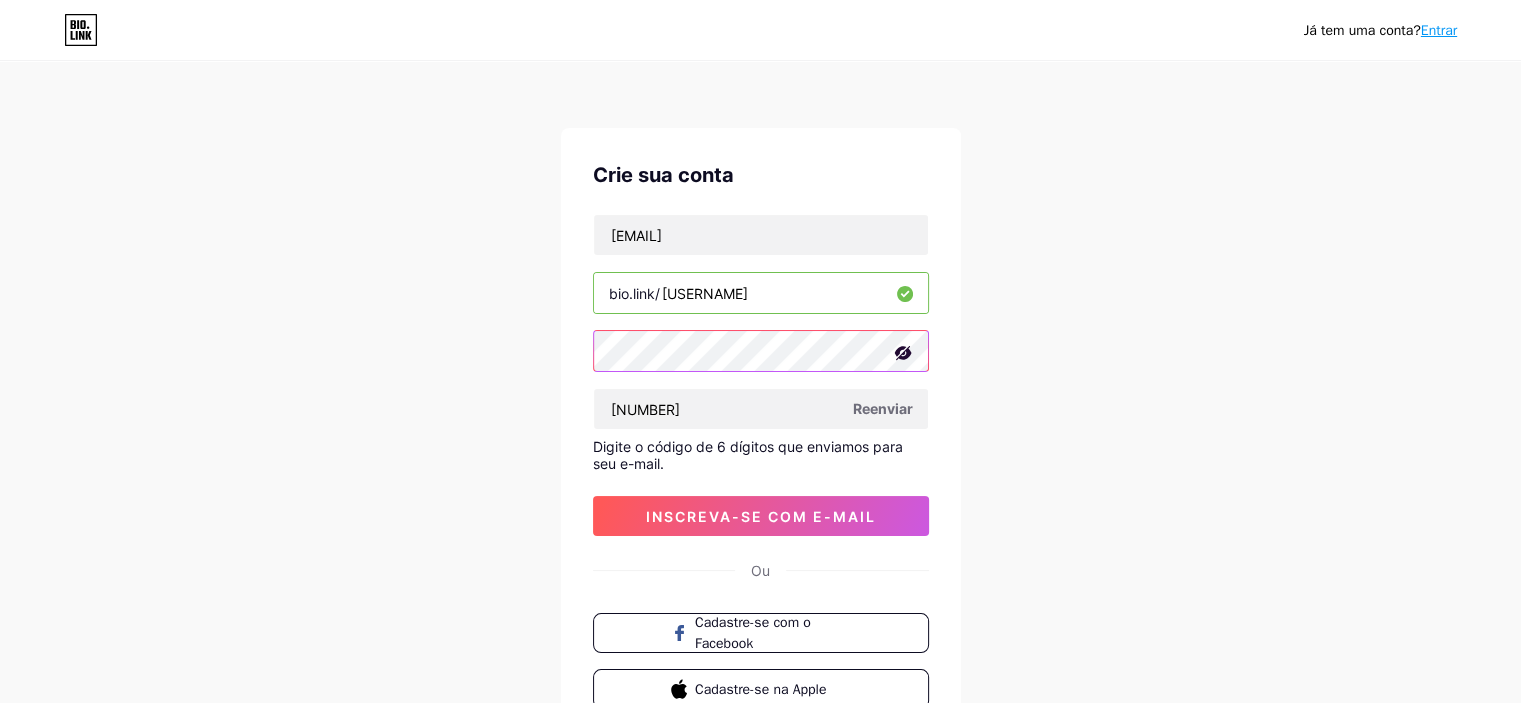 click on "Já tem uma conta? Entrar Crie sua conta [EMAIL] bio.link/ [USERNAME] 784806 Reenviar Digite o código de 6 dígitos que enviamos para seu e-mail. inscreva-se com e-mail Ou Cadastre-se com o Facebook
Cadastre-se na Apple
Ao se inscrever, você concorda com nossos Termos de Serviço e Política de Privacidade ." at bounding box center [760, 432] 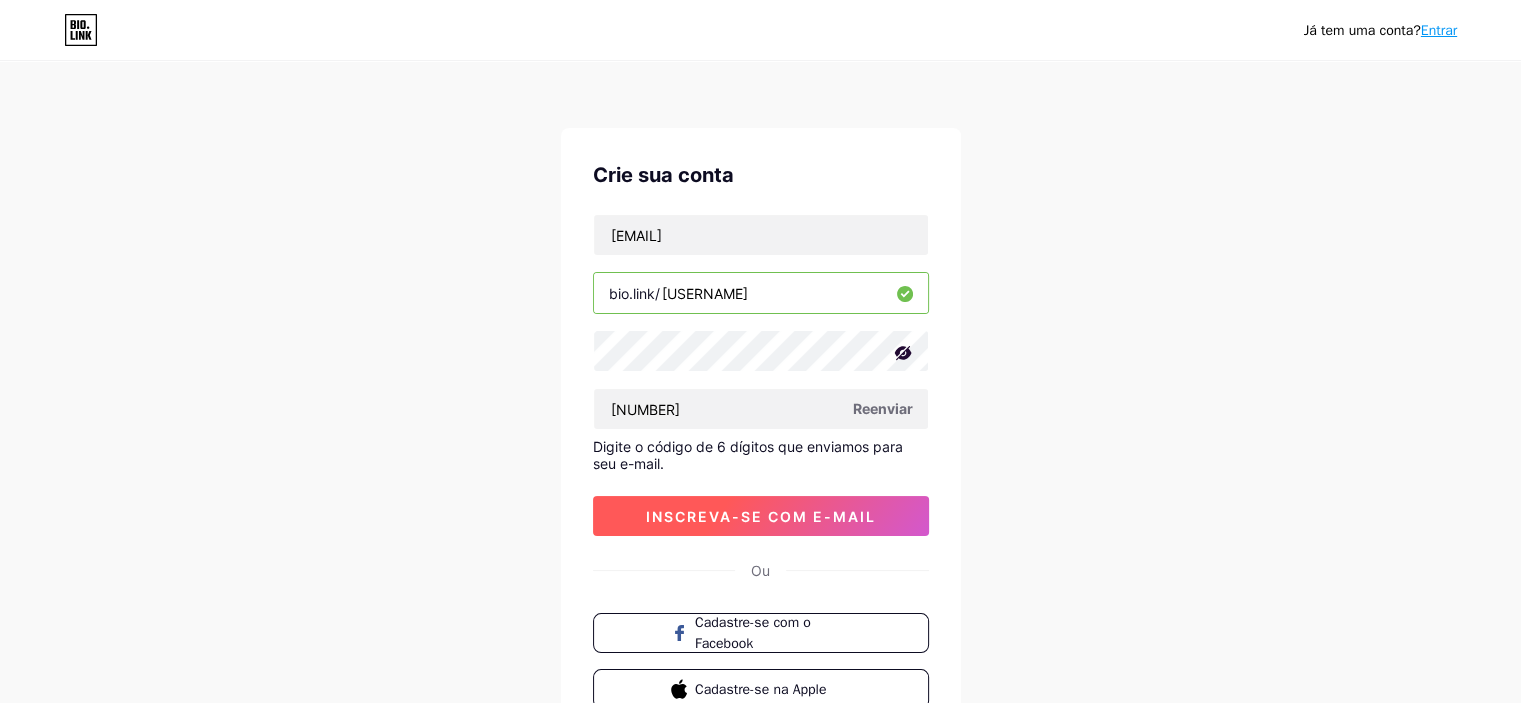 click on "inscreva-se com e-mail" at bounding box center [761, 516] 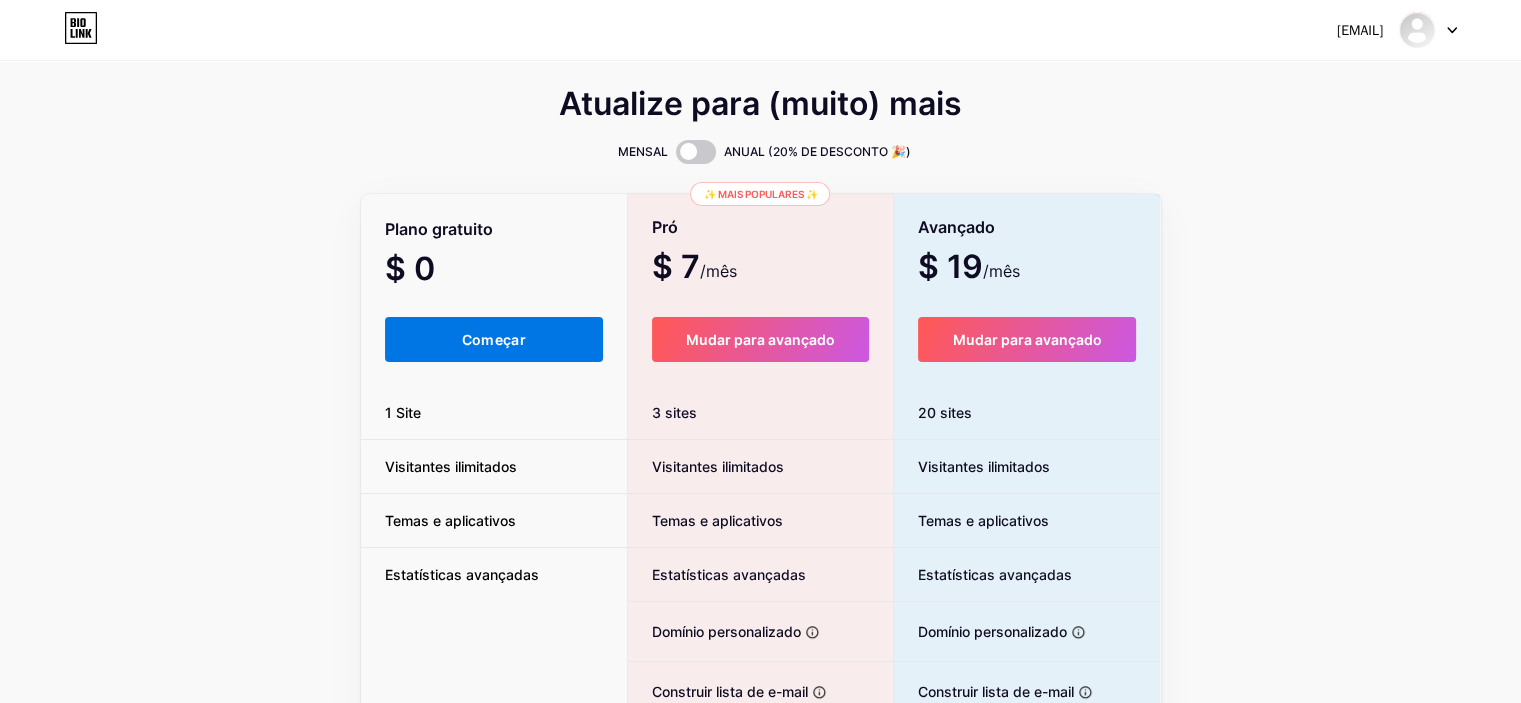 click on "Começar" at bounding box center (494, 339) 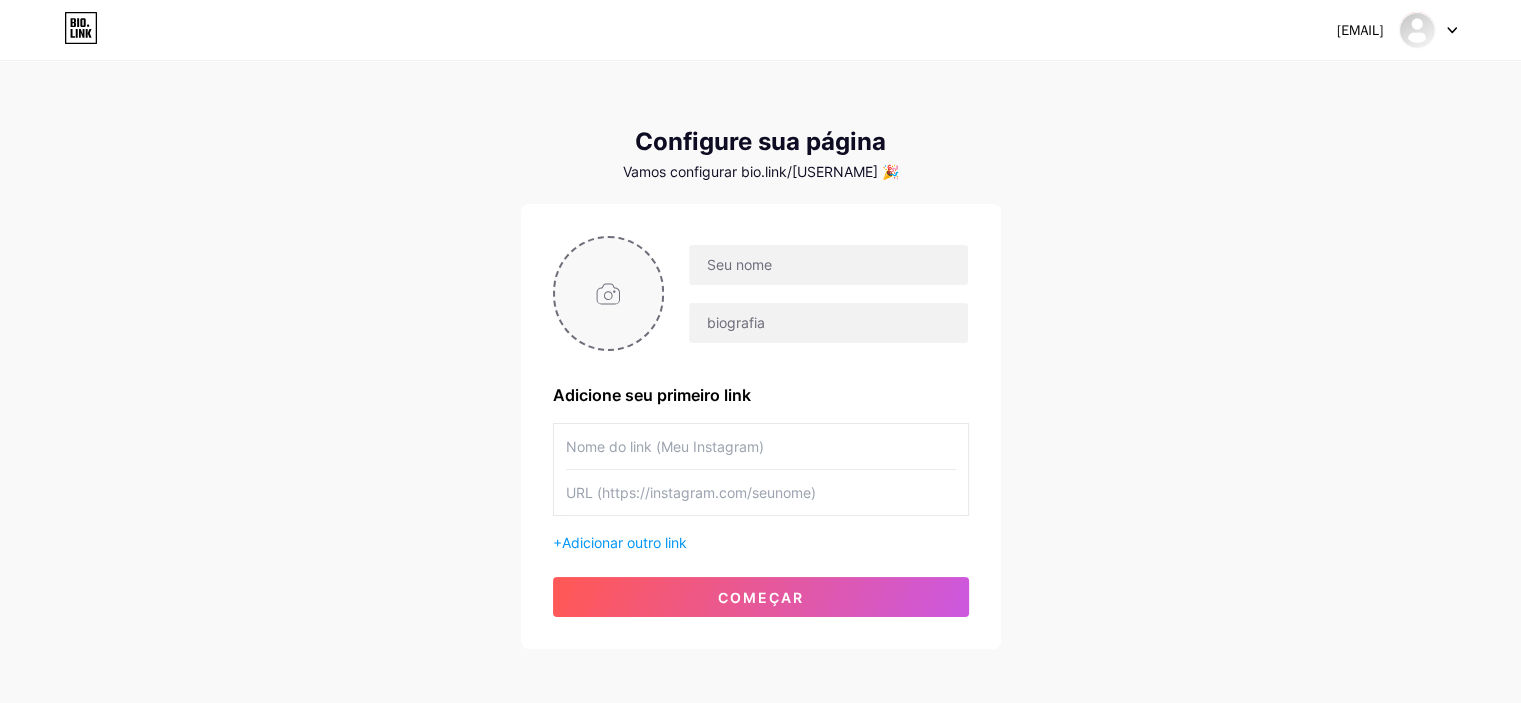 click at bounding box center (609, 293) 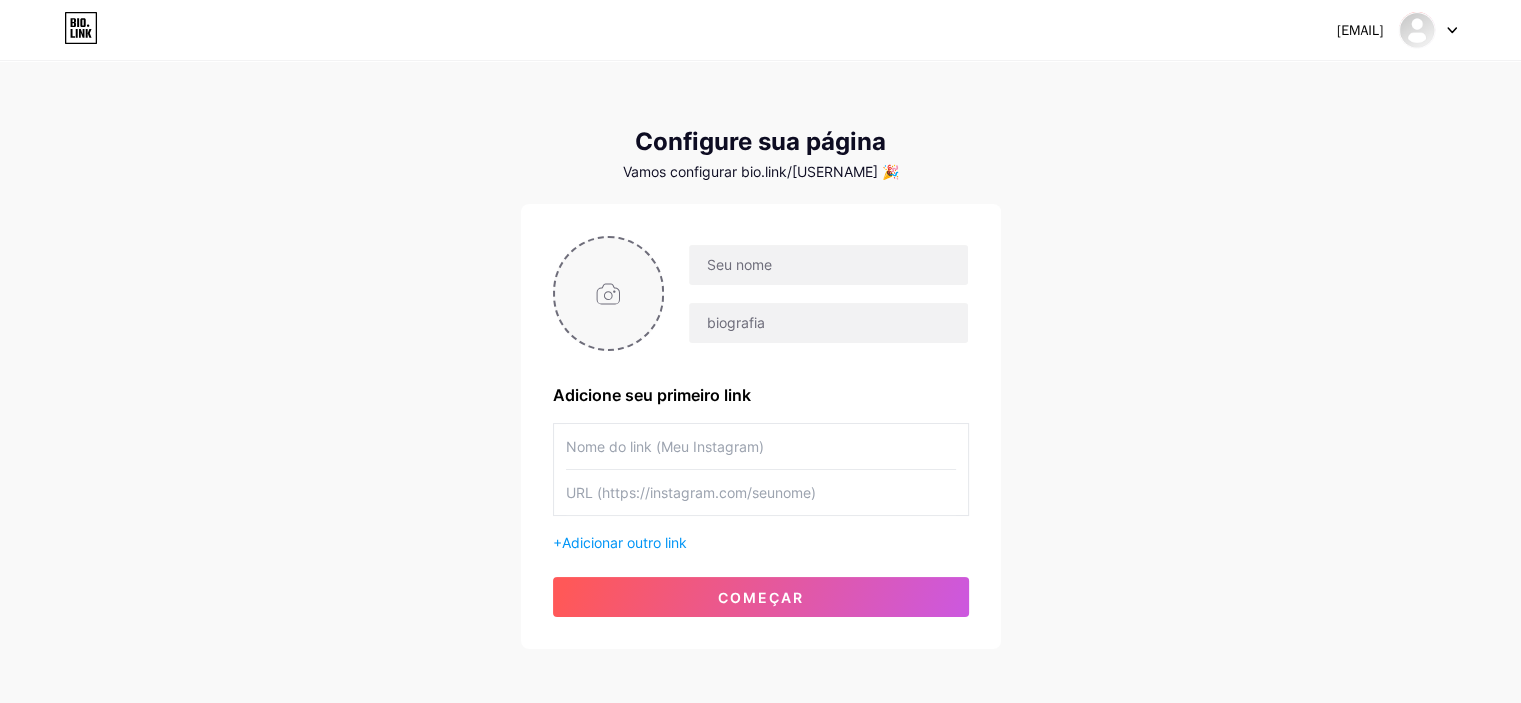 type on "C:\fakepath\[PERSON].png" 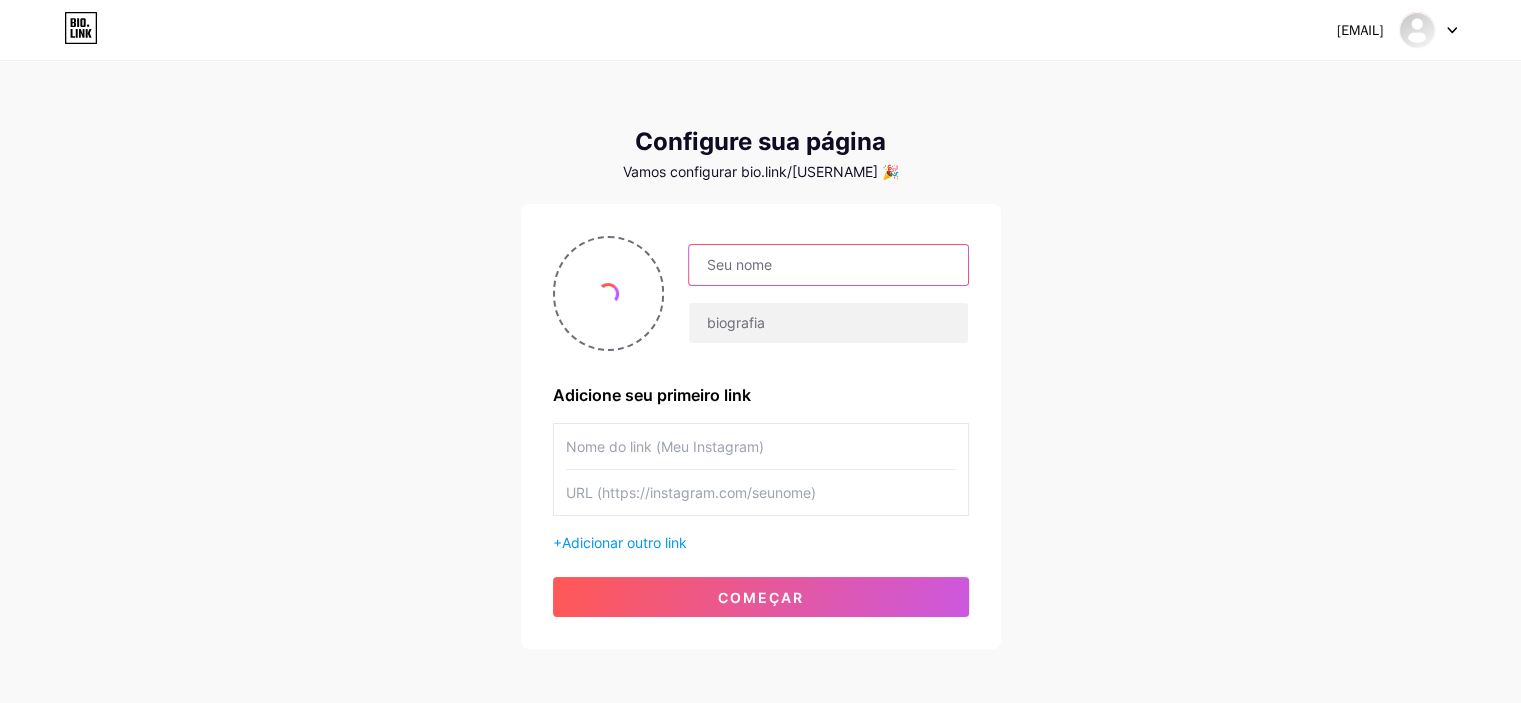 click at bounding box center (828, 265) 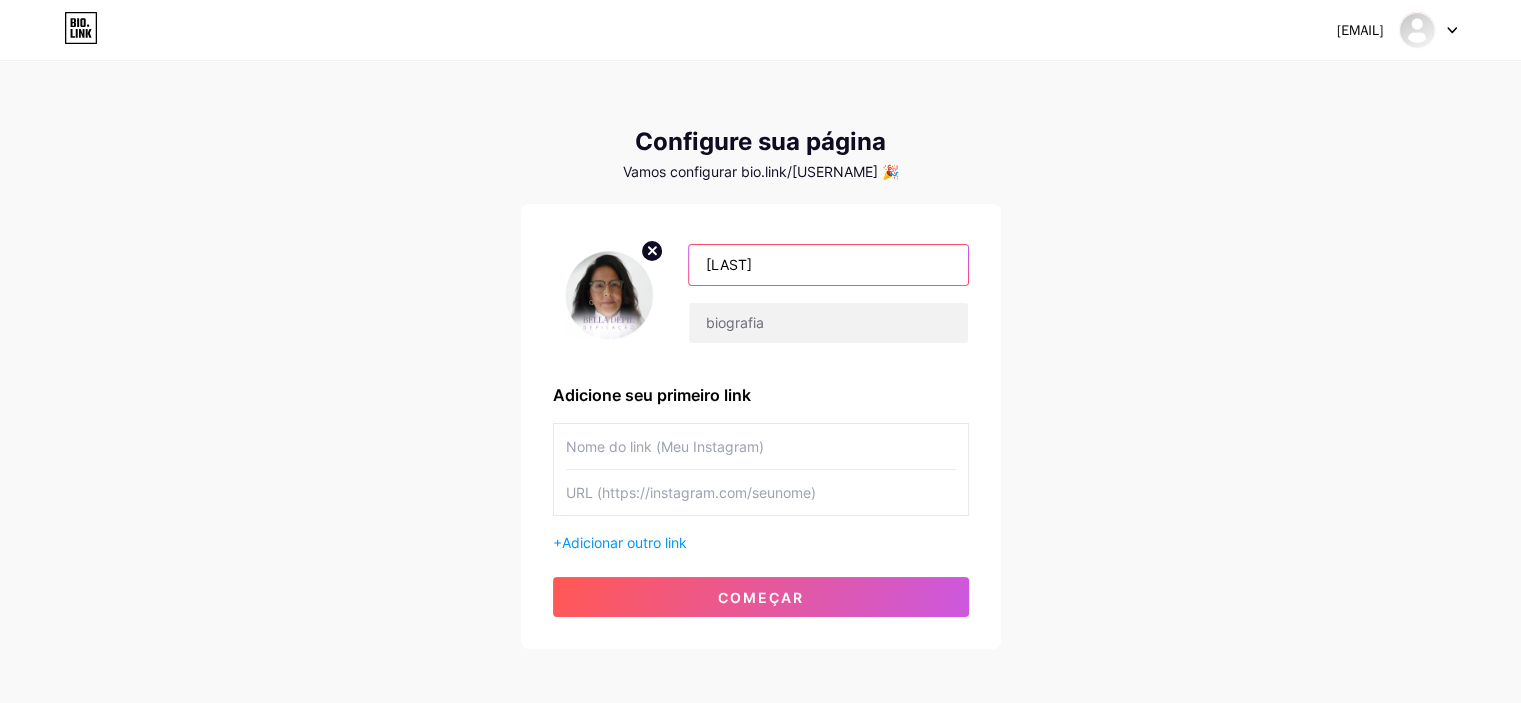 drag, startPoint x: 764, startPoint y: 269, endPoint x: 634, endPoint y: 252, distance: 131.10683 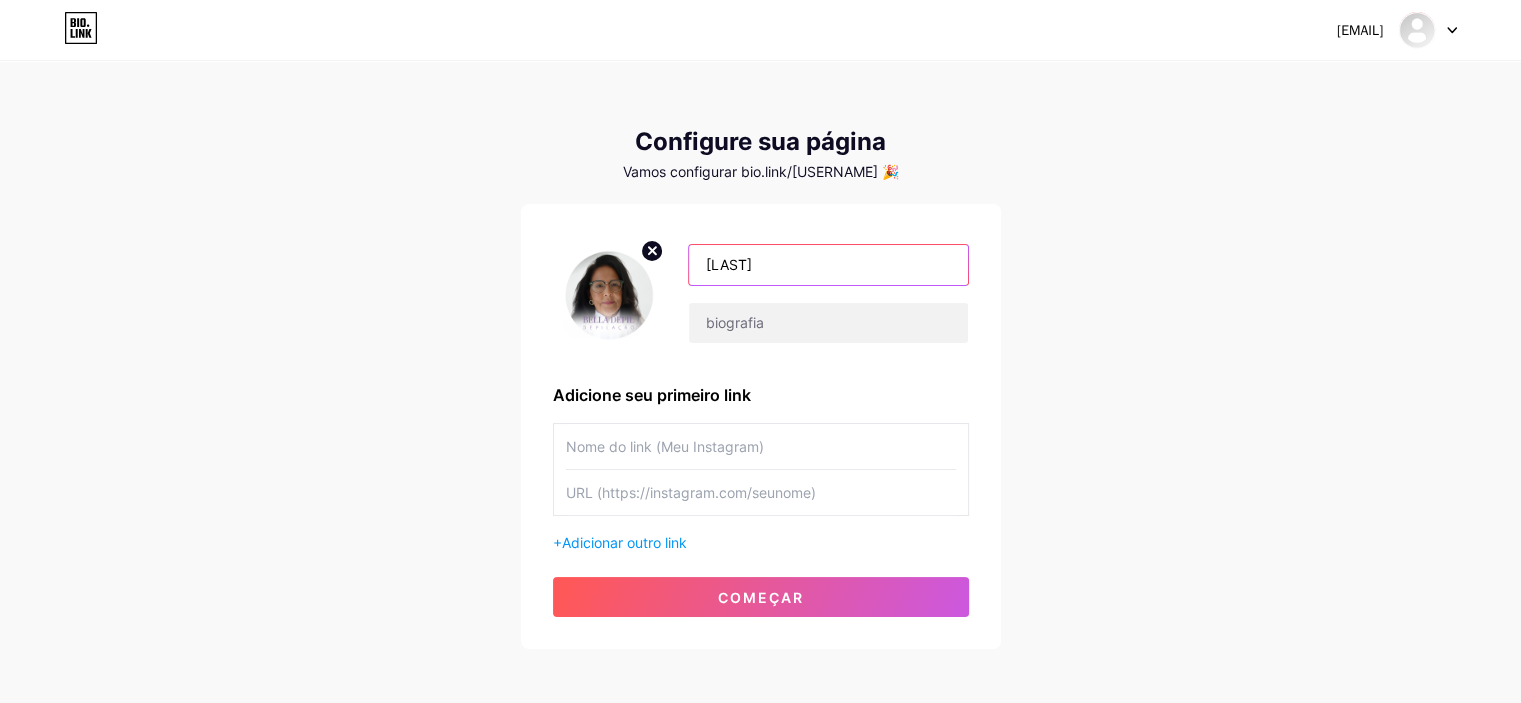 type on "V" 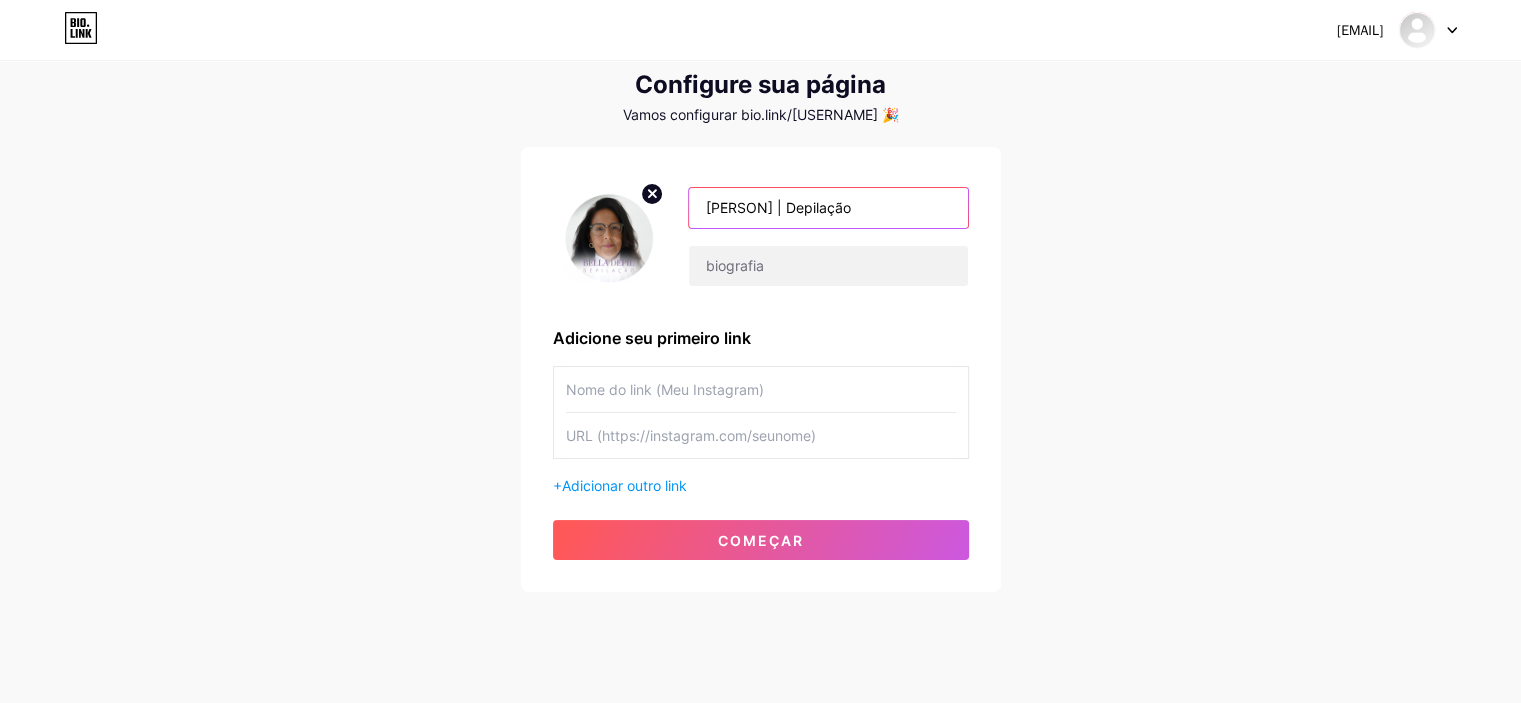 scroll, scrollTop: 89, scrollLeft: 0, axis: vertical 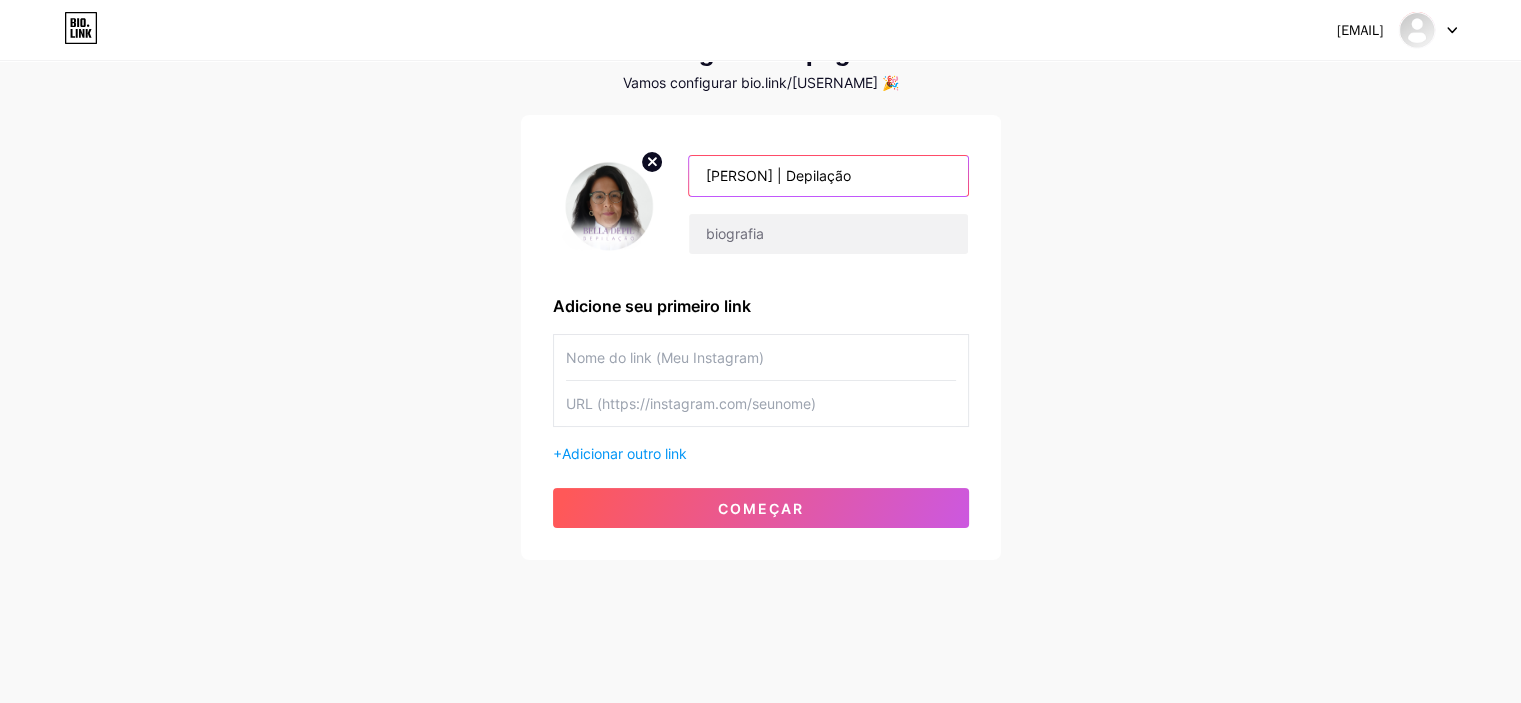 type on "[PERSON] | Depilação" 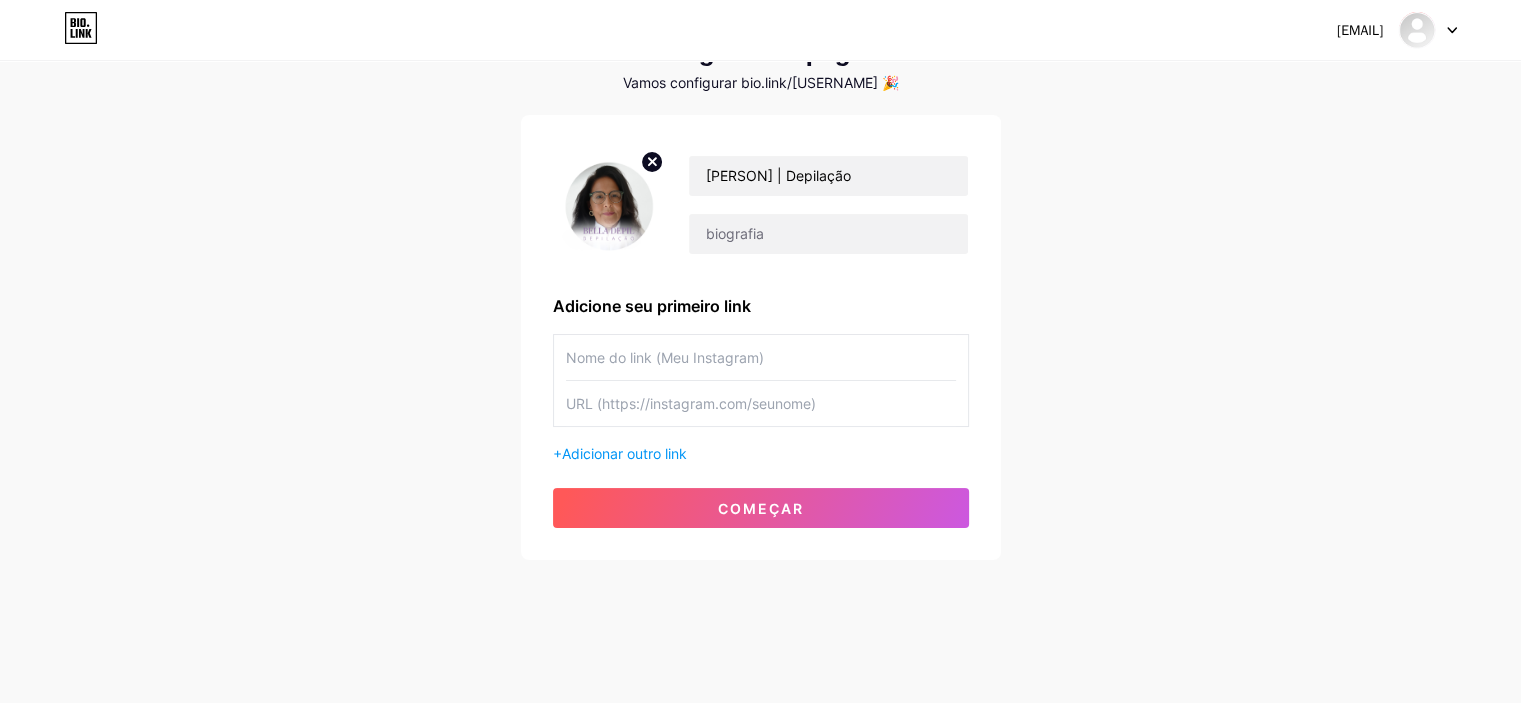 click at bounding box center (761, 357) 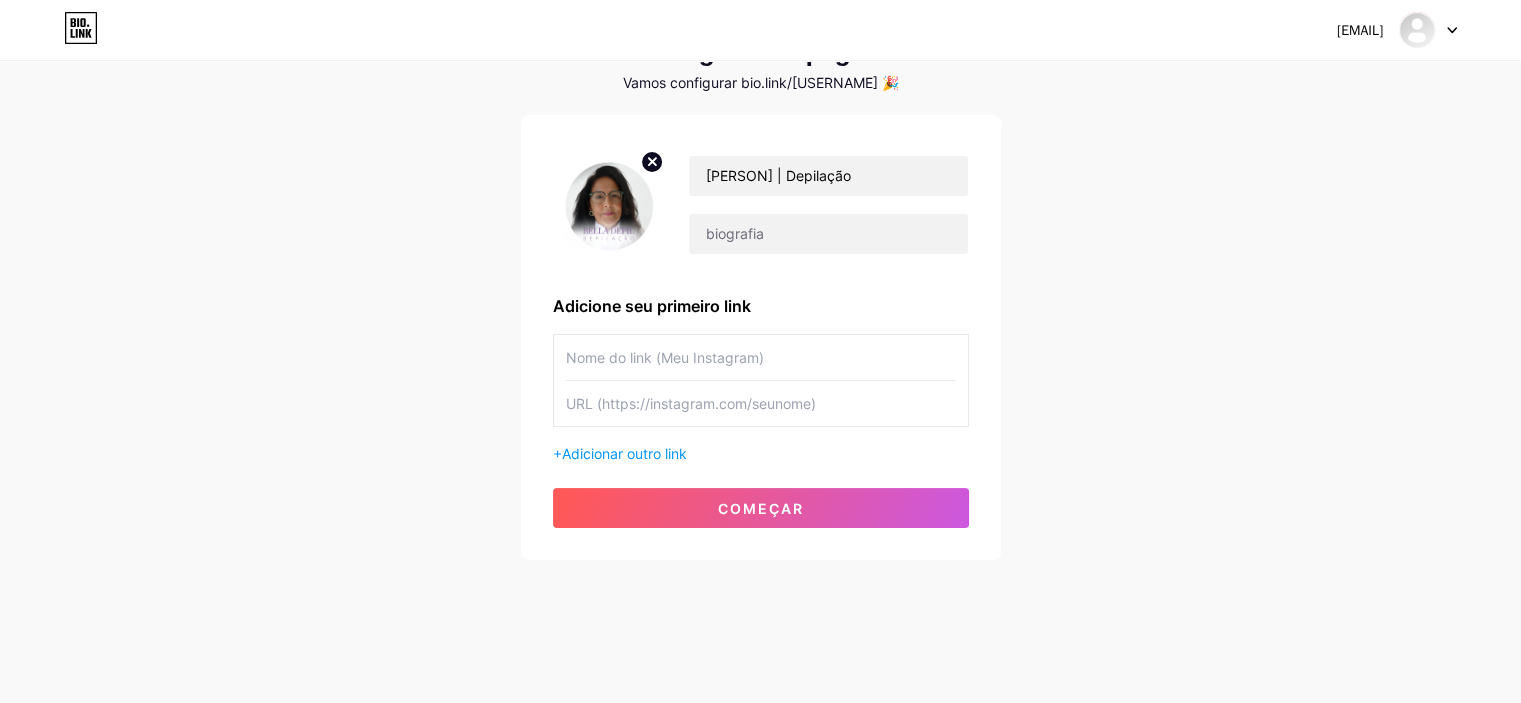 paste on "https://www.instagram.com/[USERNAME]" 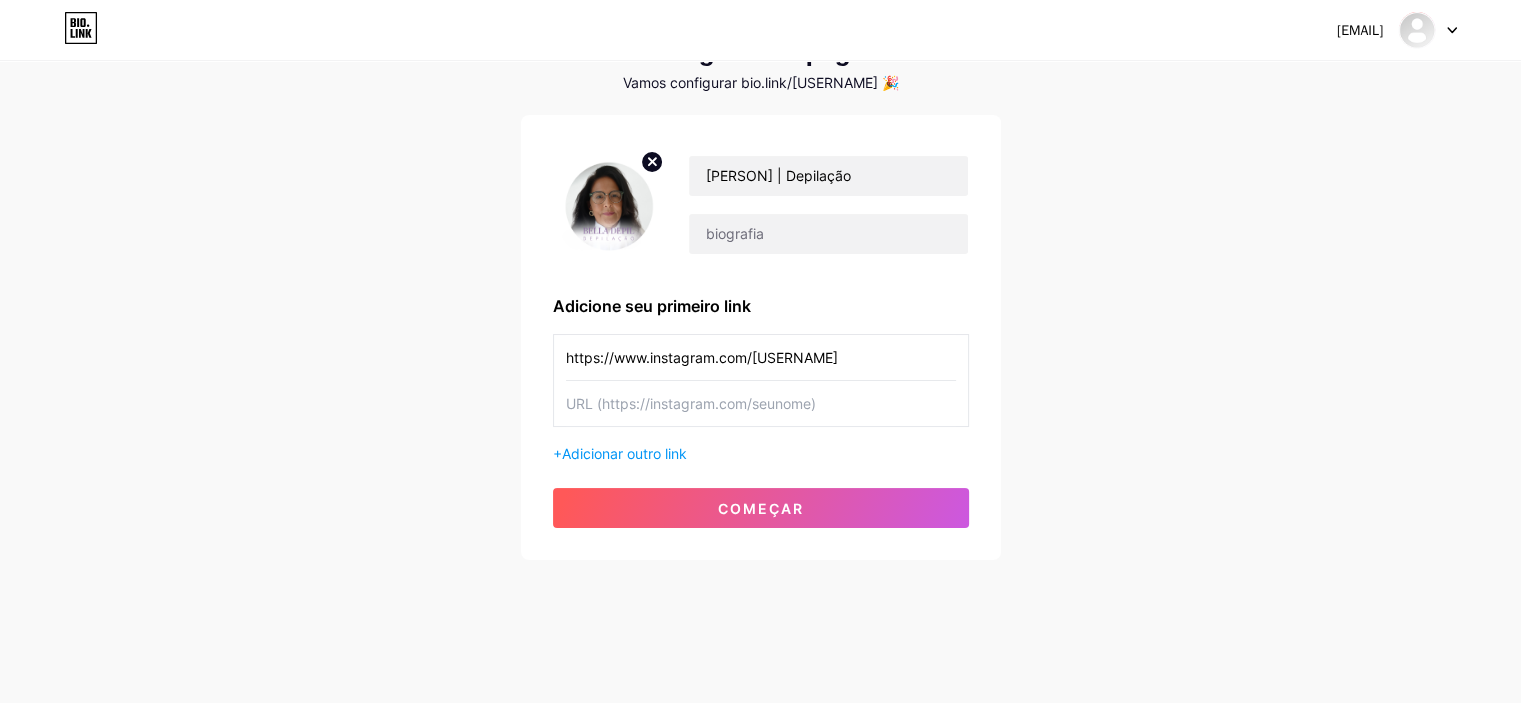type on "https://www.instagram.com/[USERNAME]" 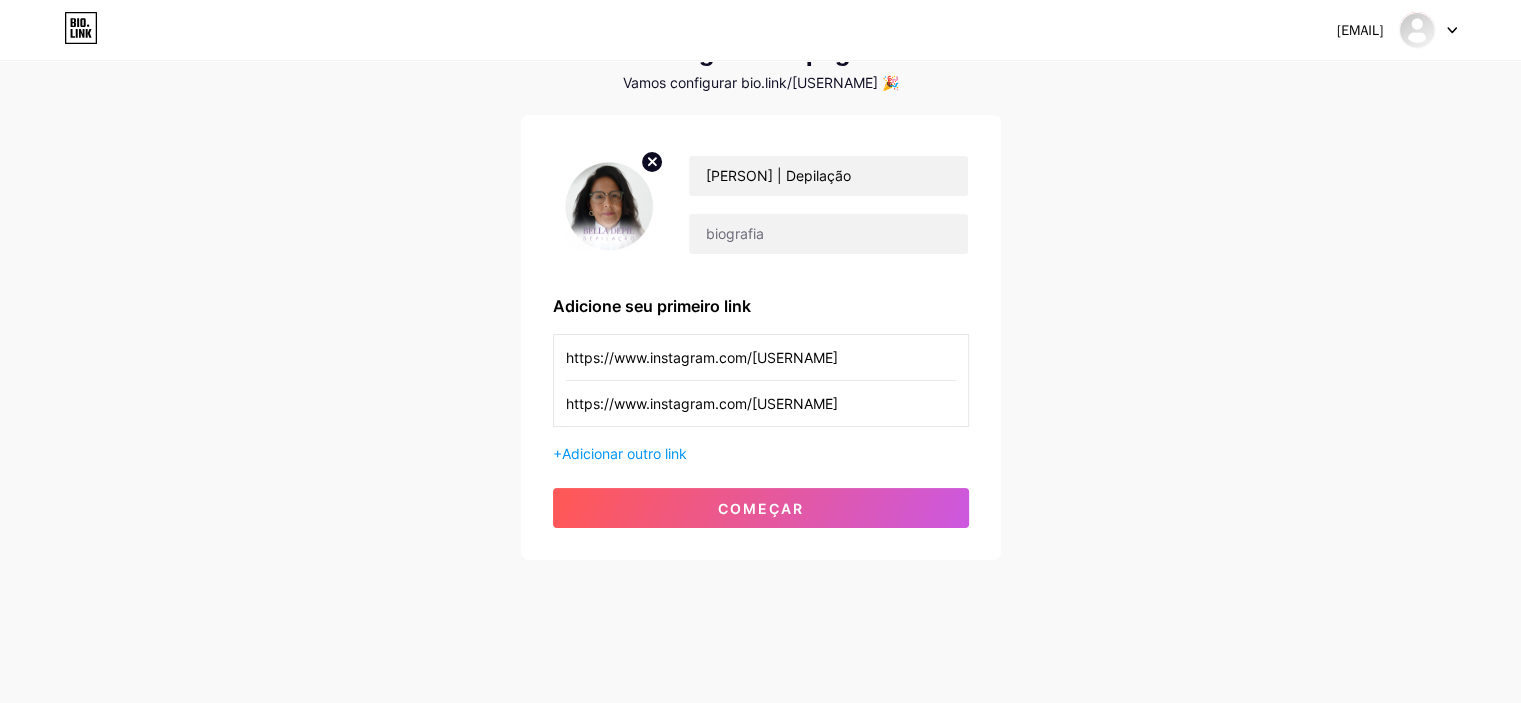 type on "https://www.instagram.com/[USERNAME]" 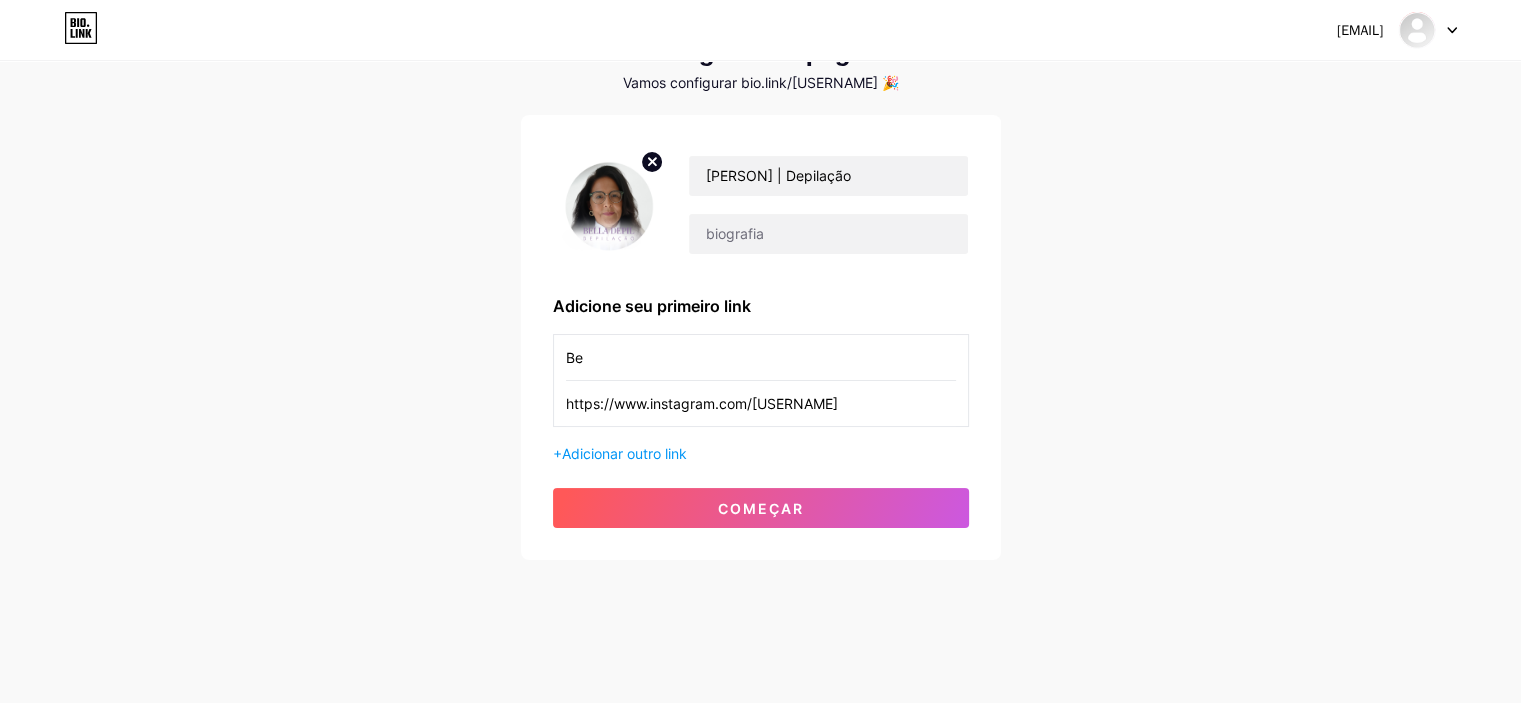 type on "B" 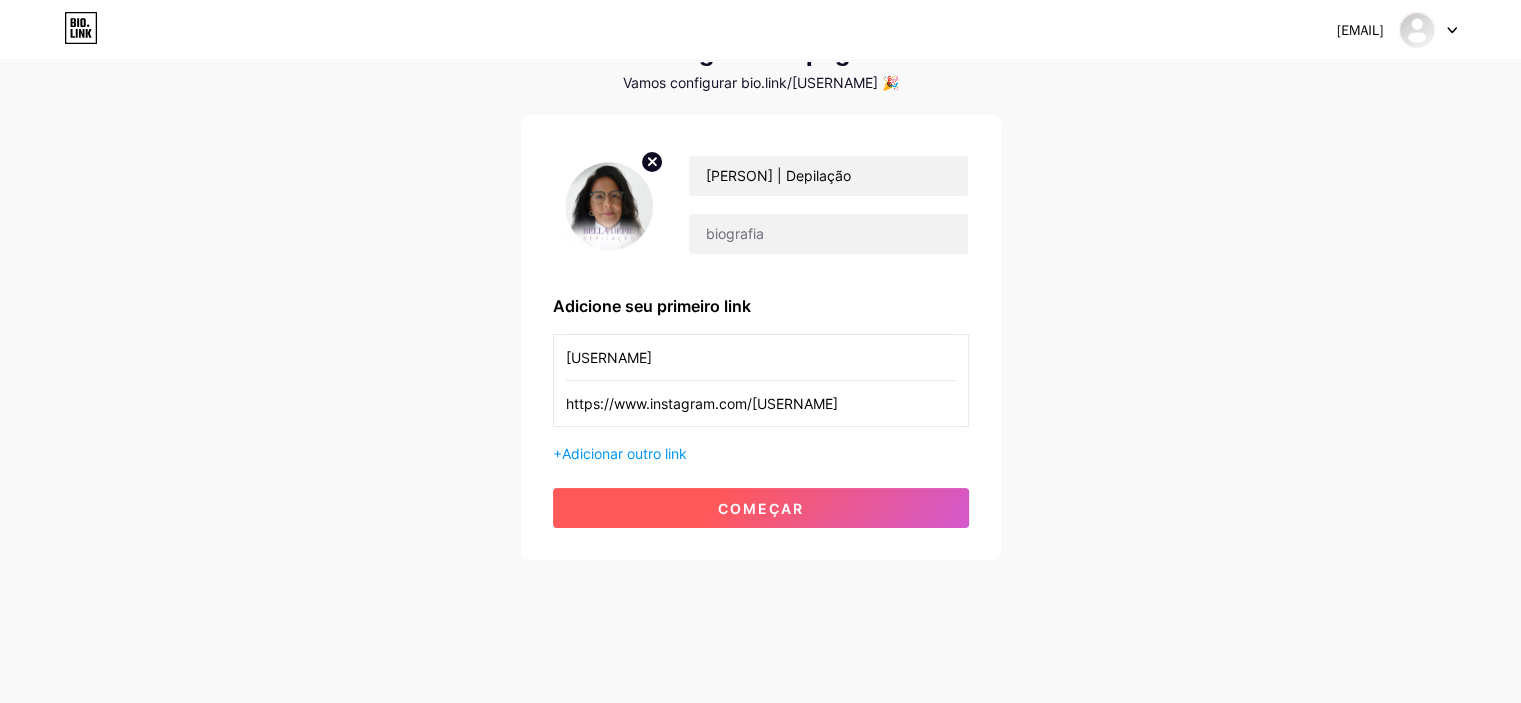 type on "[USERNAME]" 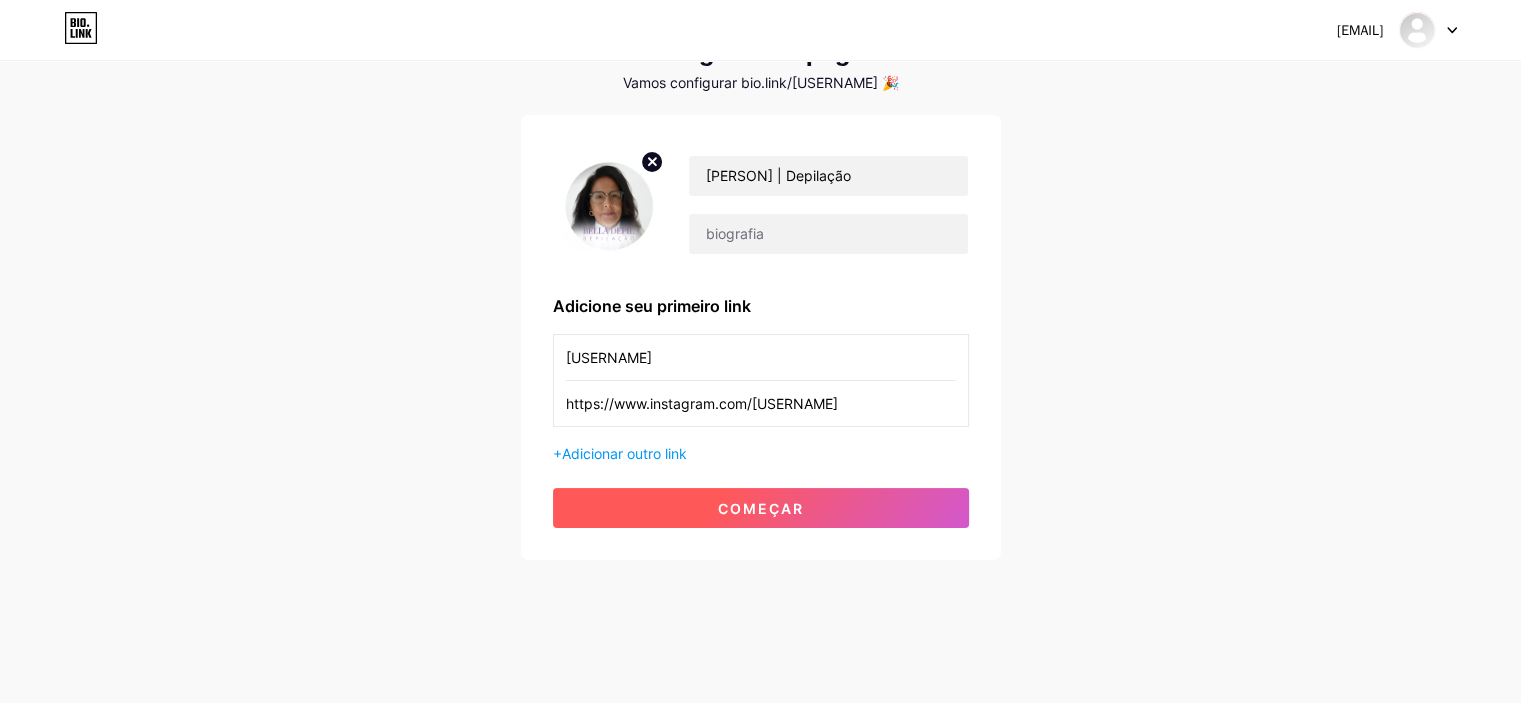 click on "começar" at bounding box center (761, 508) 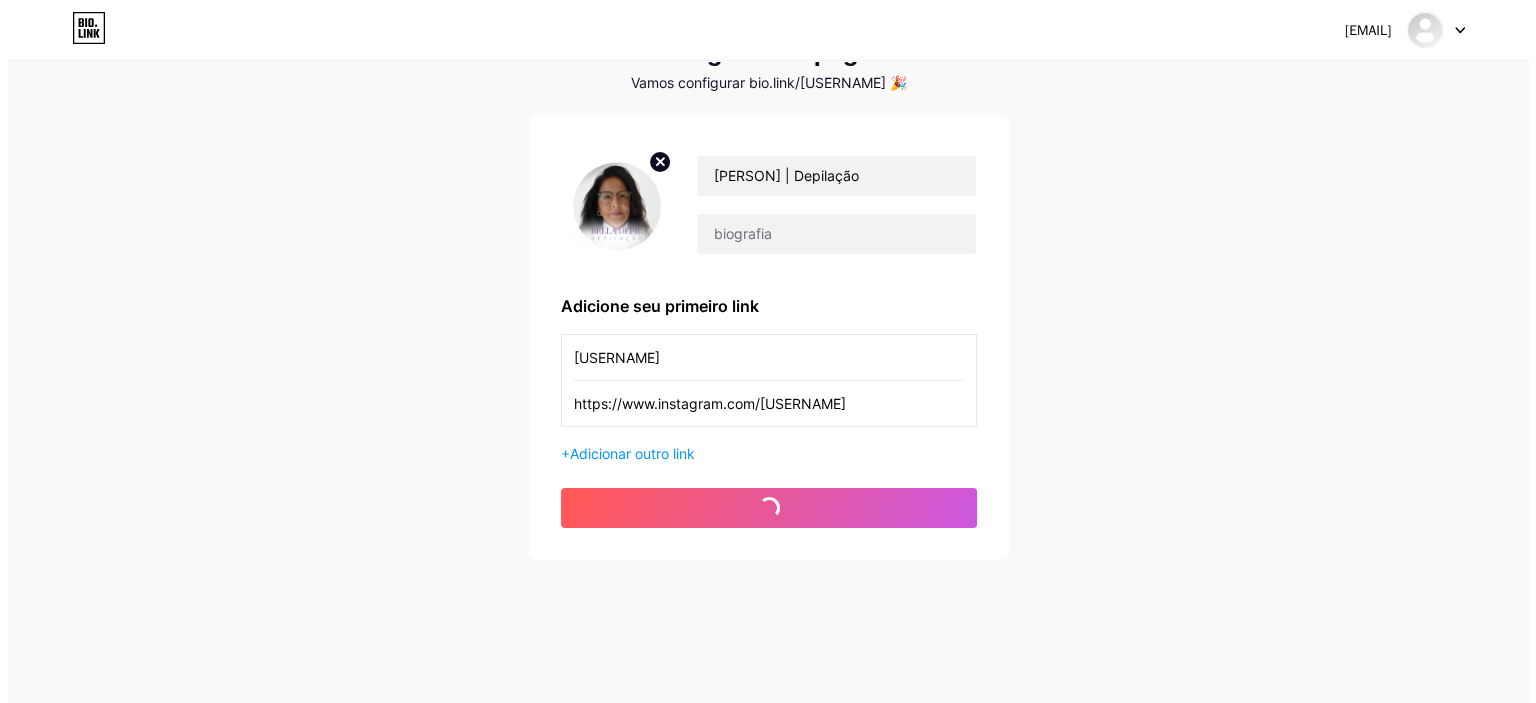 scroll, scrollTop: 0, scrollLeft: 0, axis: both 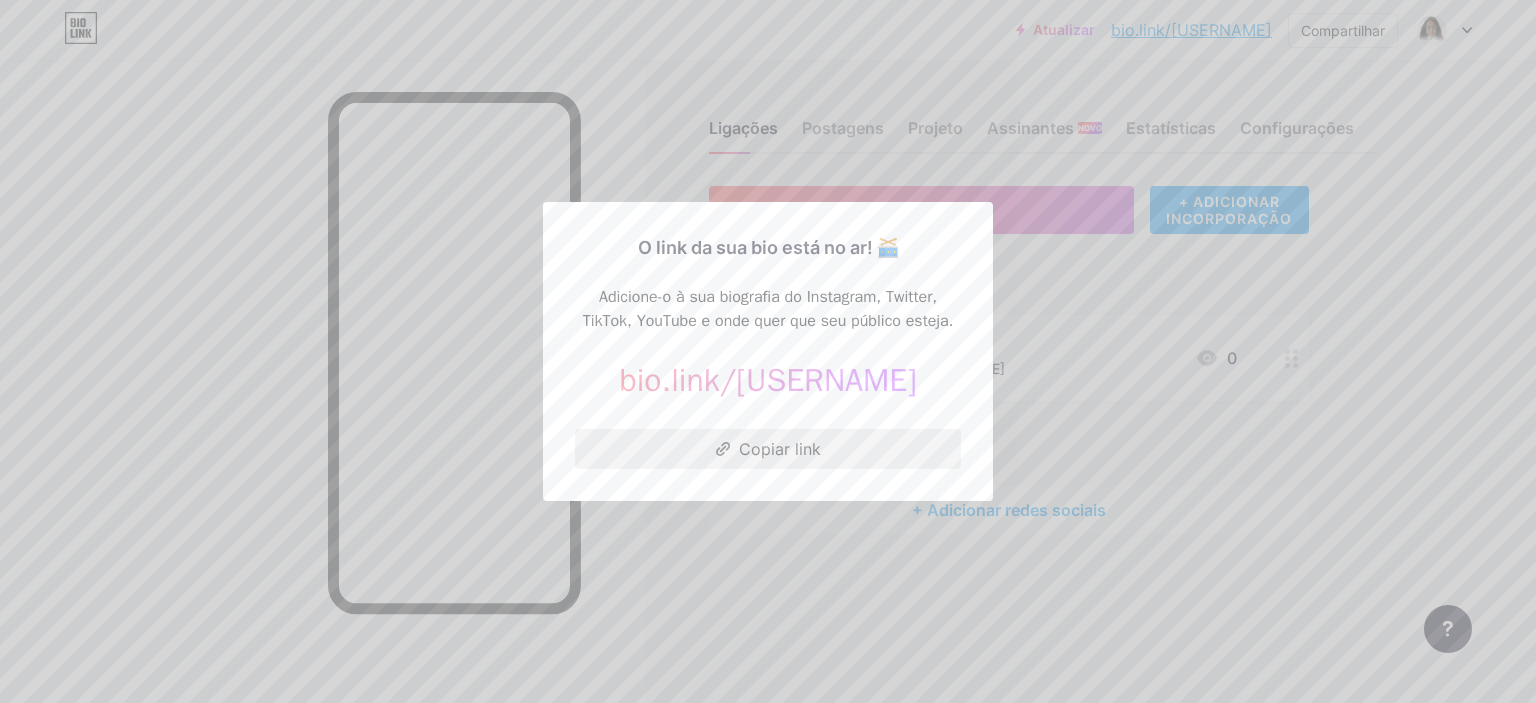 click on "Copiar link" at bounding box center (780, 449) 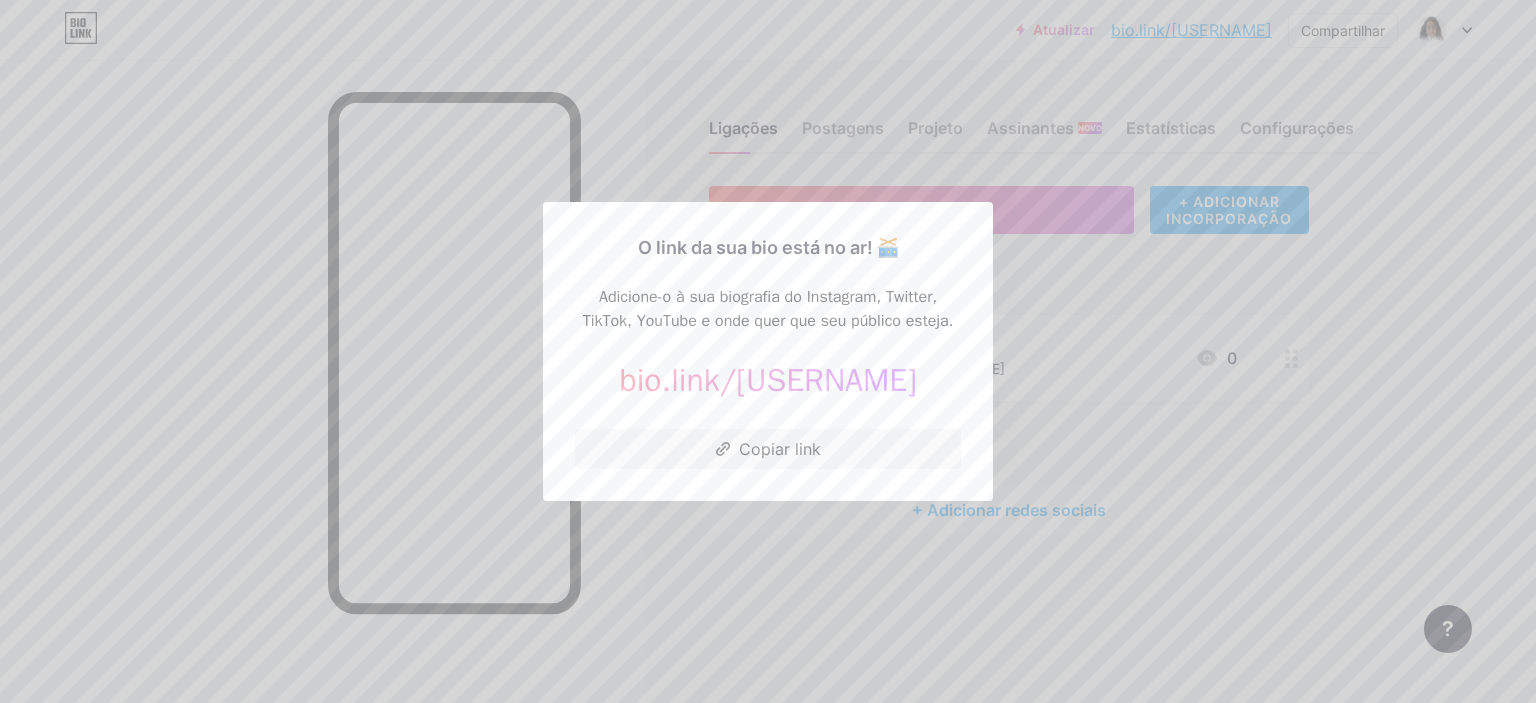 click at bounding box center (768, 351) 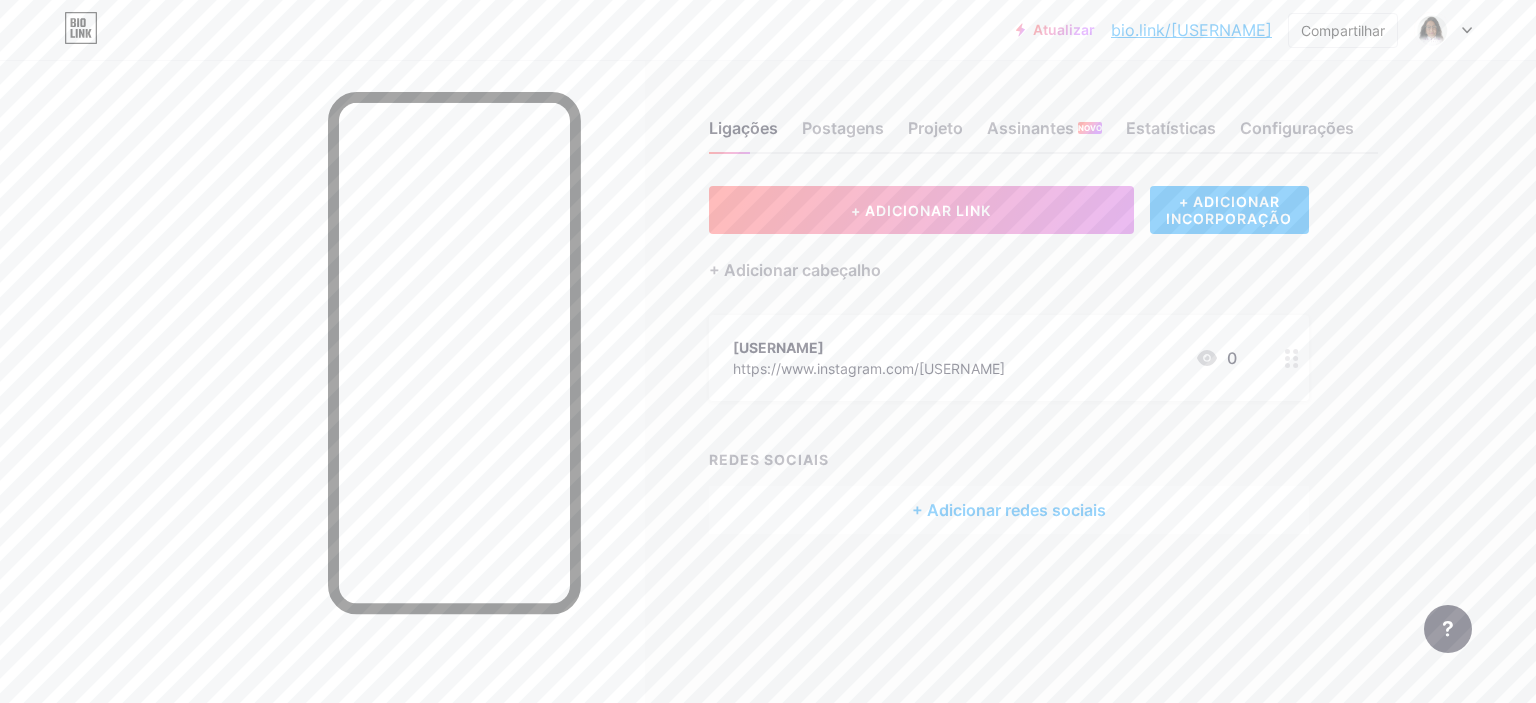 click on "+ Adicionar redes sociais" at bounding box center [1009, 510] 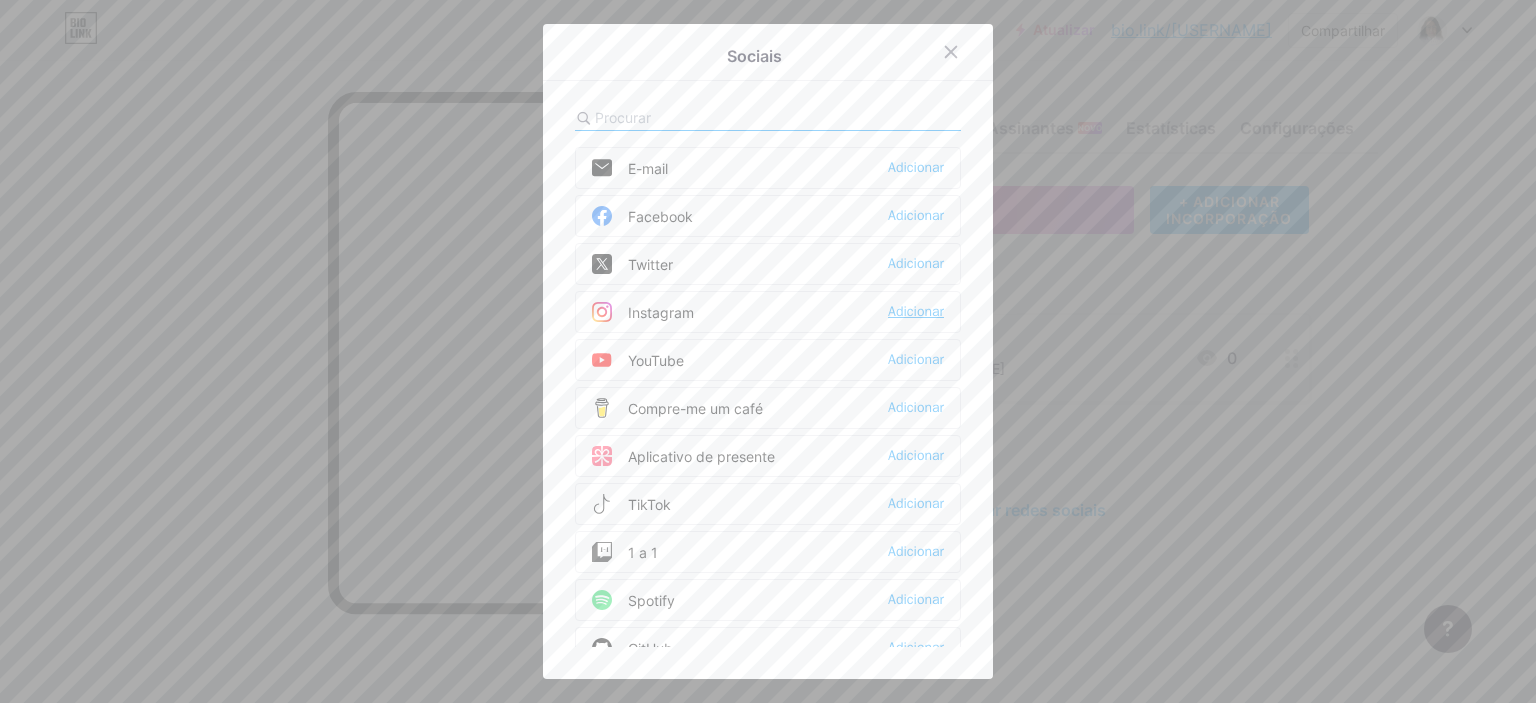 click on "Adicionar" at bounding box center (916, 311) 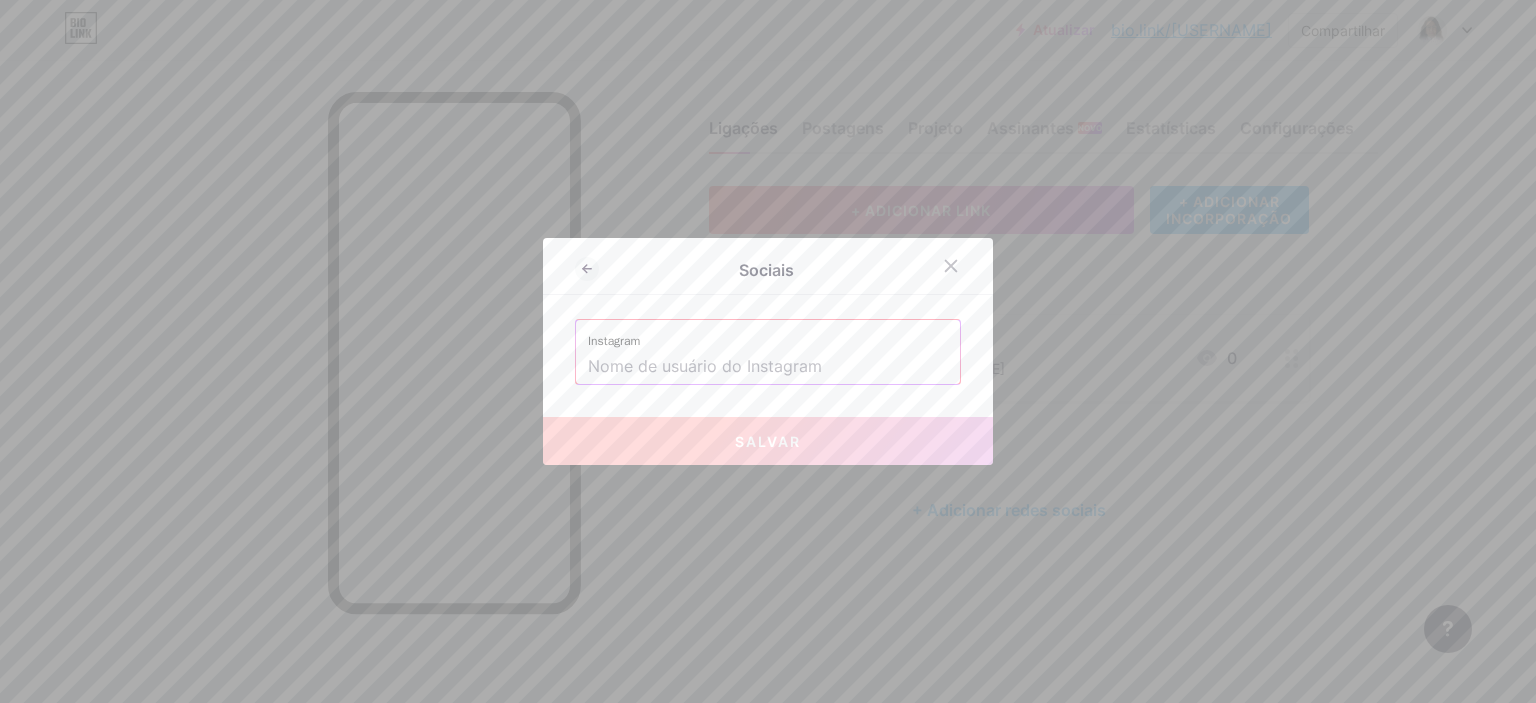 click at bounding box center [768, 367] 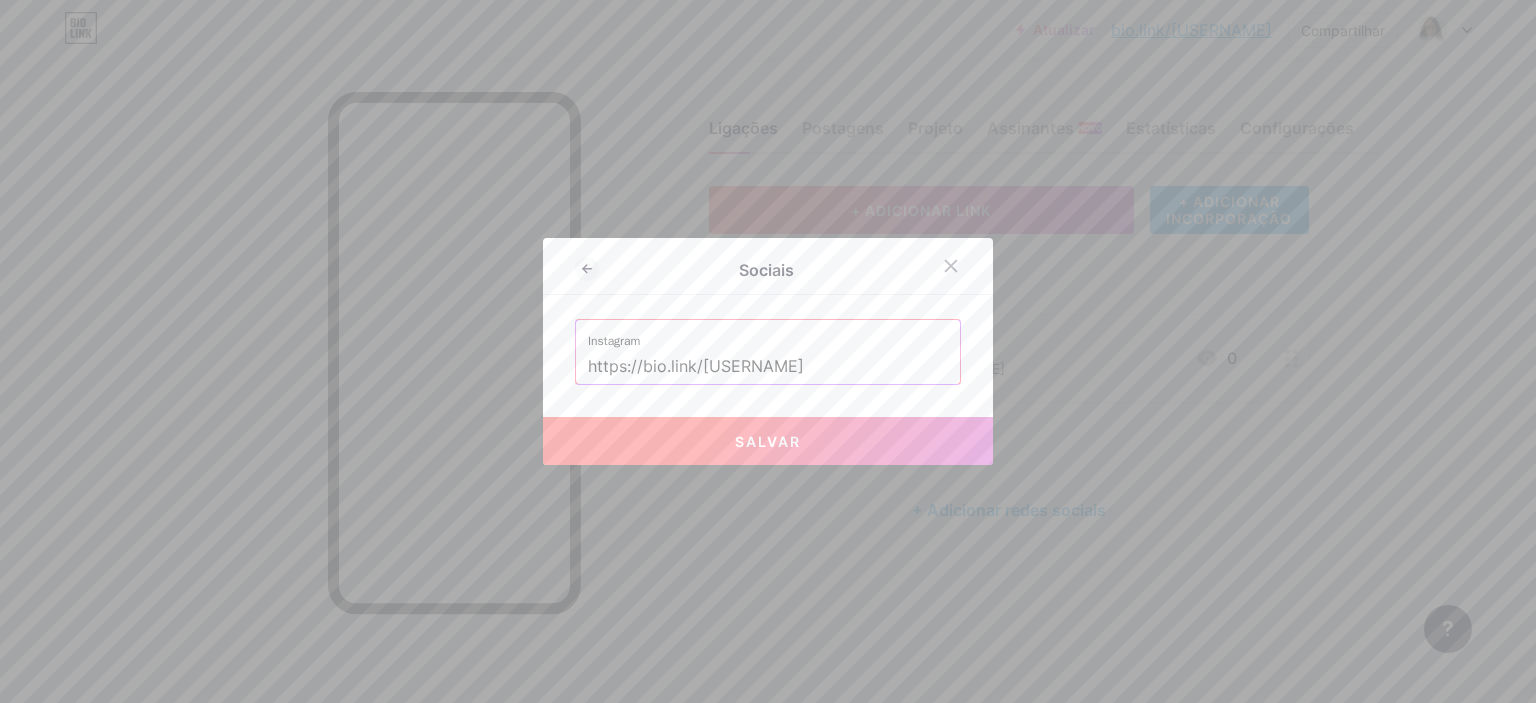 drag, startPoint x: 824, startPoint y: 363, endPoint x: 432, endPoint y: 363, distance: 392 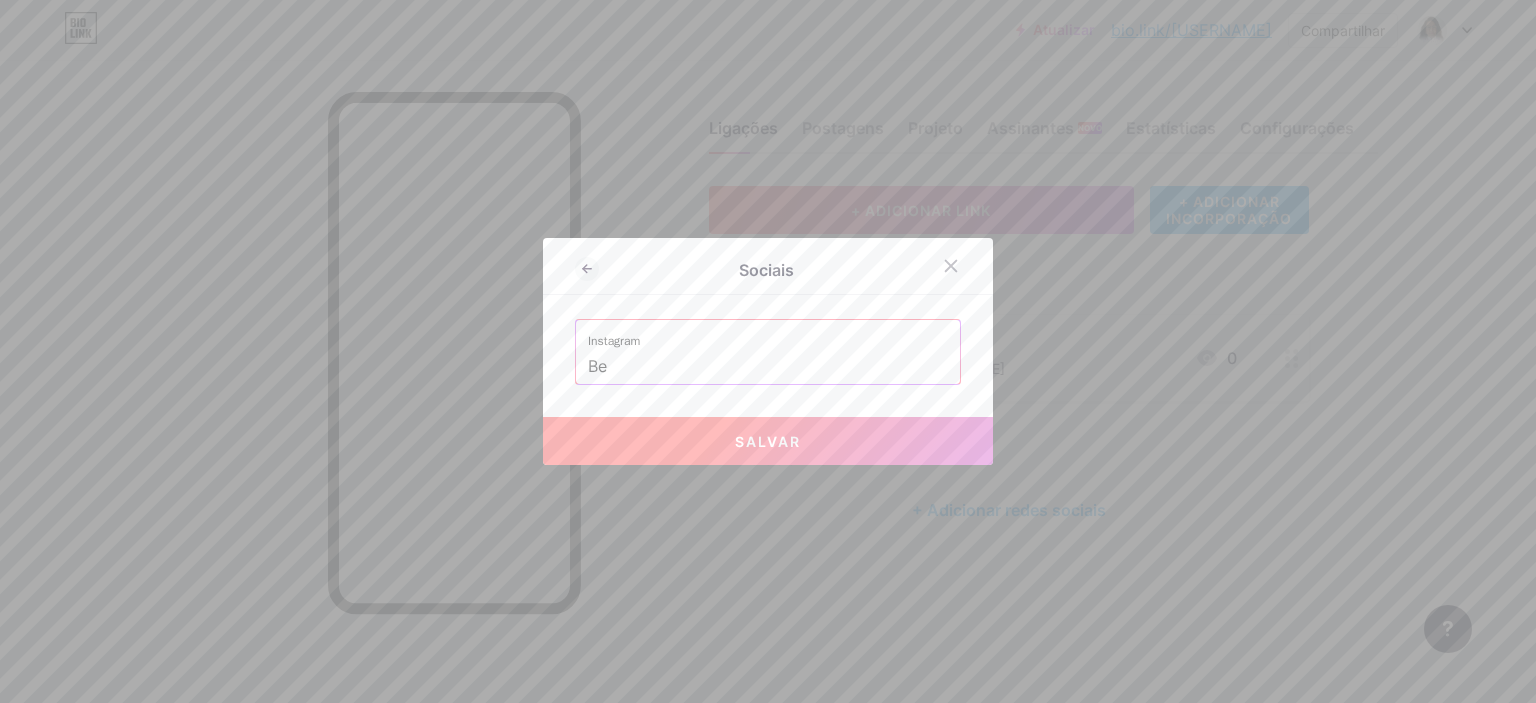 type on "B" 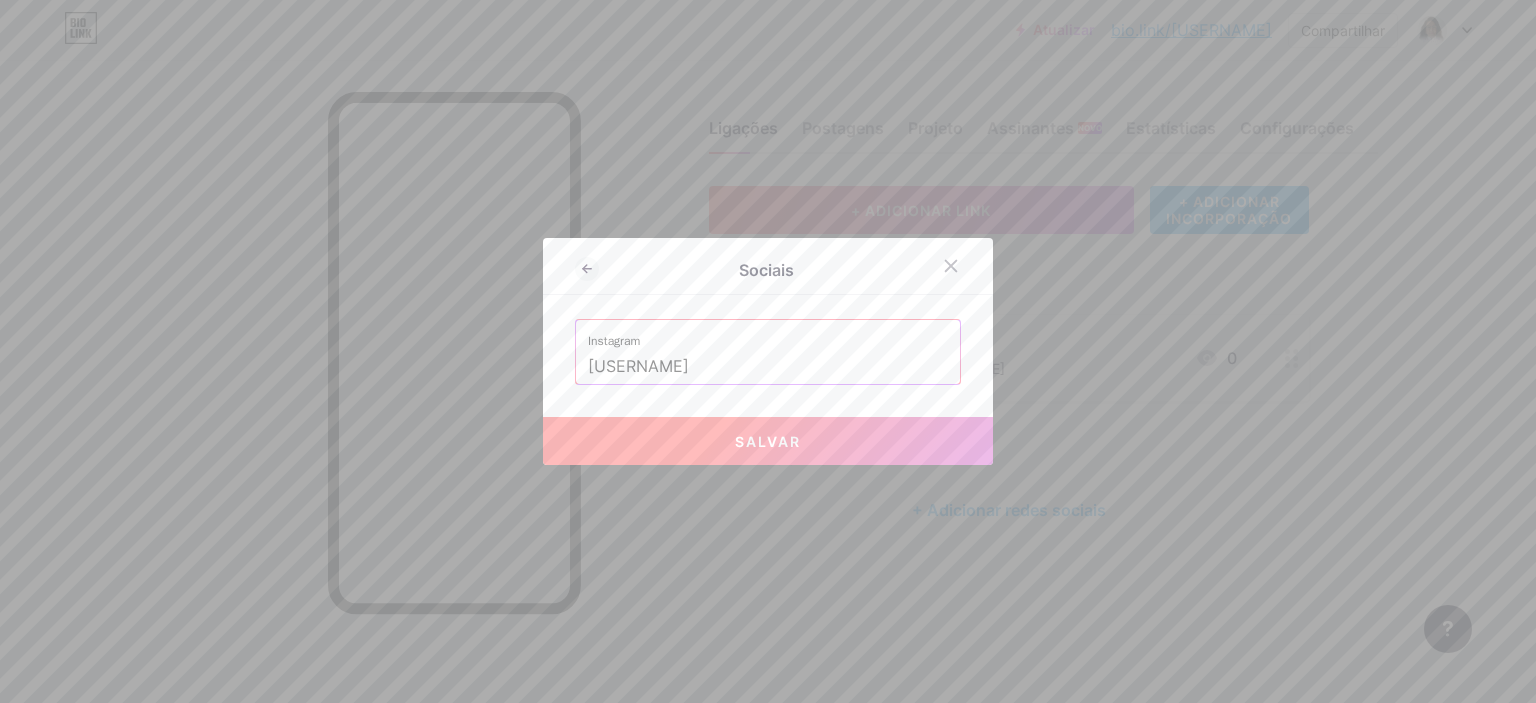 click on "Salvar" at bounding box center [768, 441] 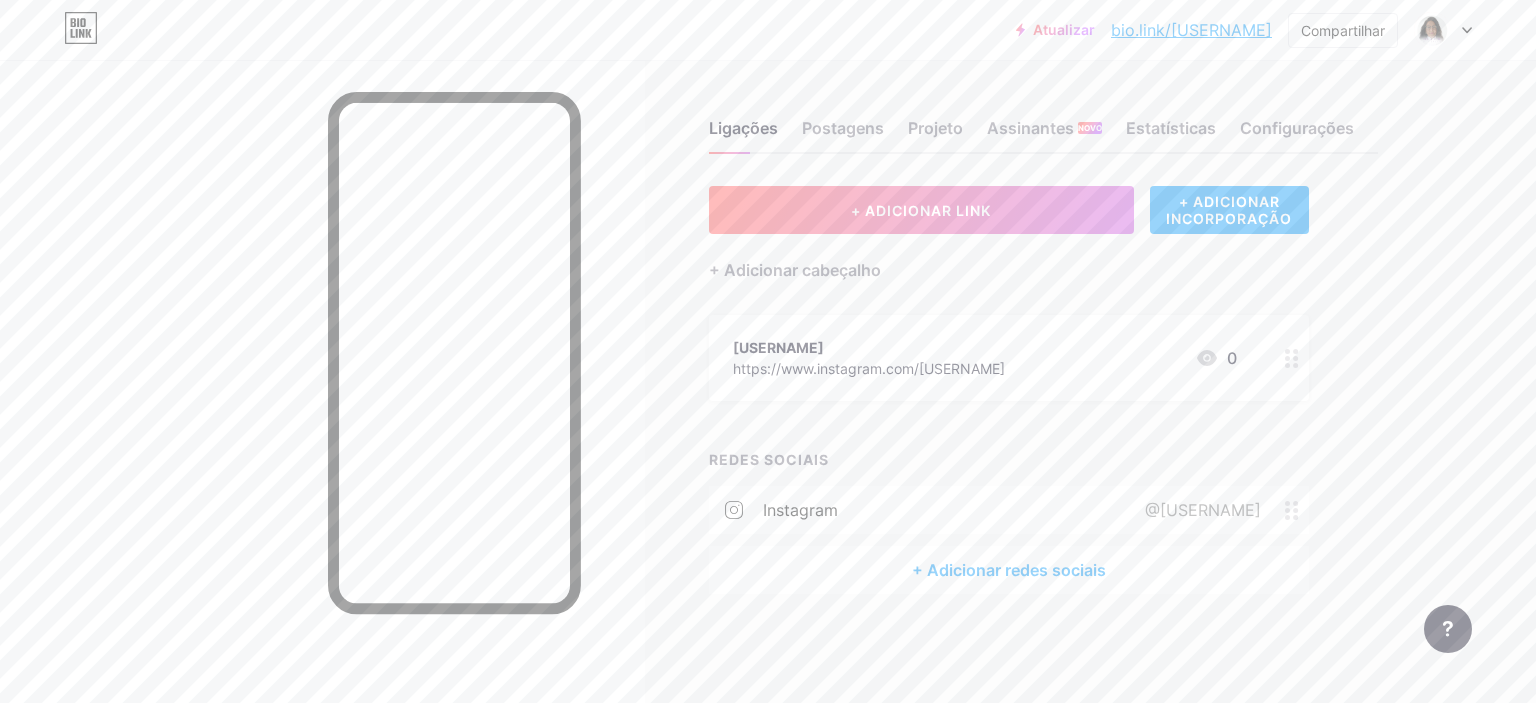 click 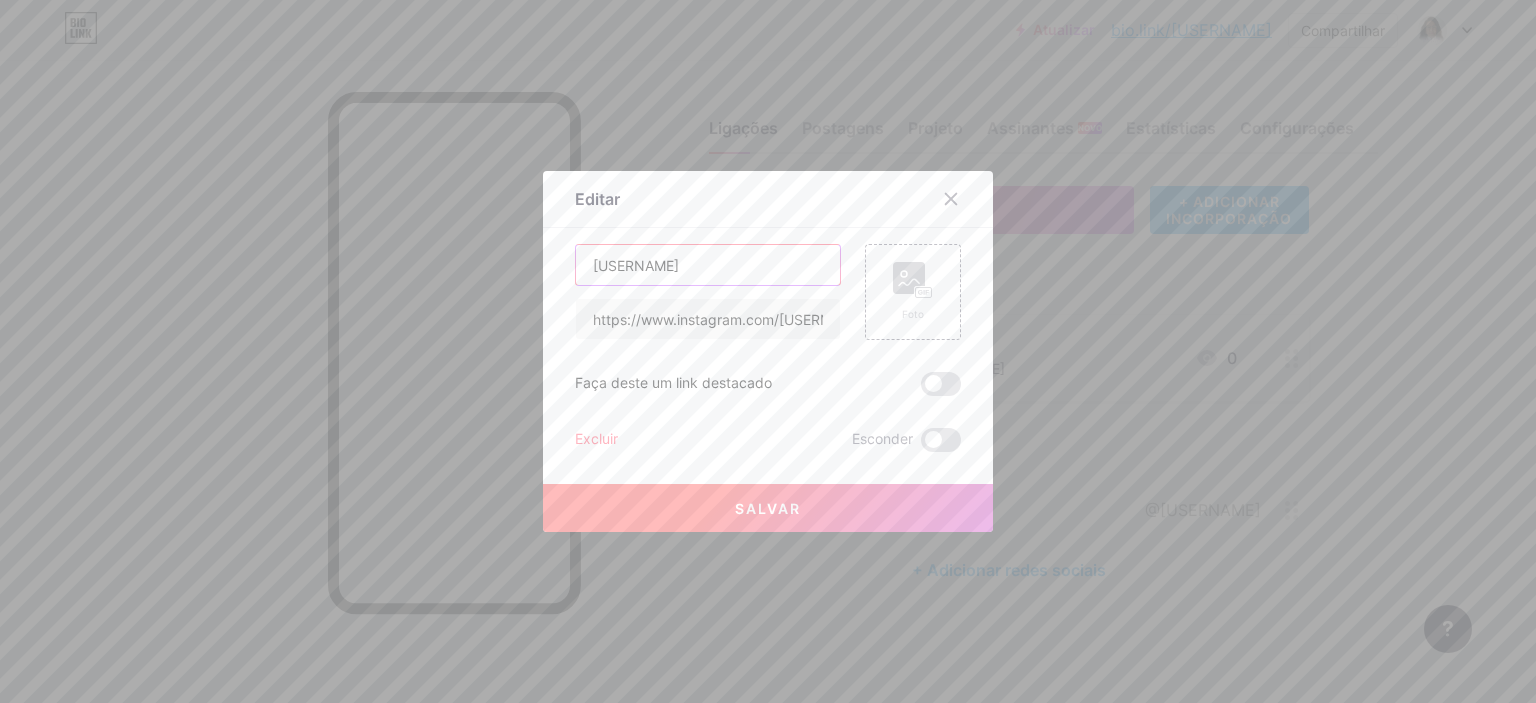 drag, startPoint x: 689, startPoint y: 267, endPoint x: 540, endPoint y: 257, distance: 149.33519 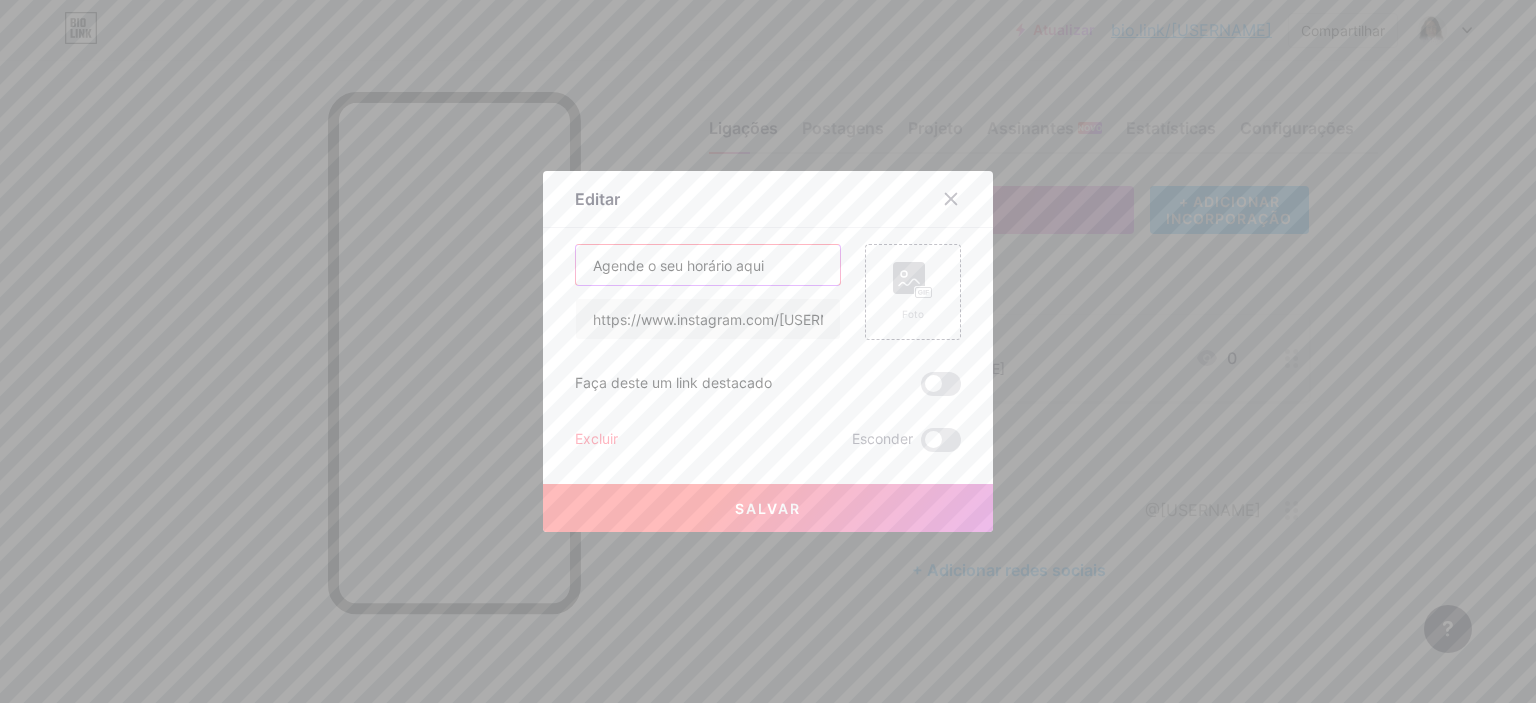 drag, startPoint x: 804, startPoint y: 263, endPoint x: 472, endPoint y: 255, distance: 332.09637 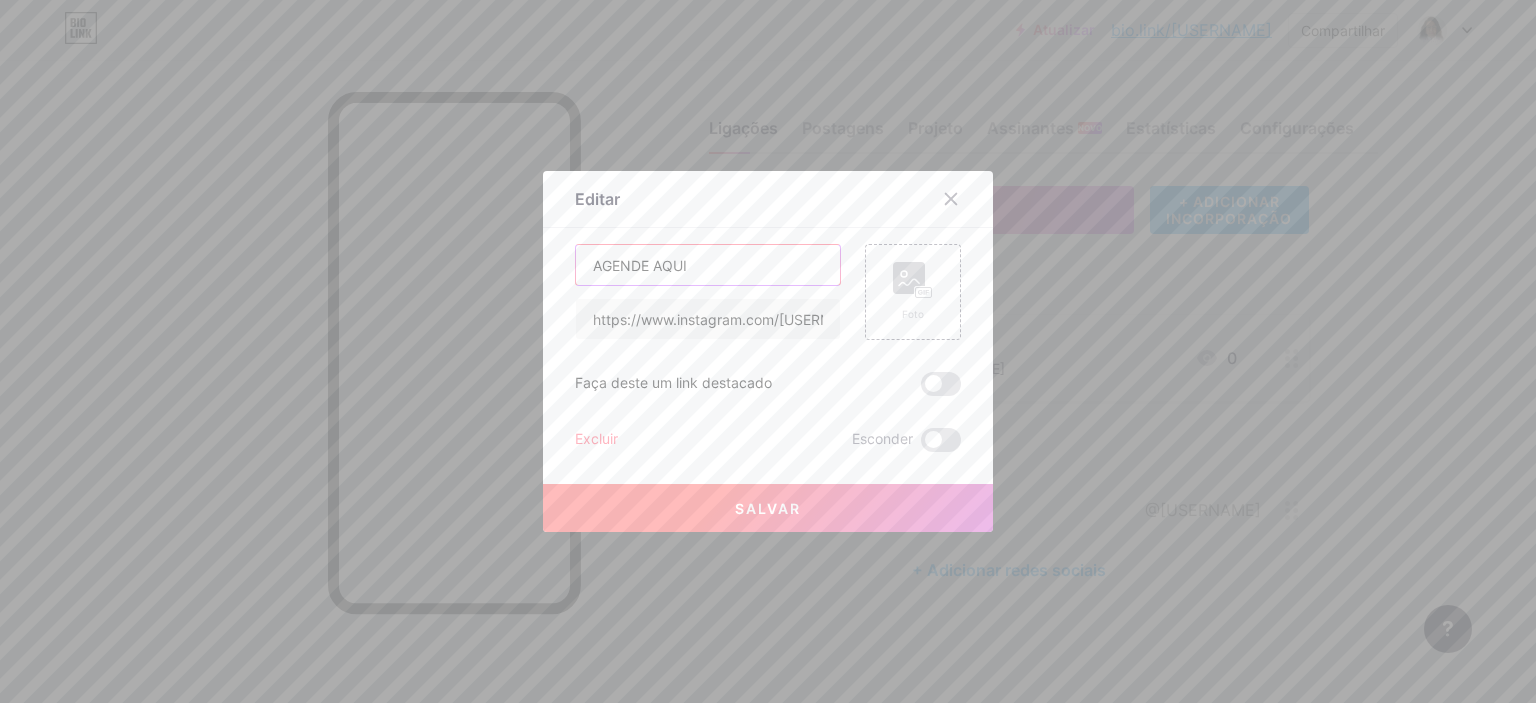 type on "AGENDE AQUI" 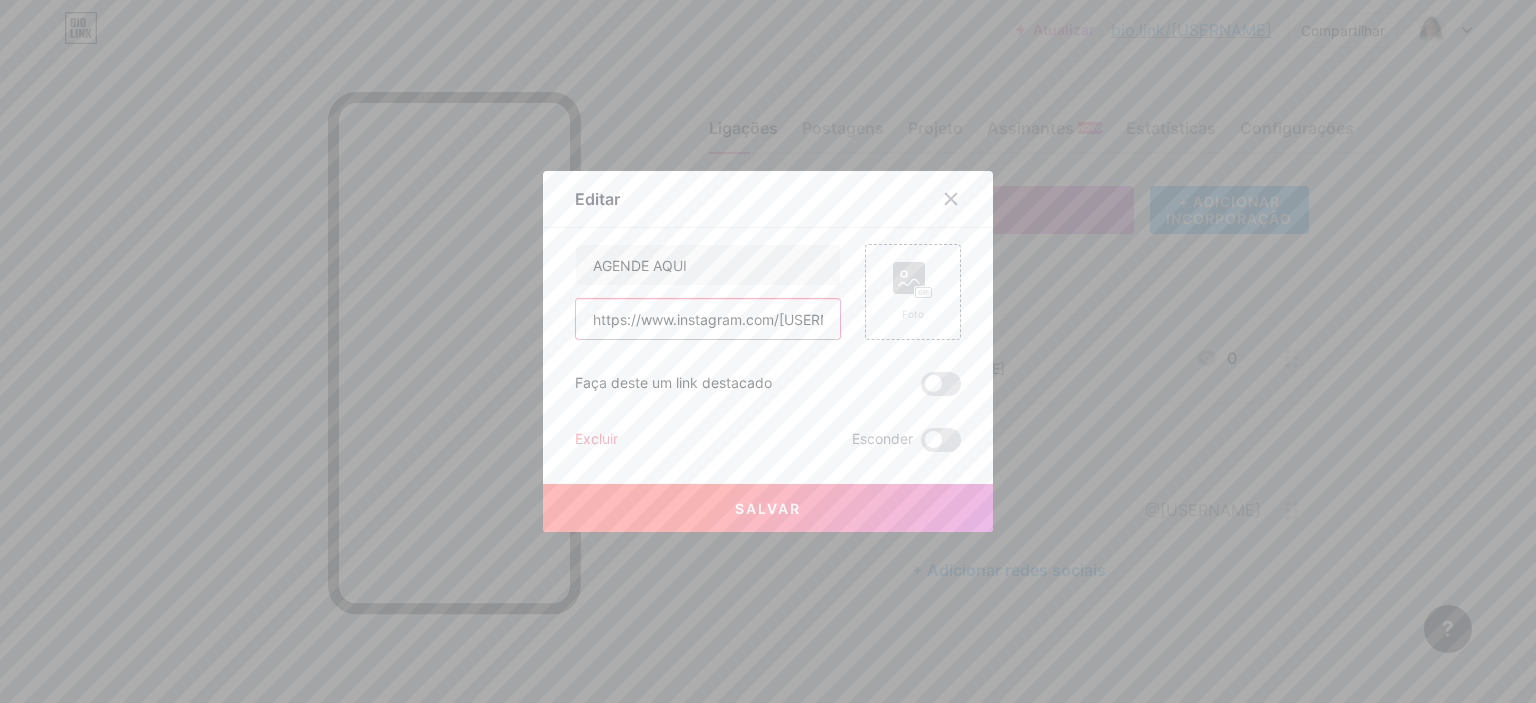 scroll, scrollTop: 0, scrollLeft: 55, axis: horizontal 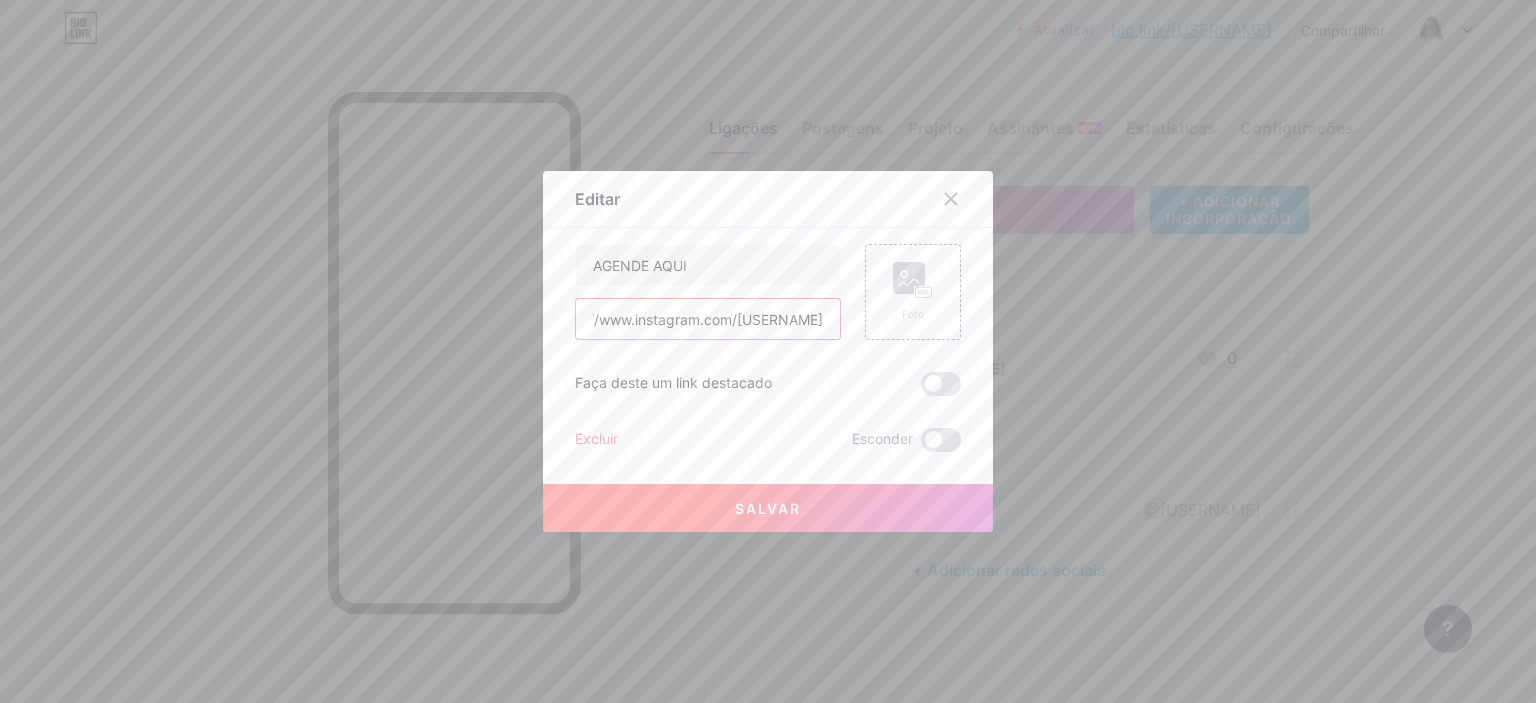drag, startPoint x: 584, startPoint y: 324, endPoint x: 1011, endPoint y: 311, distance: 427.19785 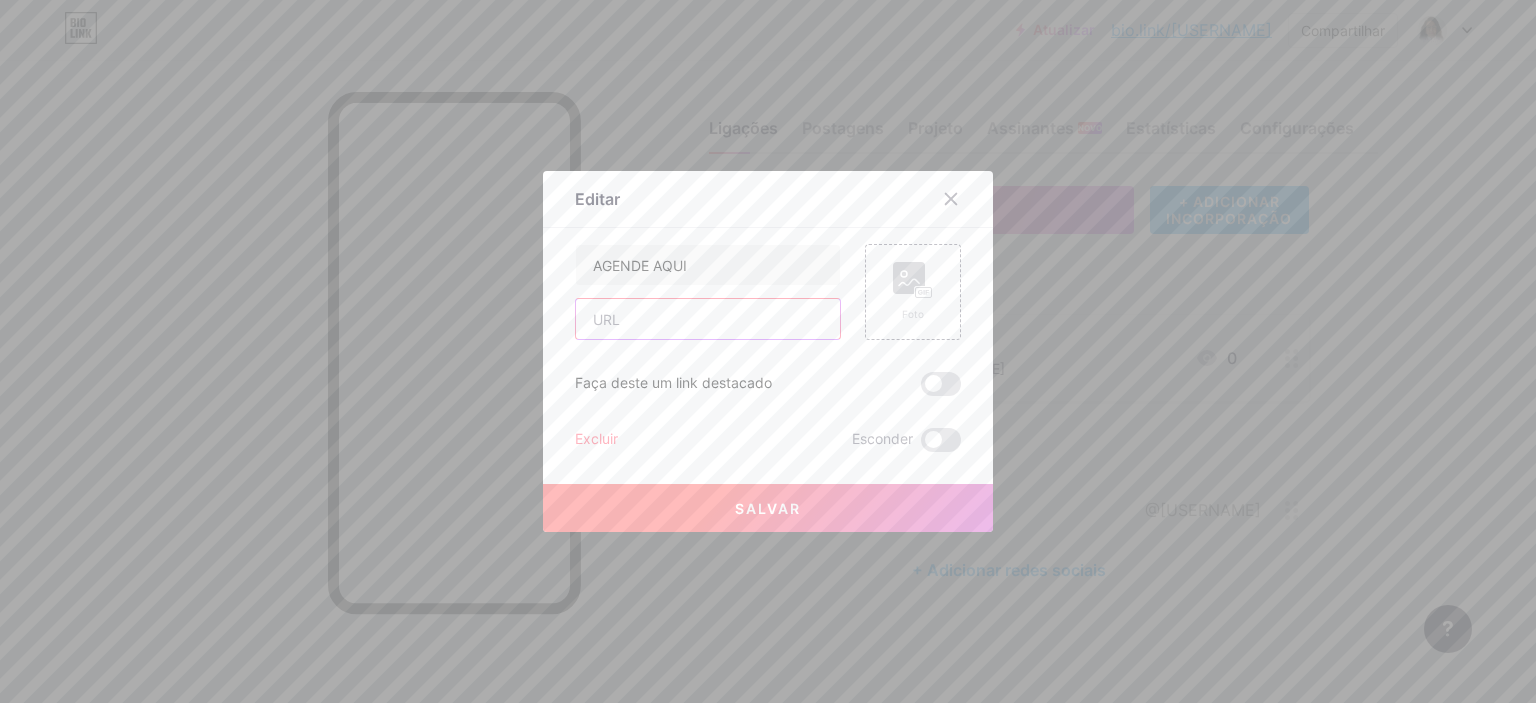scroll, scrollTop: 0, scrollLeft: 0, axis: both 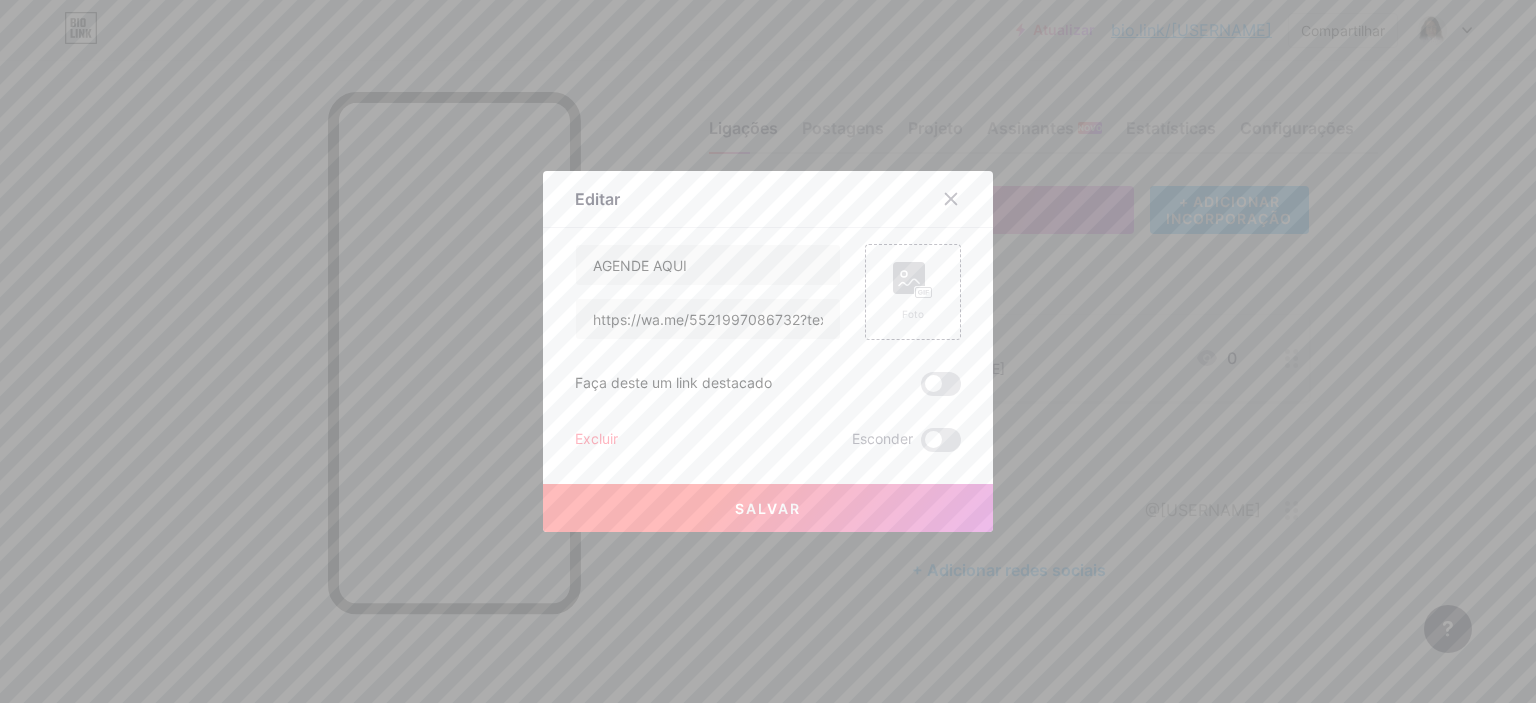 click on "Salvar" at bounding box center [768, 508] 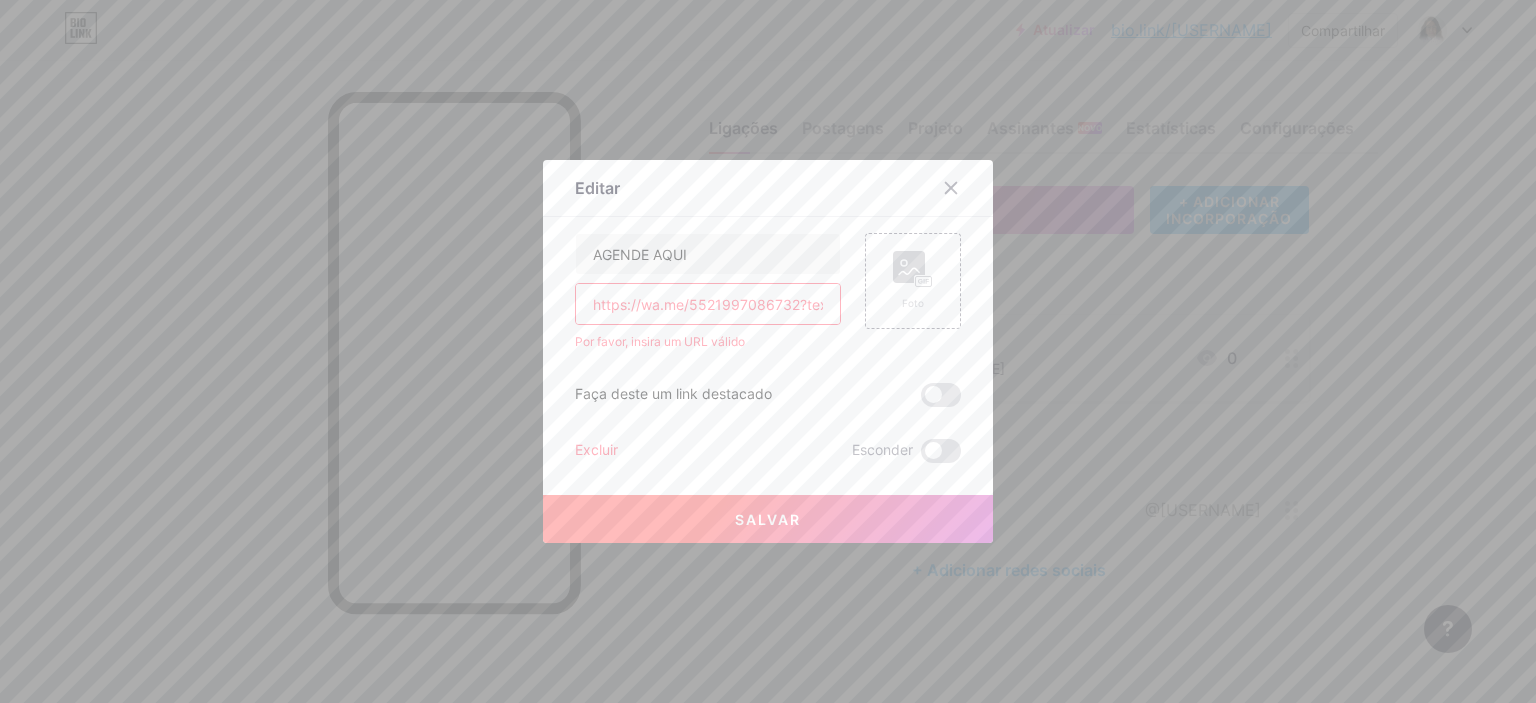 click on "https://wa.me/5521997086732?text=Olá%2C+gostaria+de+agendar+minha+depilação." at bounding box center (708, 304) 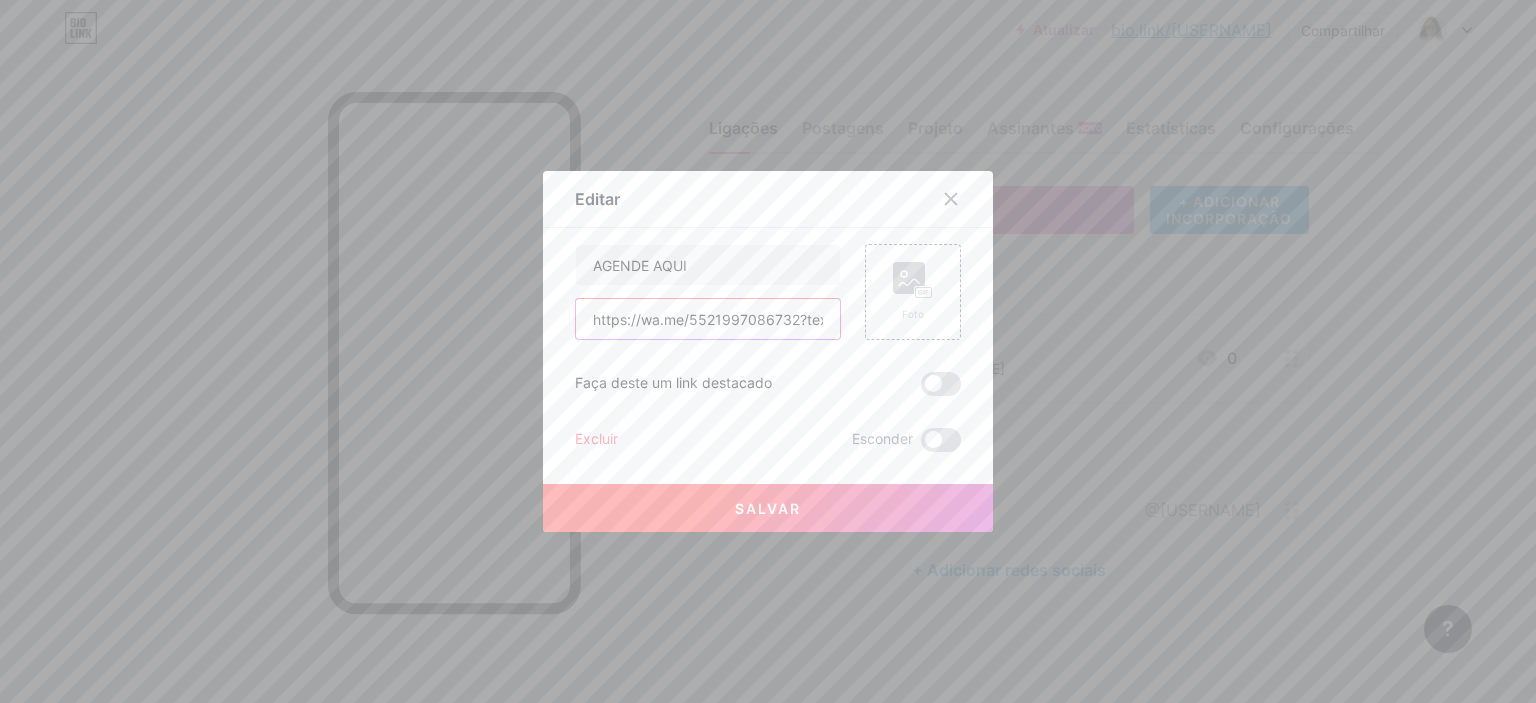 type on "https://wa.me/5521997086732?text=Olá%2C+gostaria+de+agendar+minha+depilação." 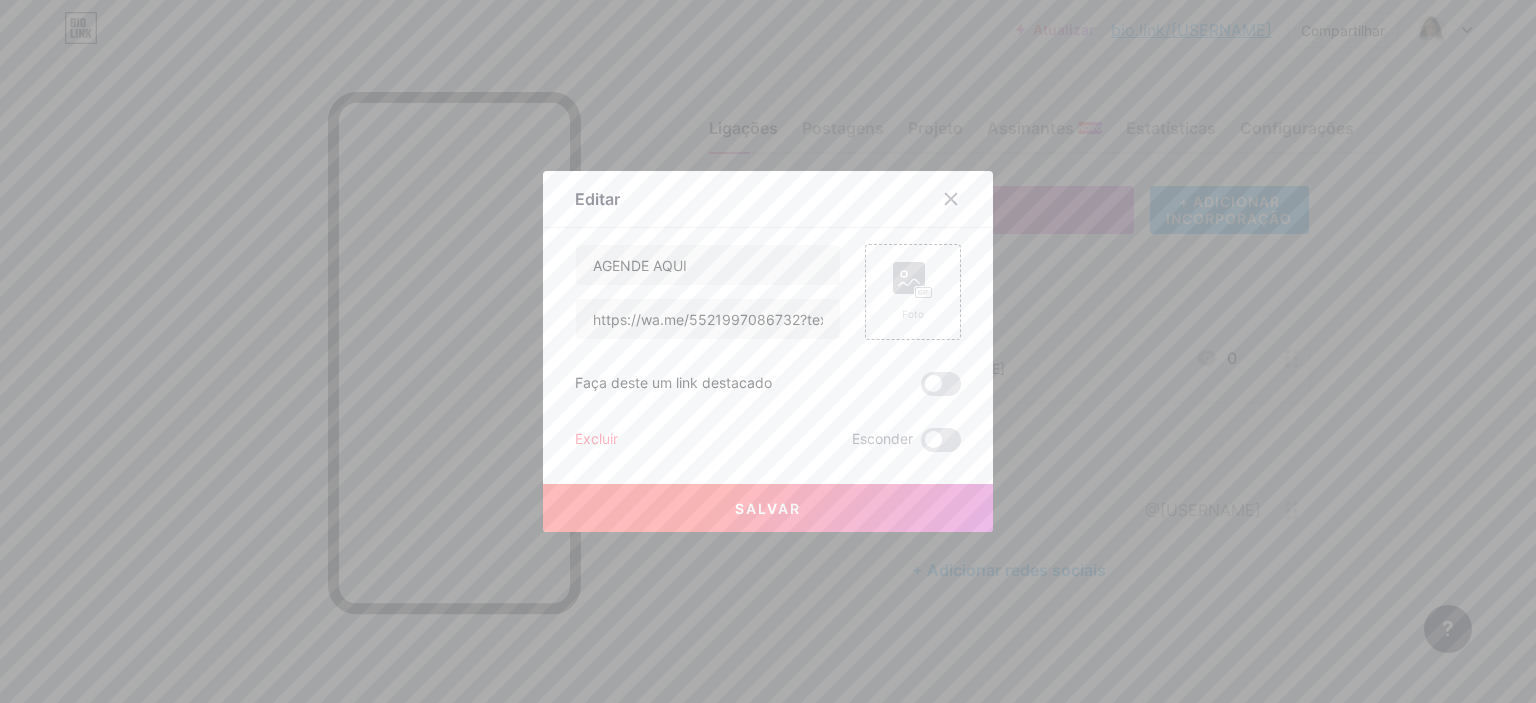 click on "Salvar" at bounding box center [768, 508] 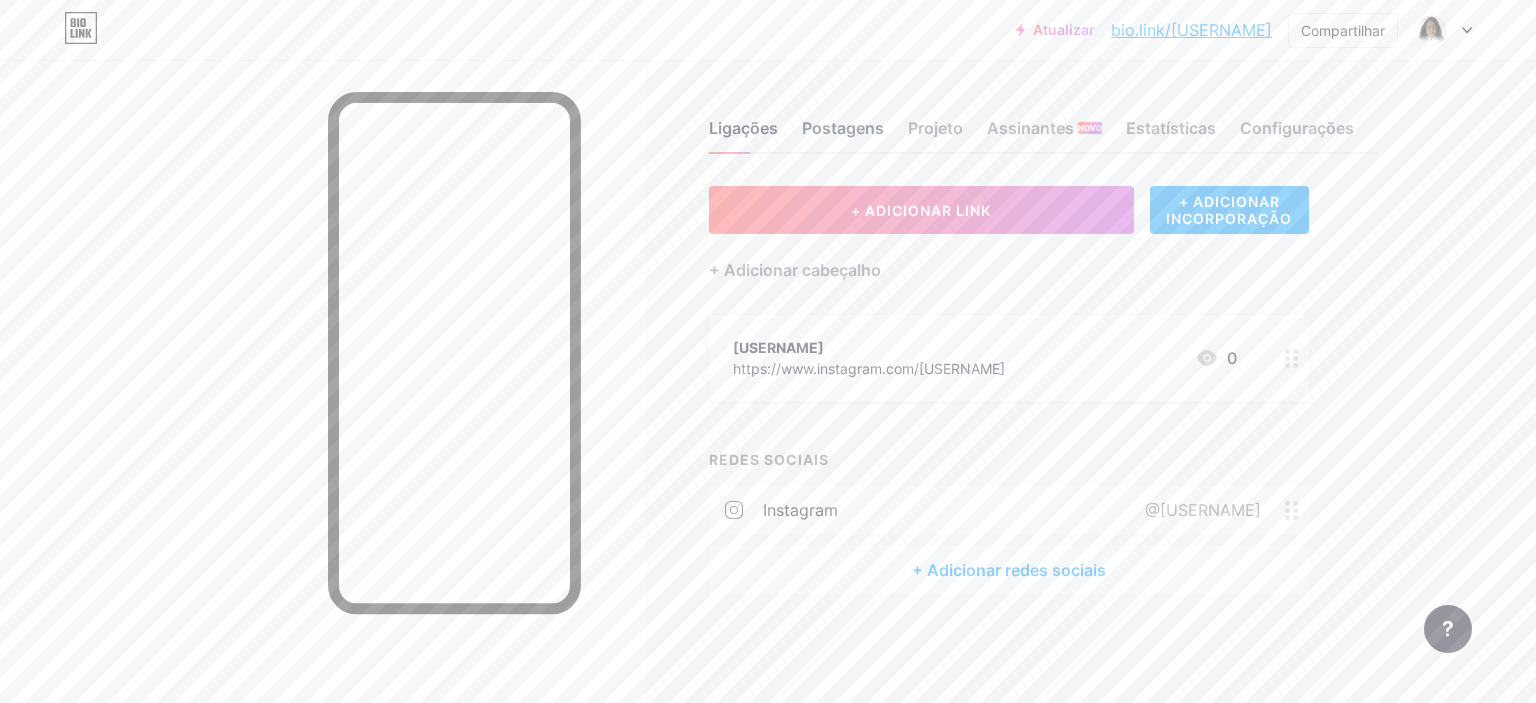 click on "Postagens" at bounding box center (843, 128) 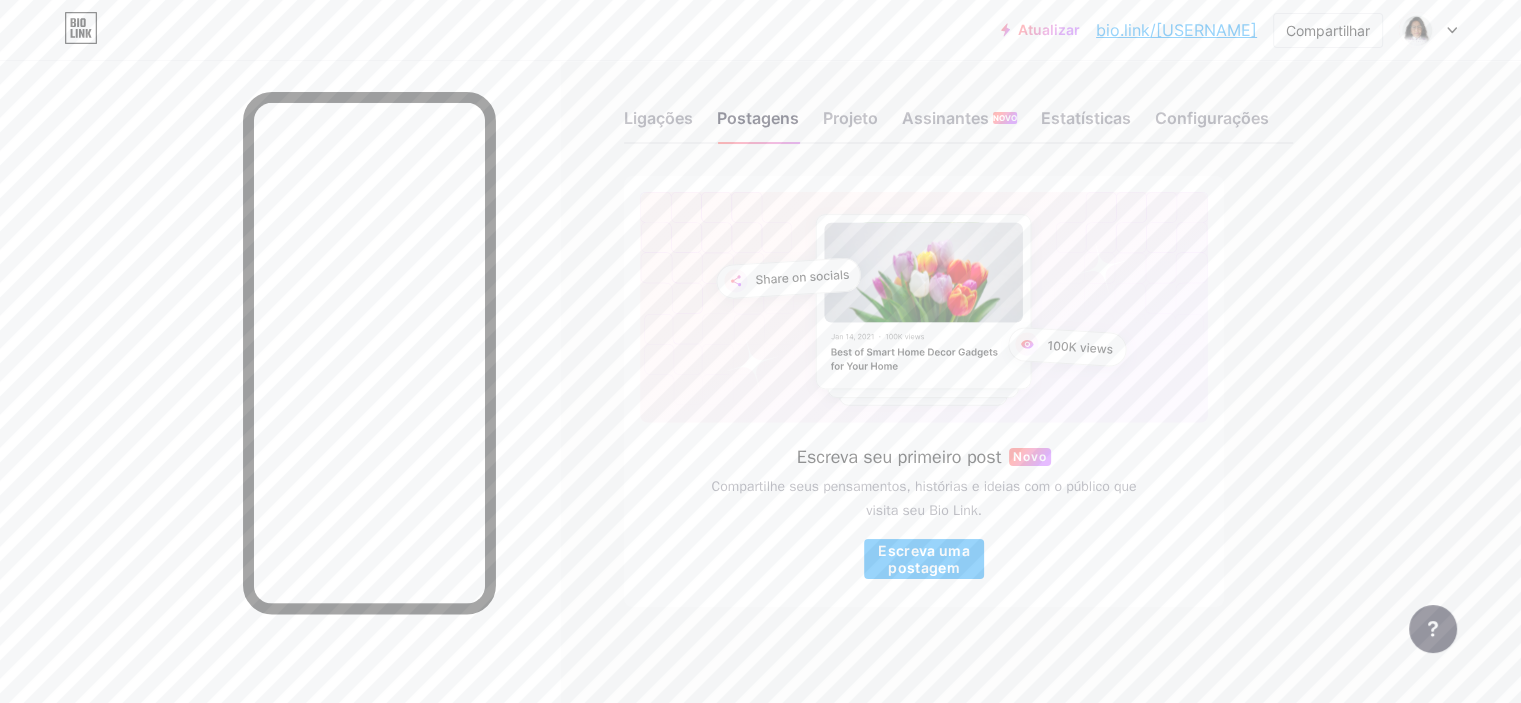 scroll, scrollTop: 13, scrollLeft: 0, axis: vertical 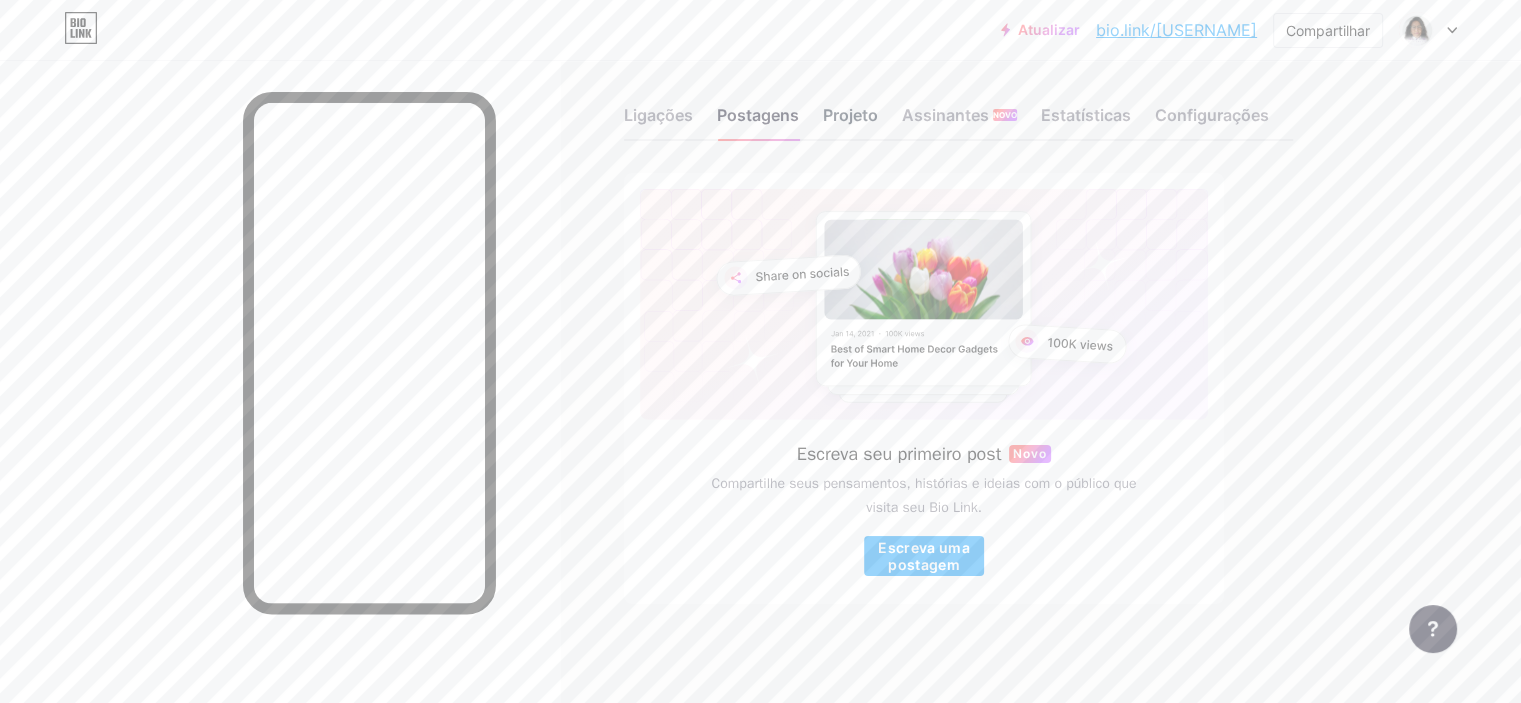 click on "Projeto" at bounding box center [850, 121] 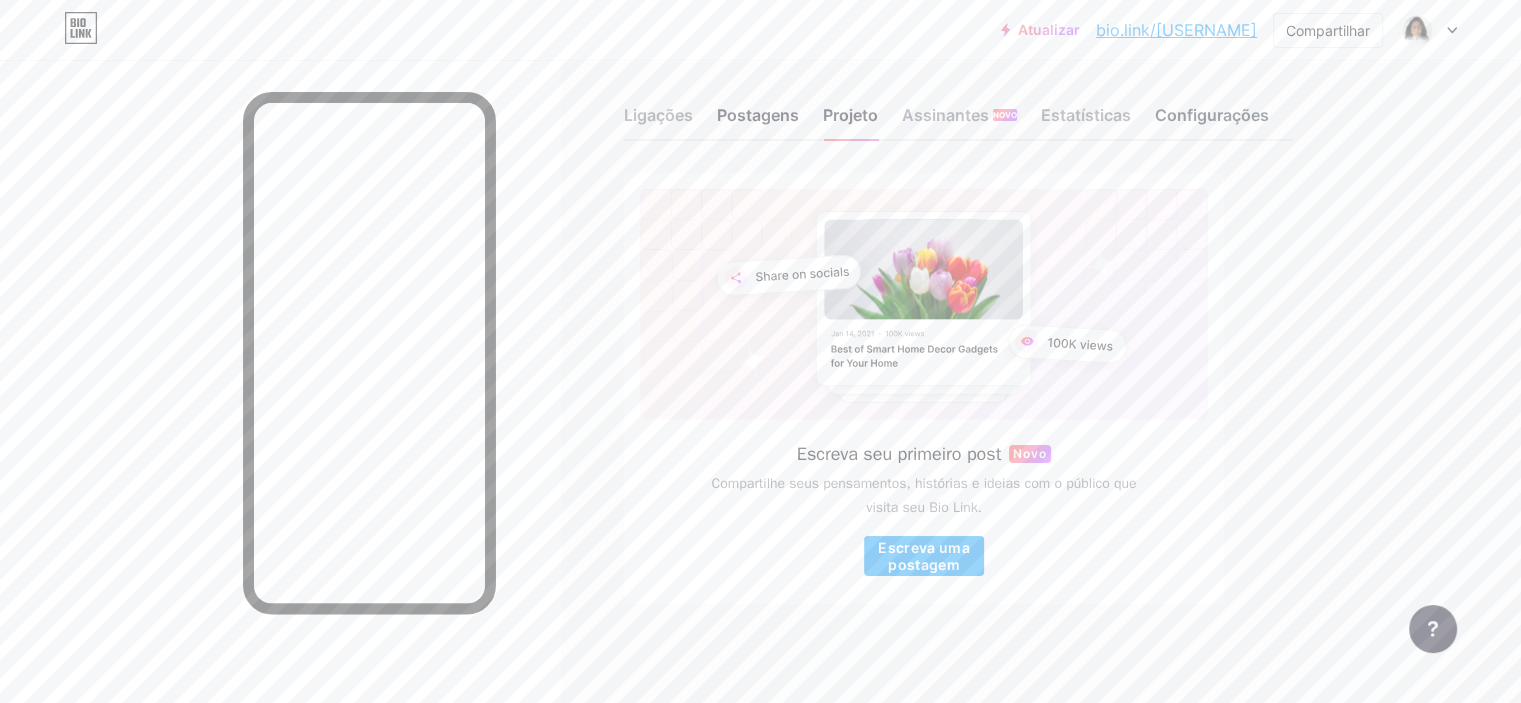 click on "Configurações" at bounding box center [1212, 115] 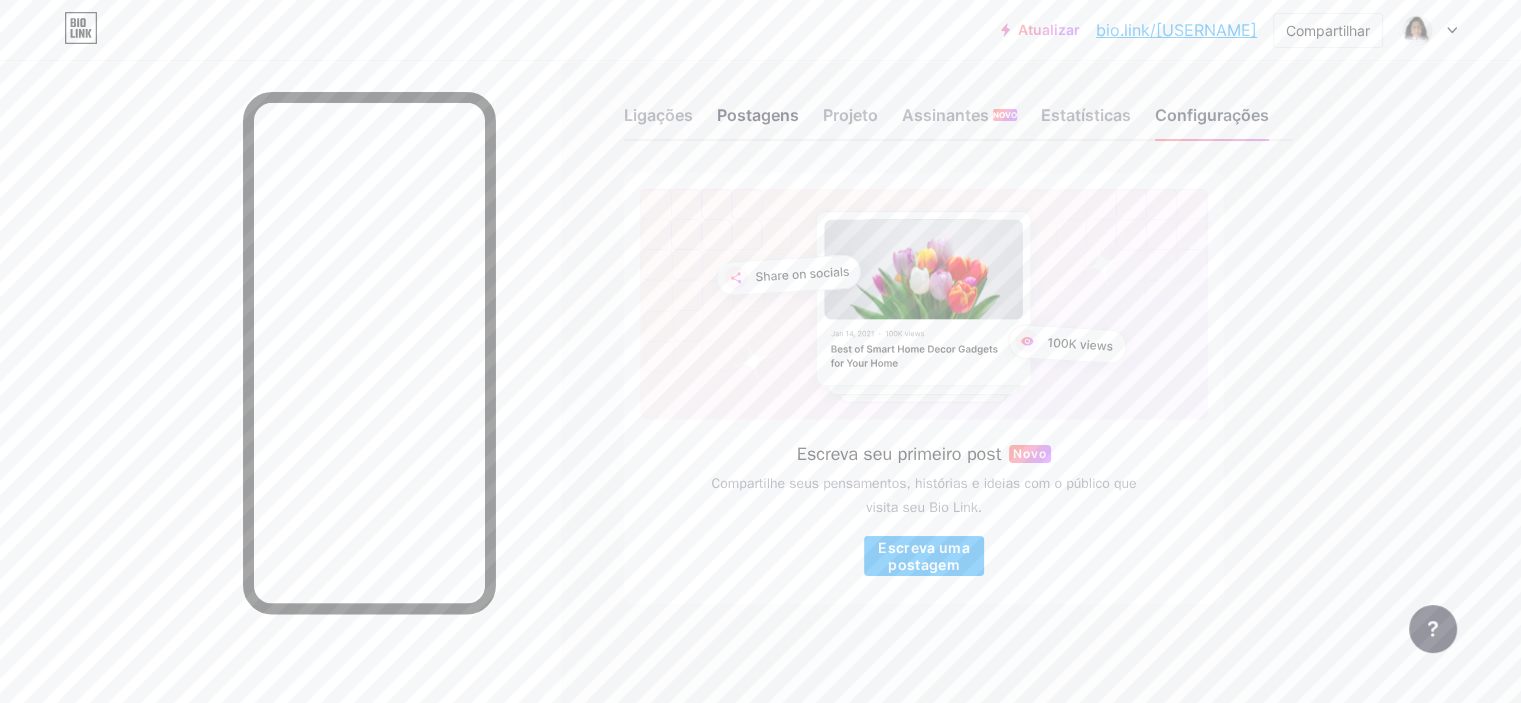 click on "Configurações" at bounding box center (1212, 121) 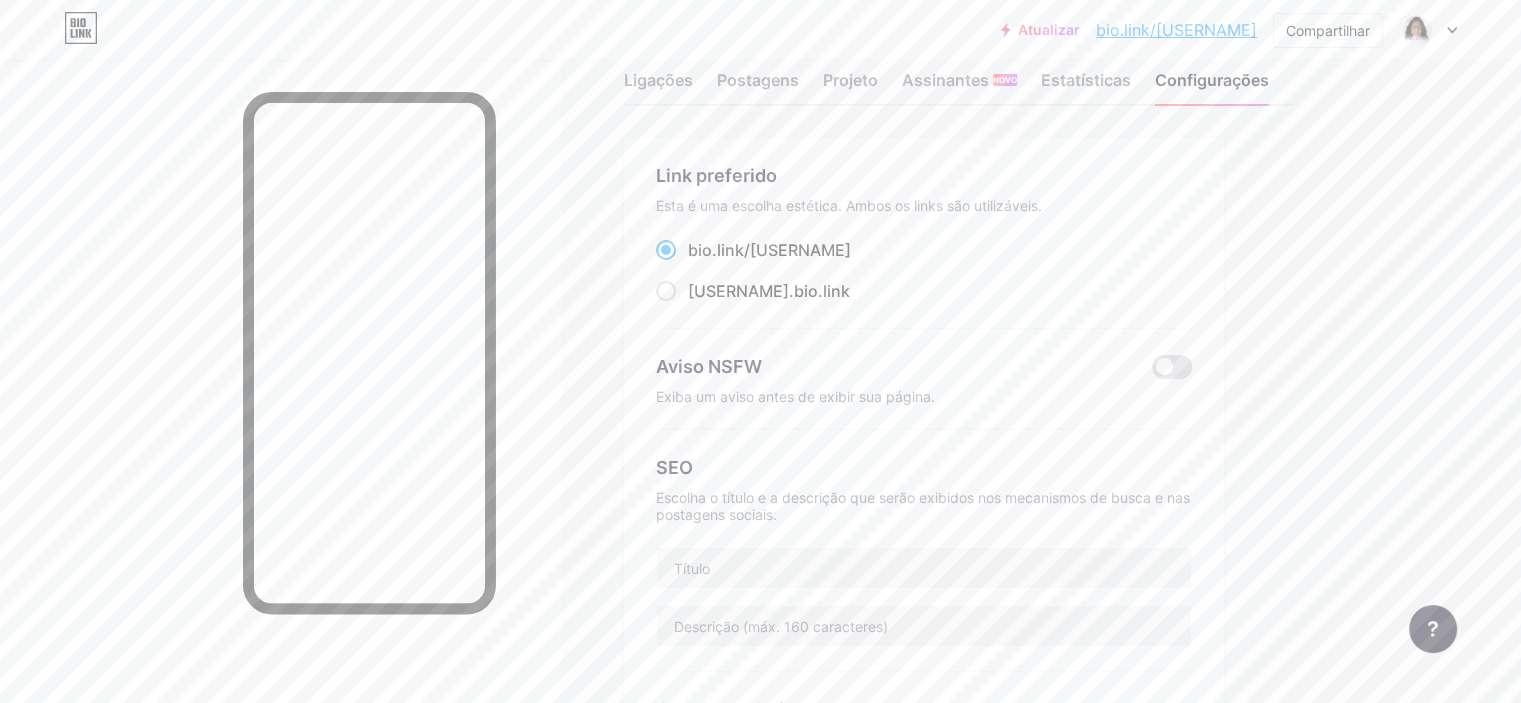scroll, scrollTop: 0, scrollLeft: 0, axis: both 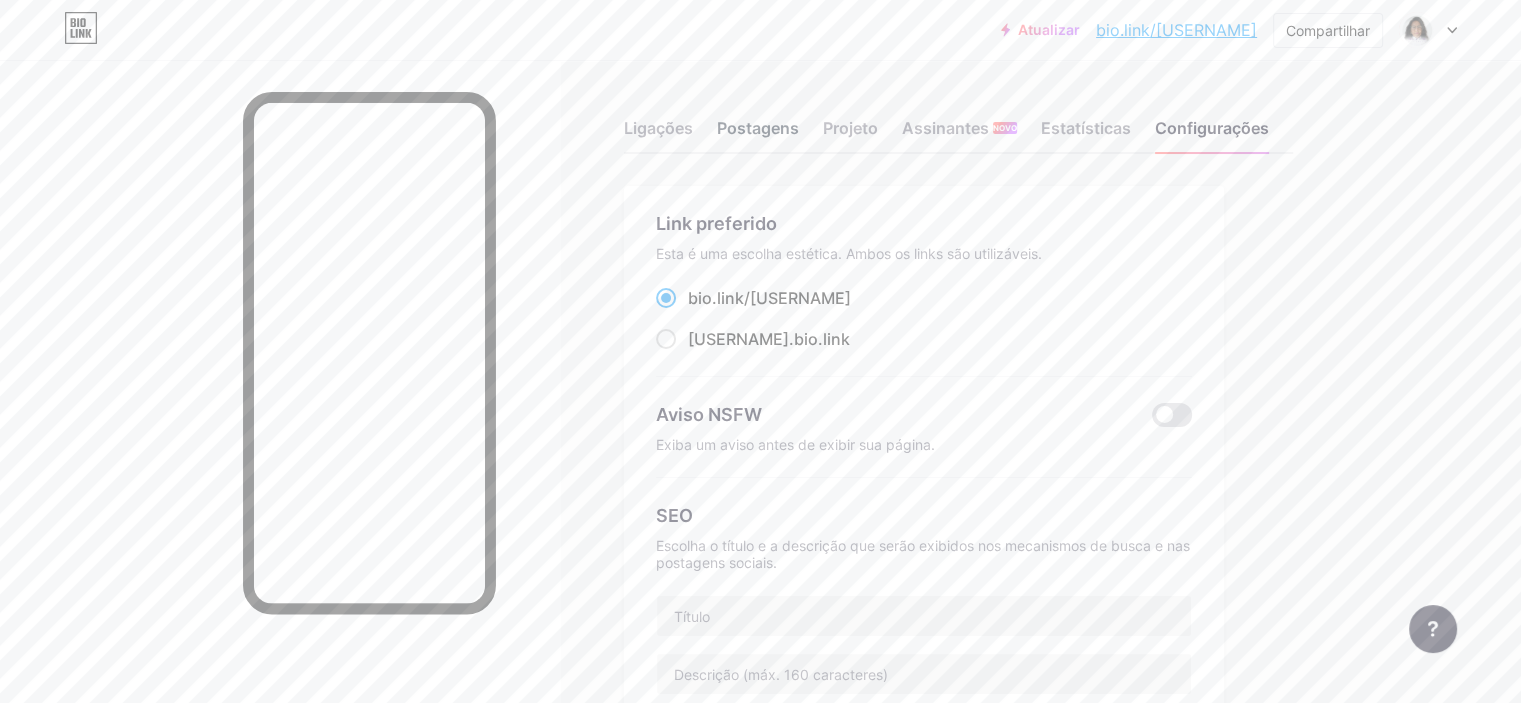 click on "Postagens" at bounding box center [758, 128] 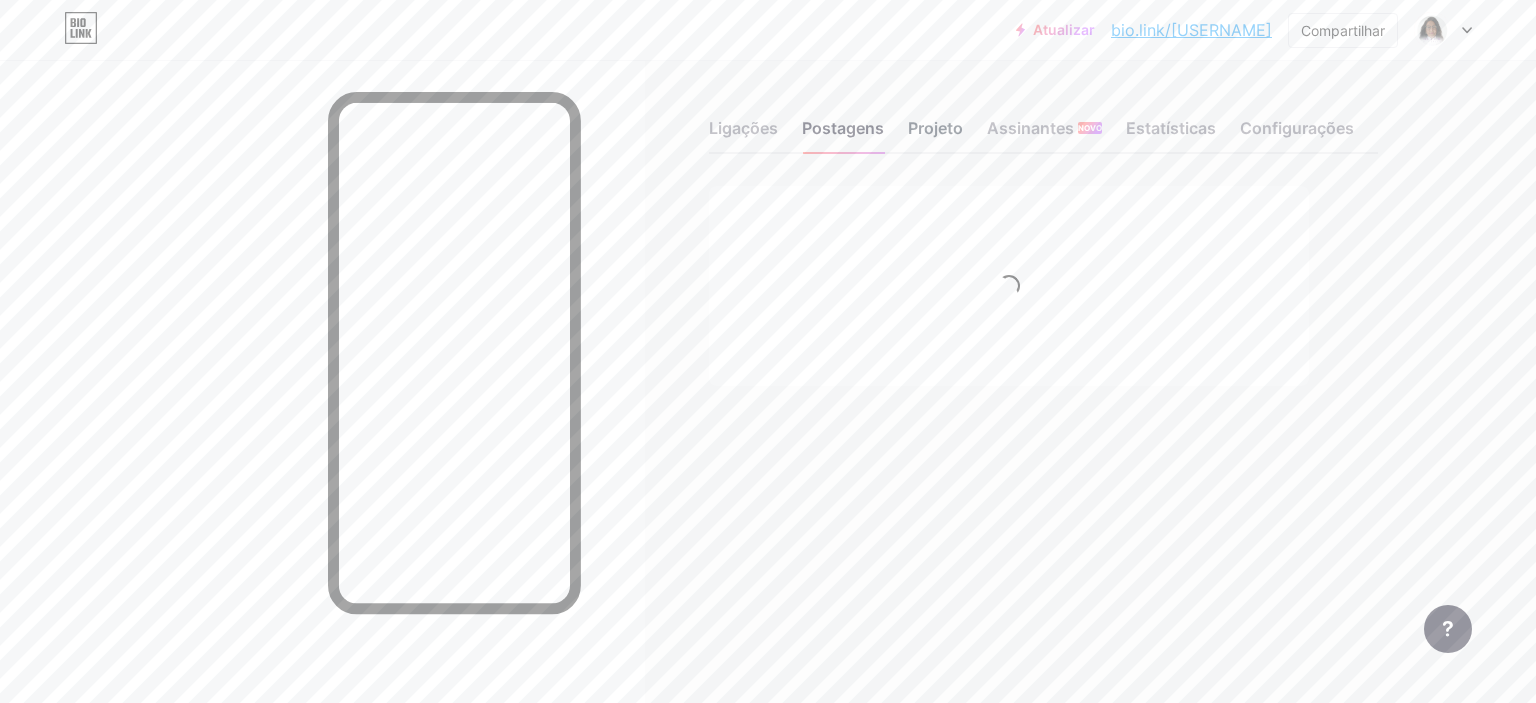click on "Projeto" at bounding box center (935, 128) 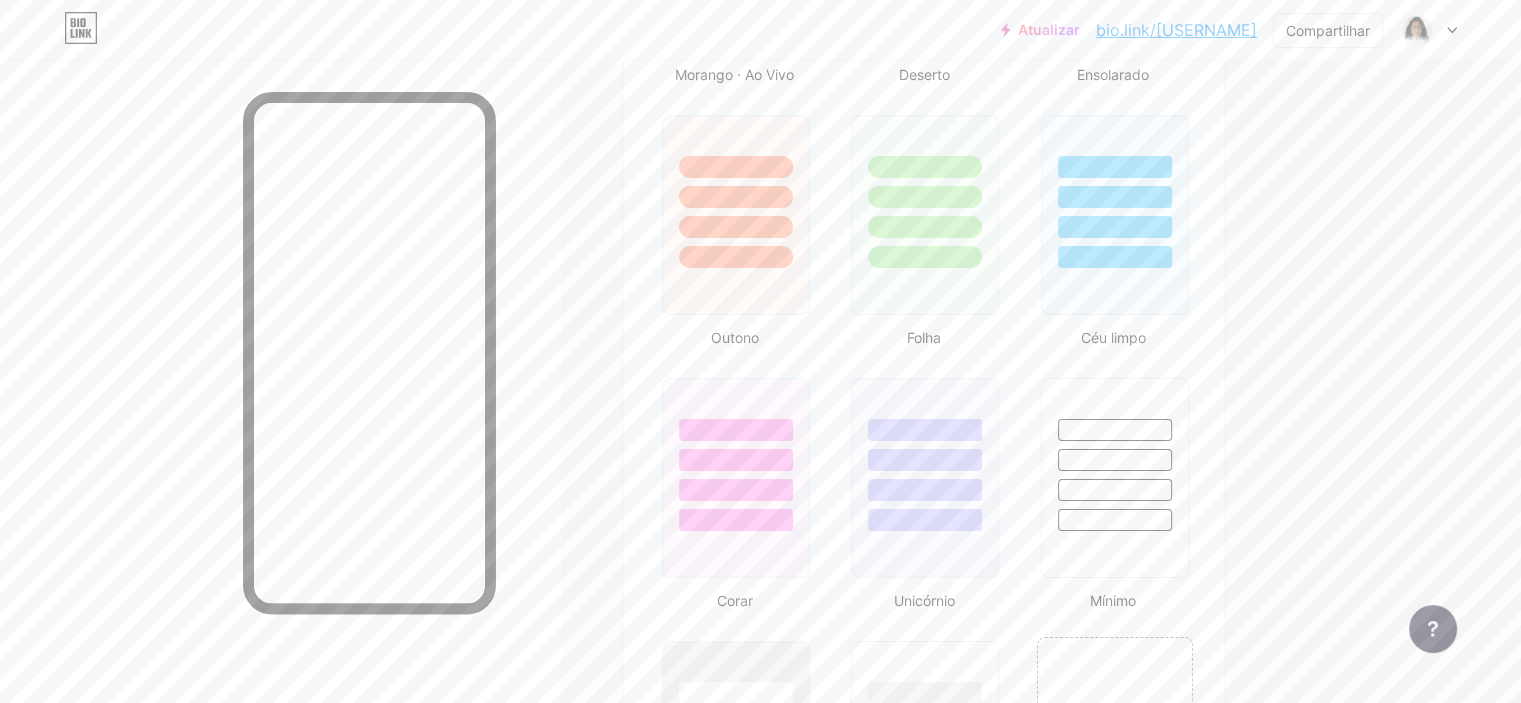 scroll, scrollTop: 1800, scrollLeft: 0, axis: vertical 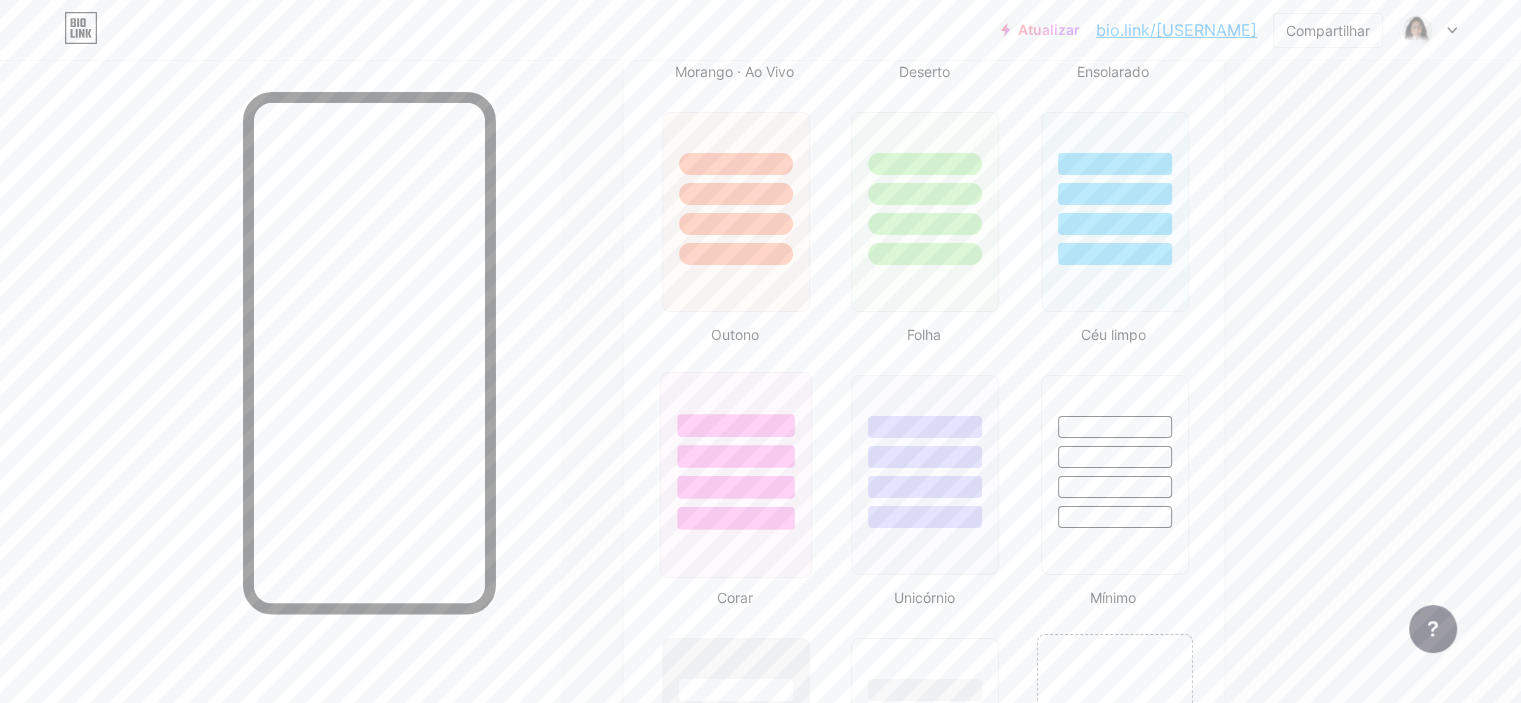 click at bounding box center [735, 425] 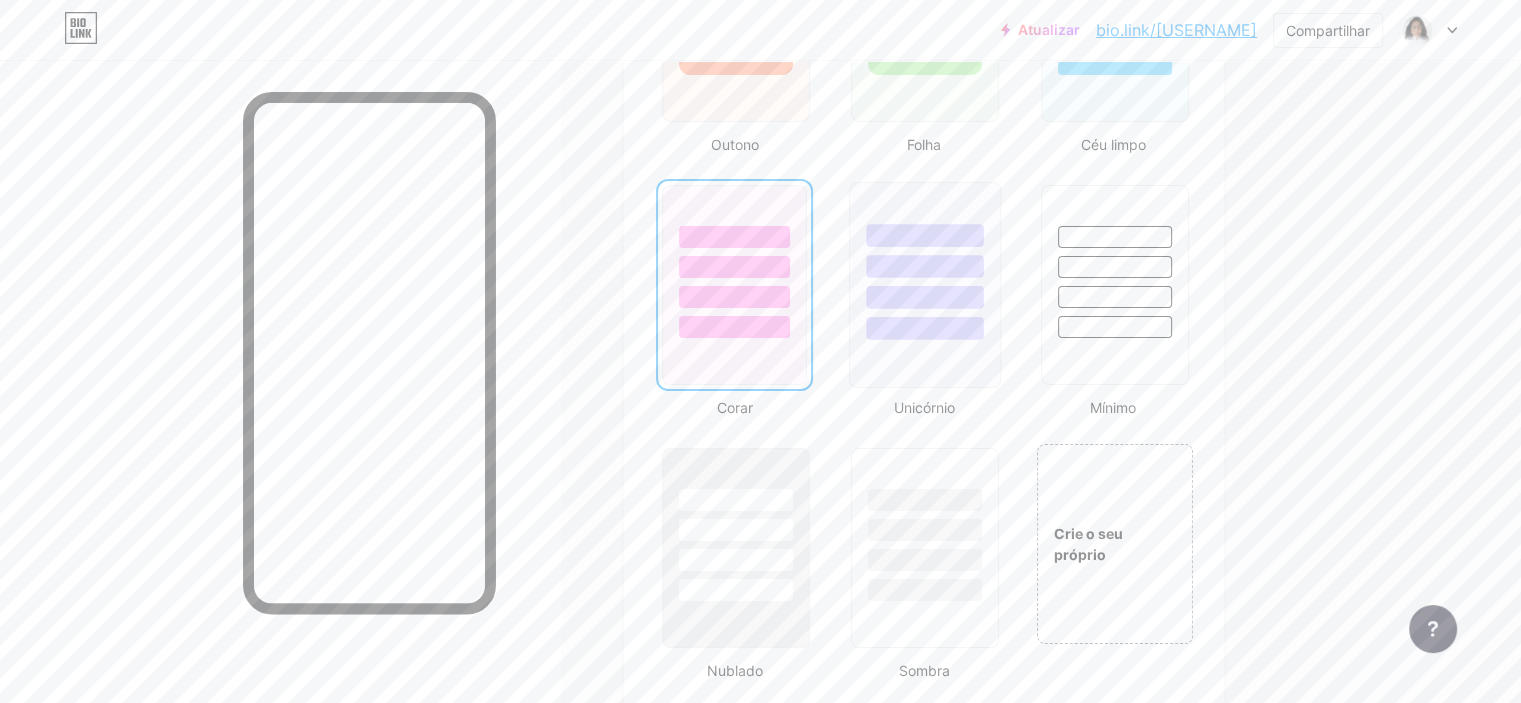 scroll, scrollTop: 2000, scrollLeft: 0, axis: vertical 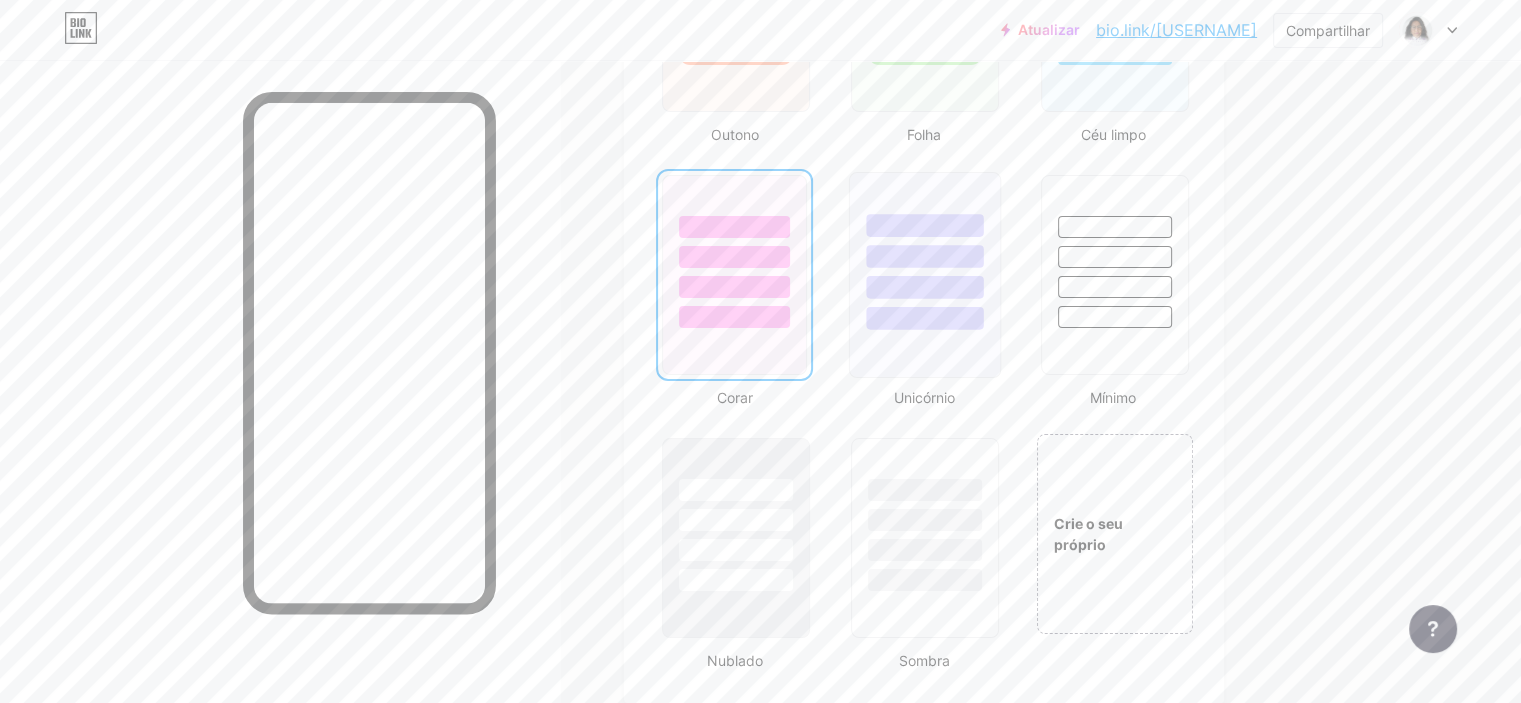 click at bounding box center [925, 251] 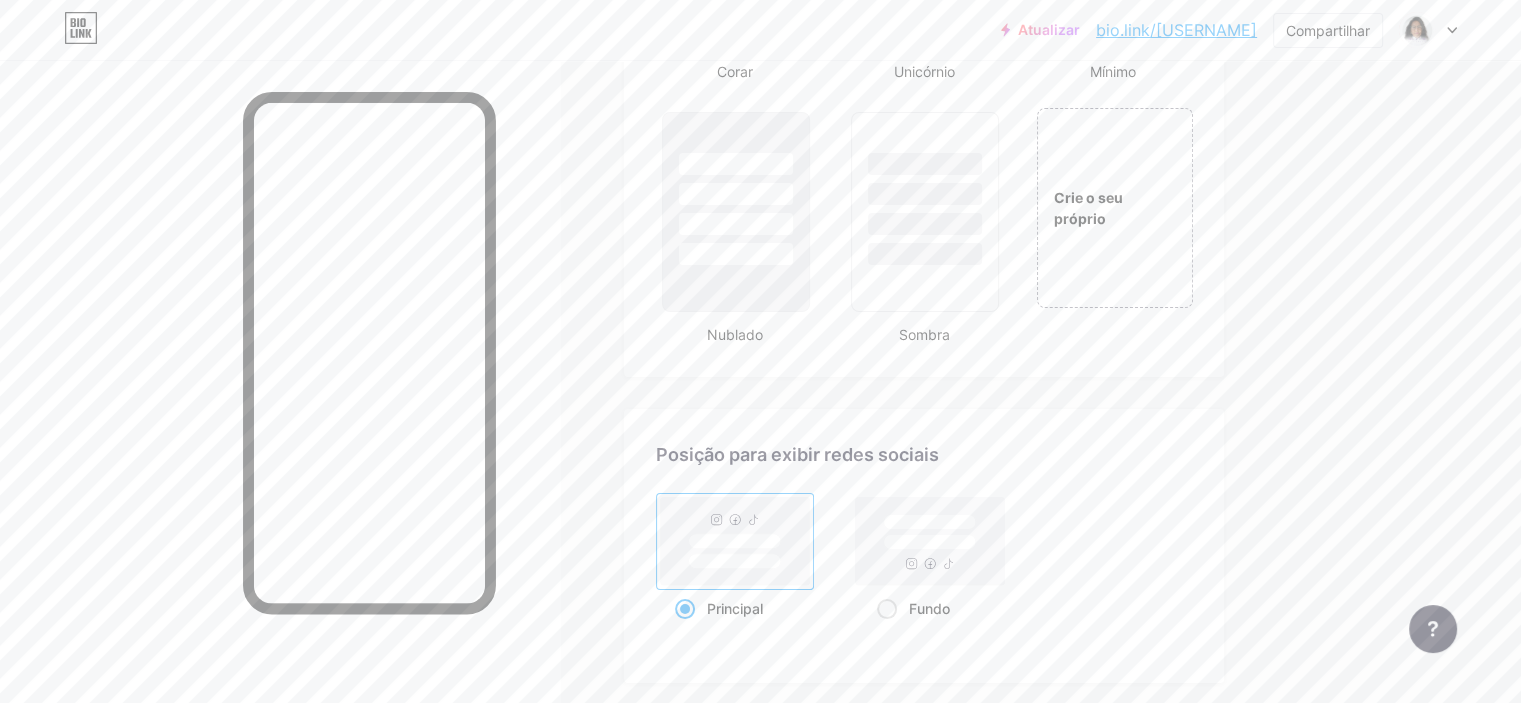 scroll, scrollTop: 2324, scrollLeft: 0, axis: vertical 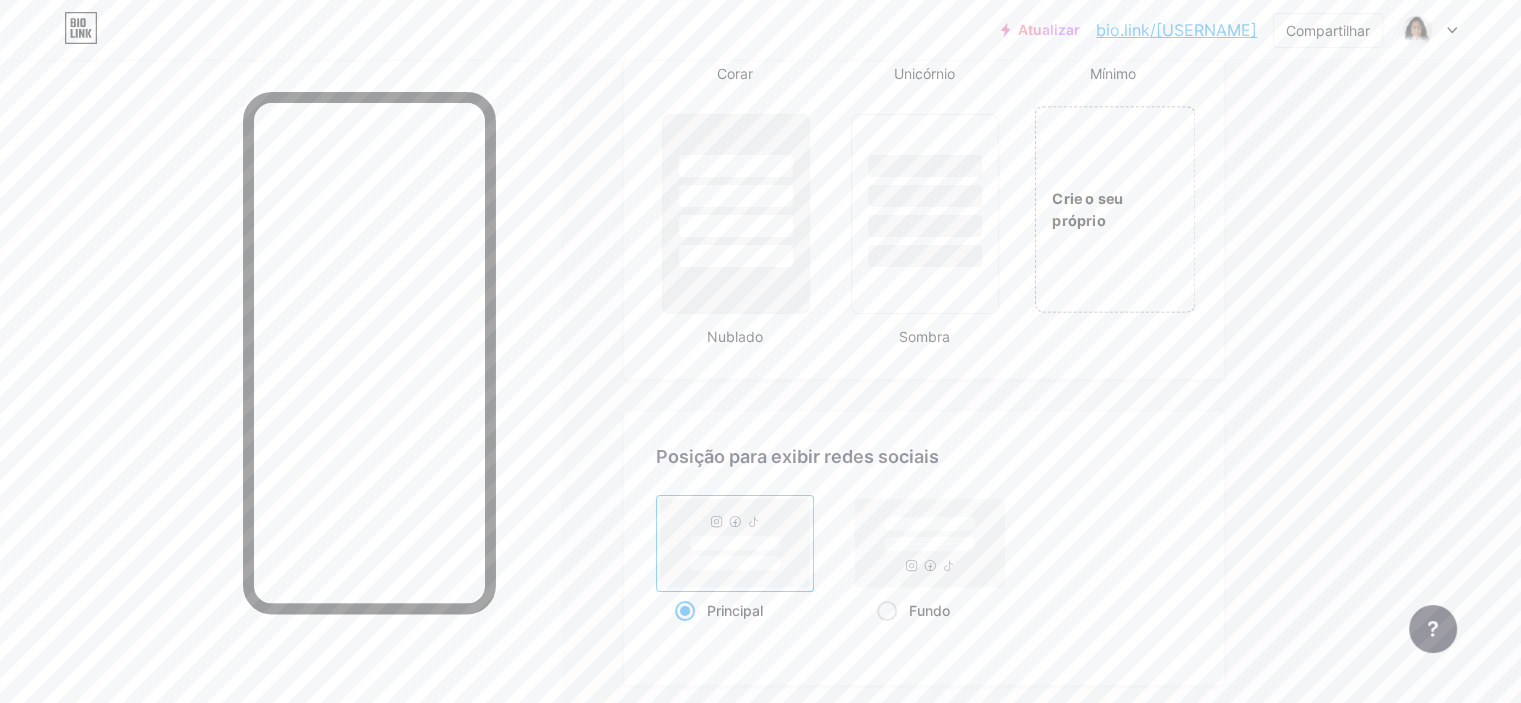 click on "Crie o seu próprio" at bounding box center [1114, 209] 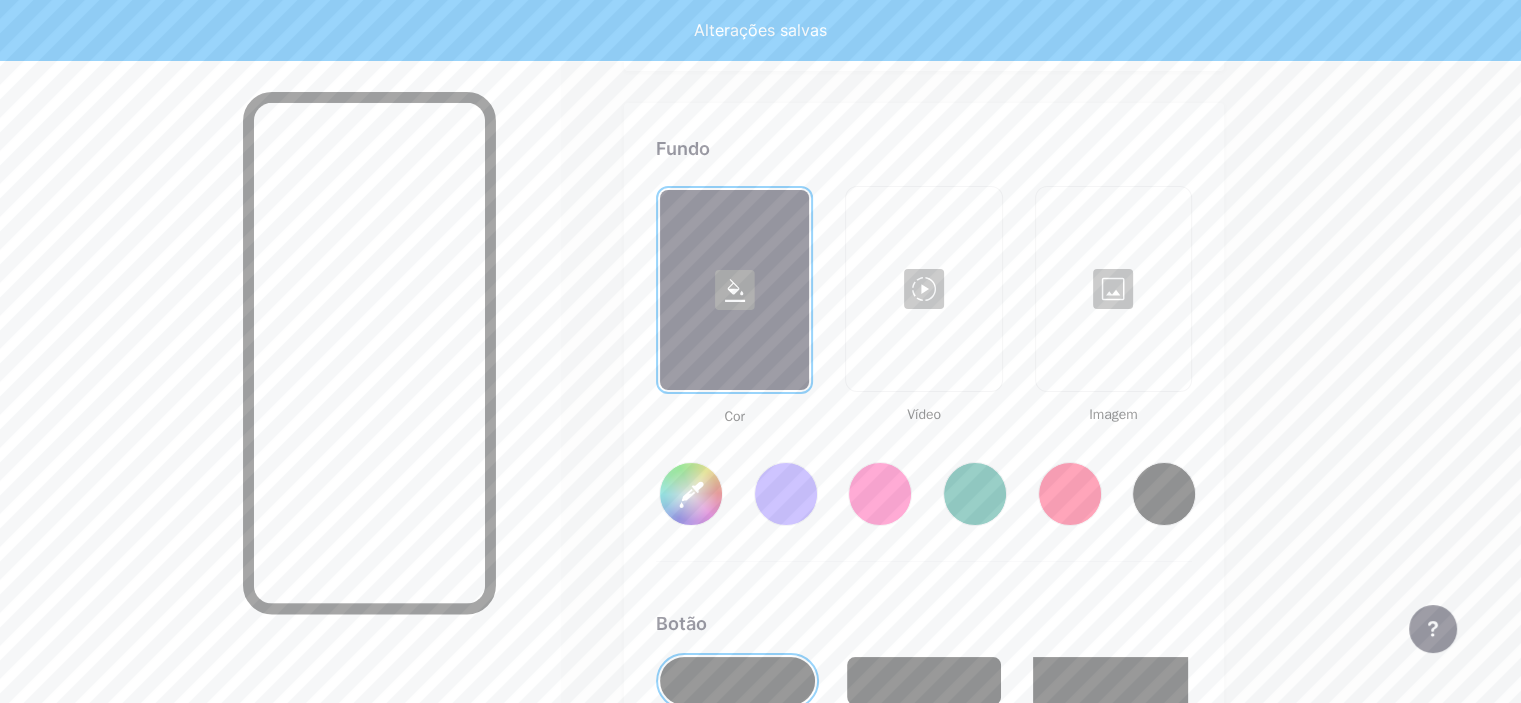 scroll, scrollTop: 2668, scrollLeft: 0, axis: vertical 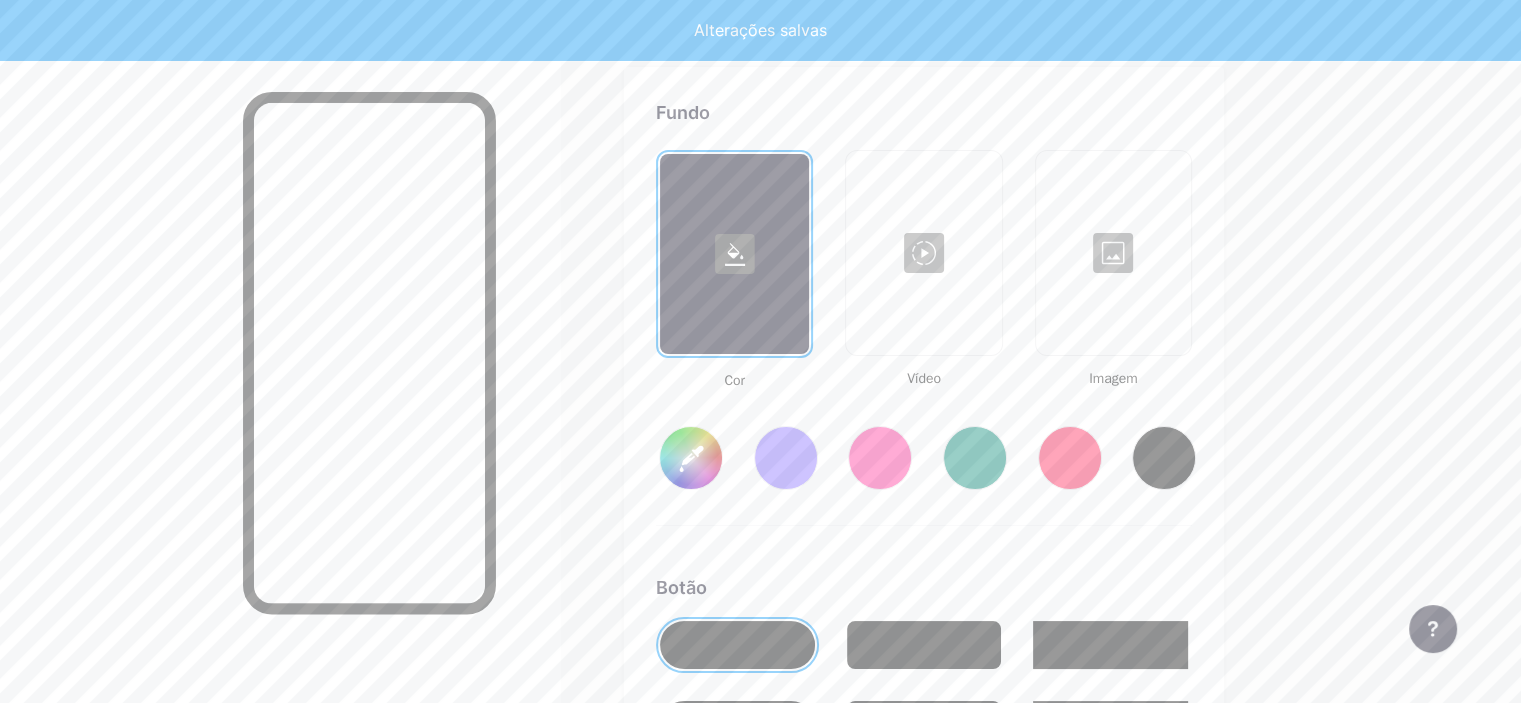 type on "#ffffff" 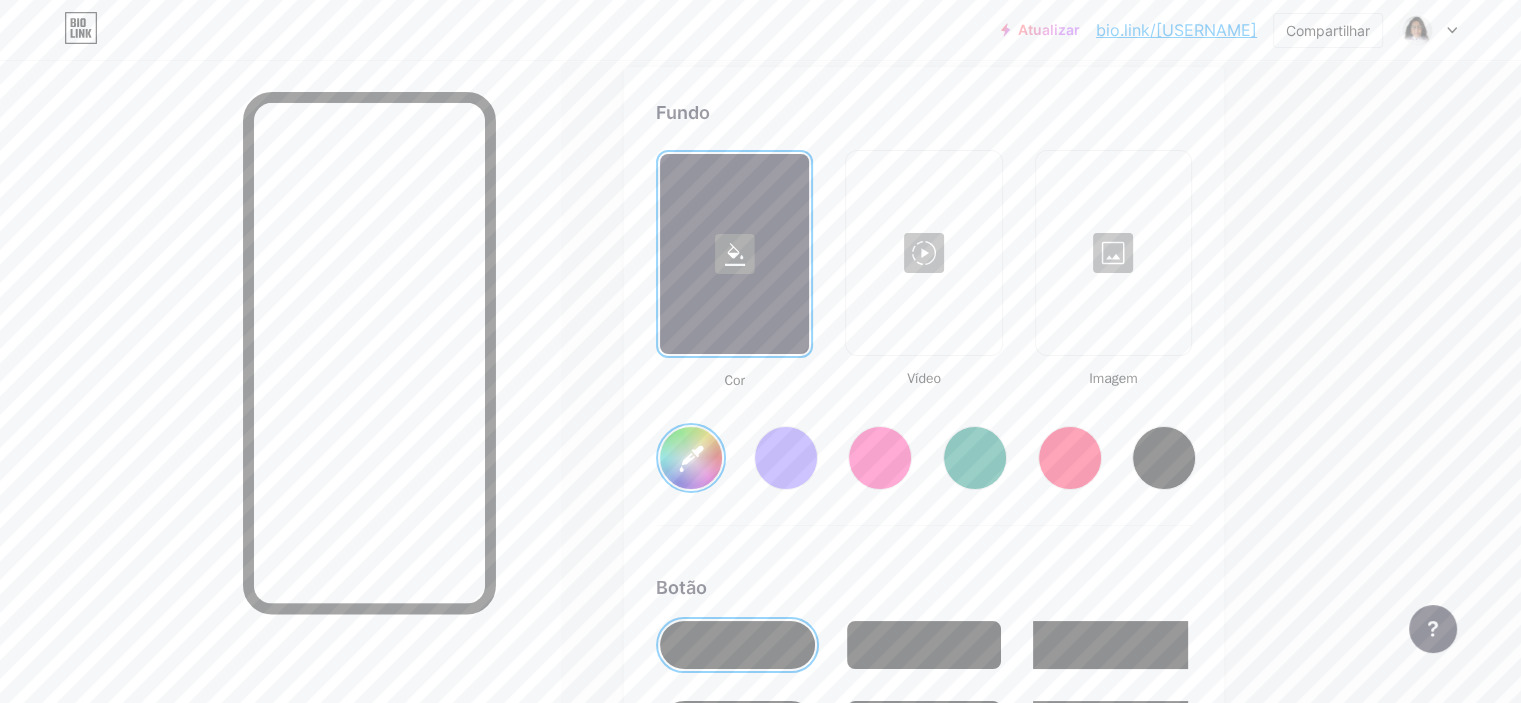 click on "#ffffff" at bounding box center (691, 458) 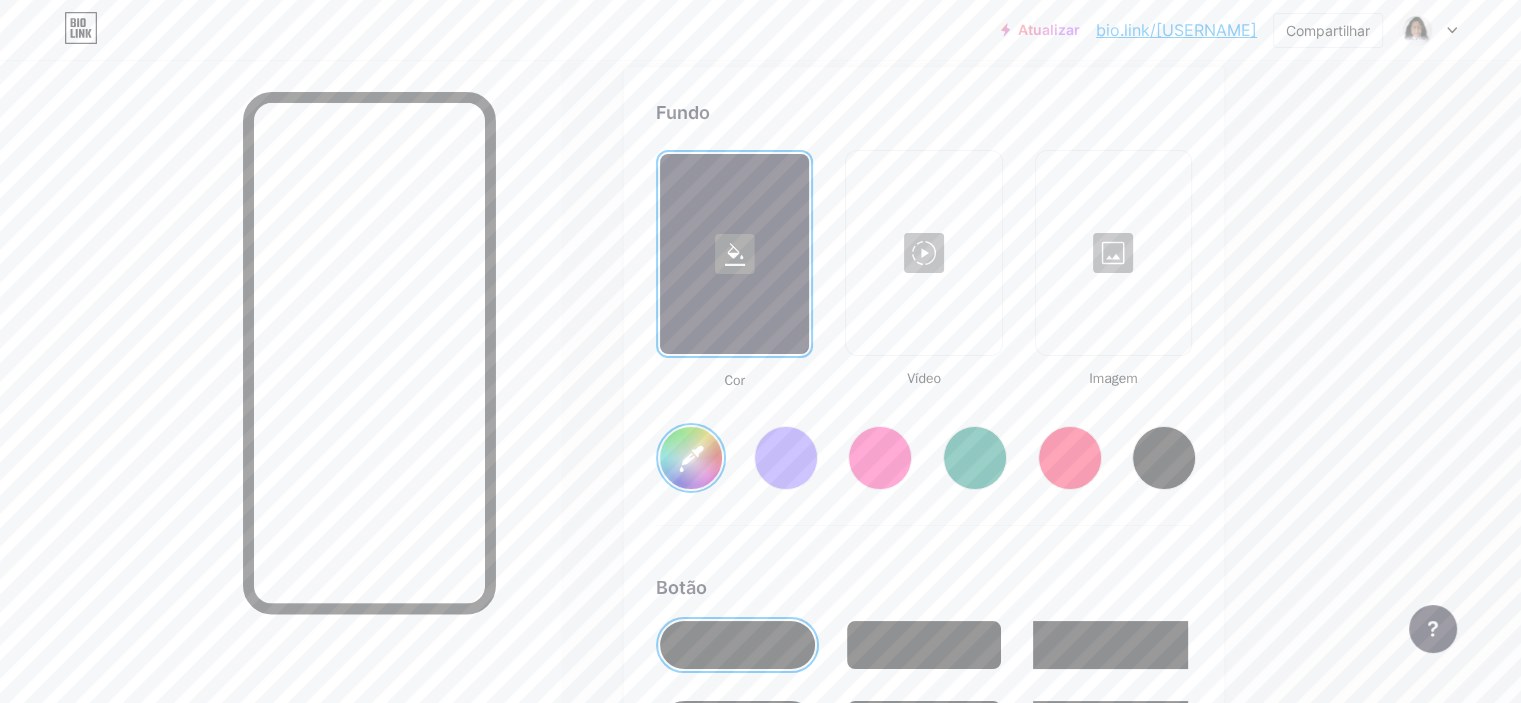 click on "#c924eb" at bounding box center (924, 442) 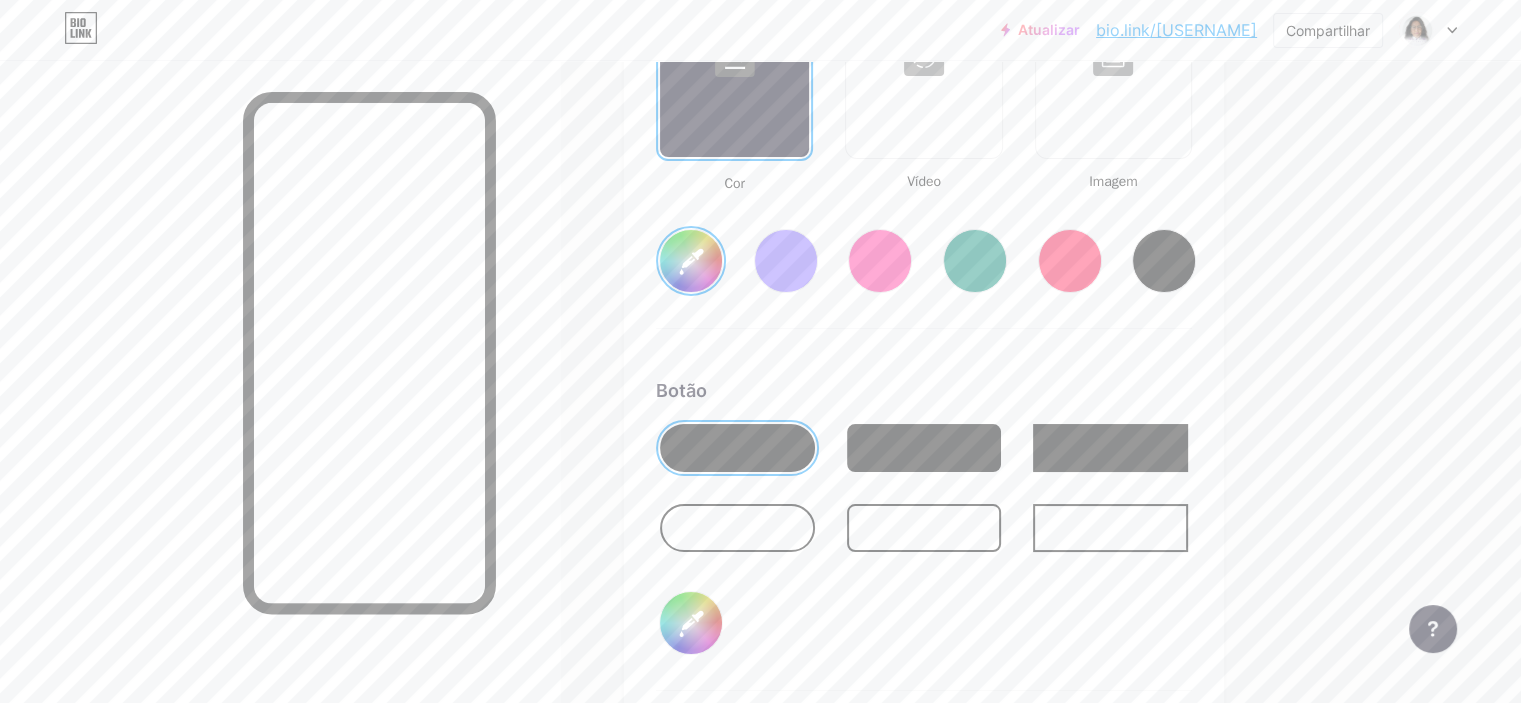 scroll, scrollTop: 2868, scrollLeft: 0, axis: vertical 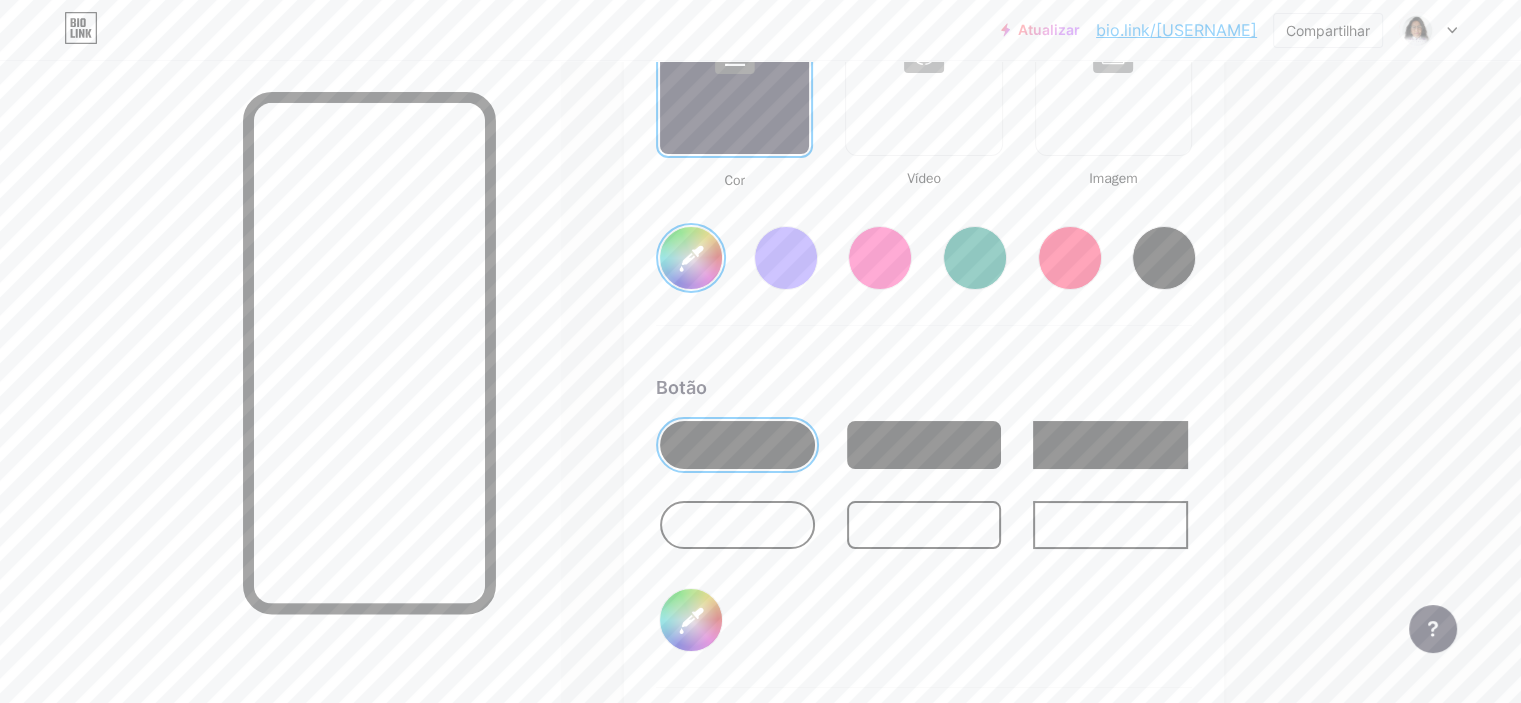 click at bounding box center (737, 525) 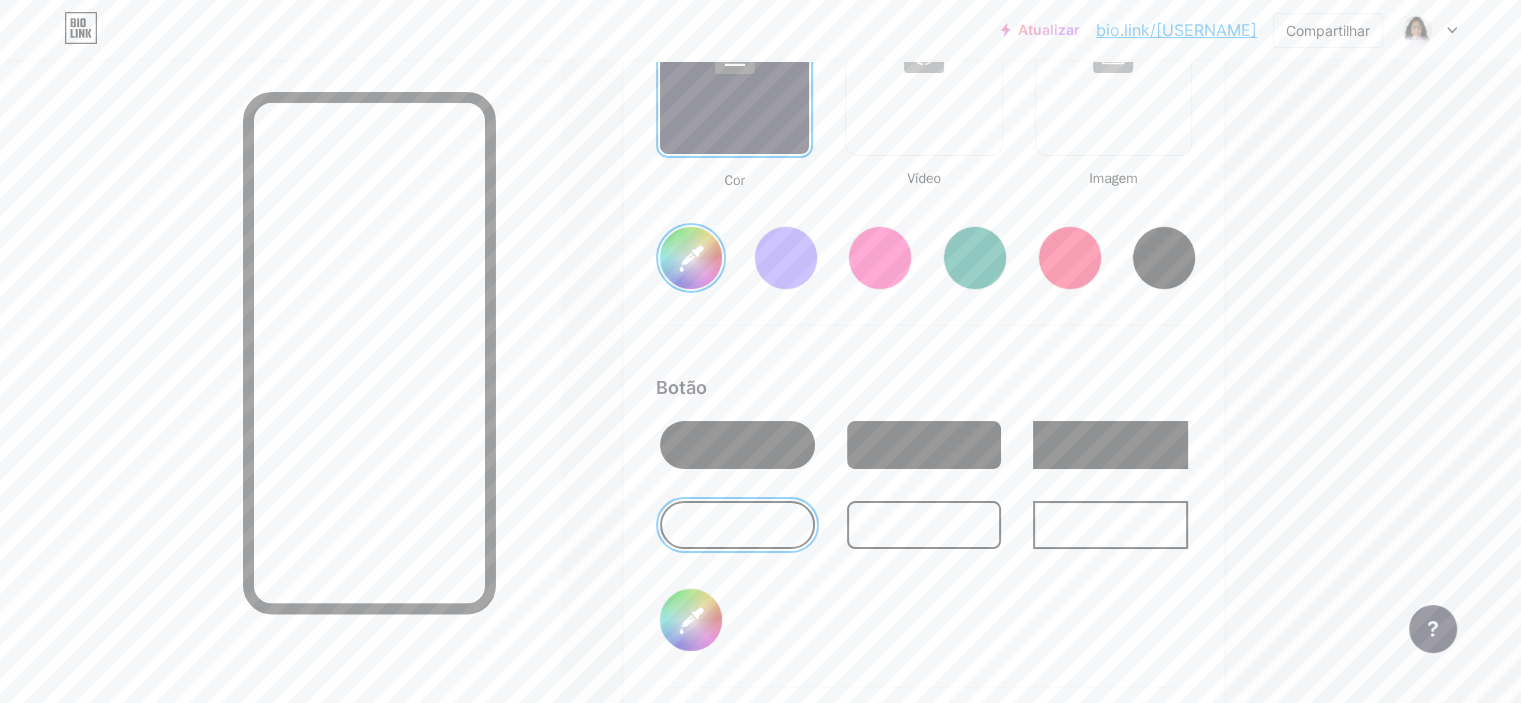 click at bounding box center [924, 525] 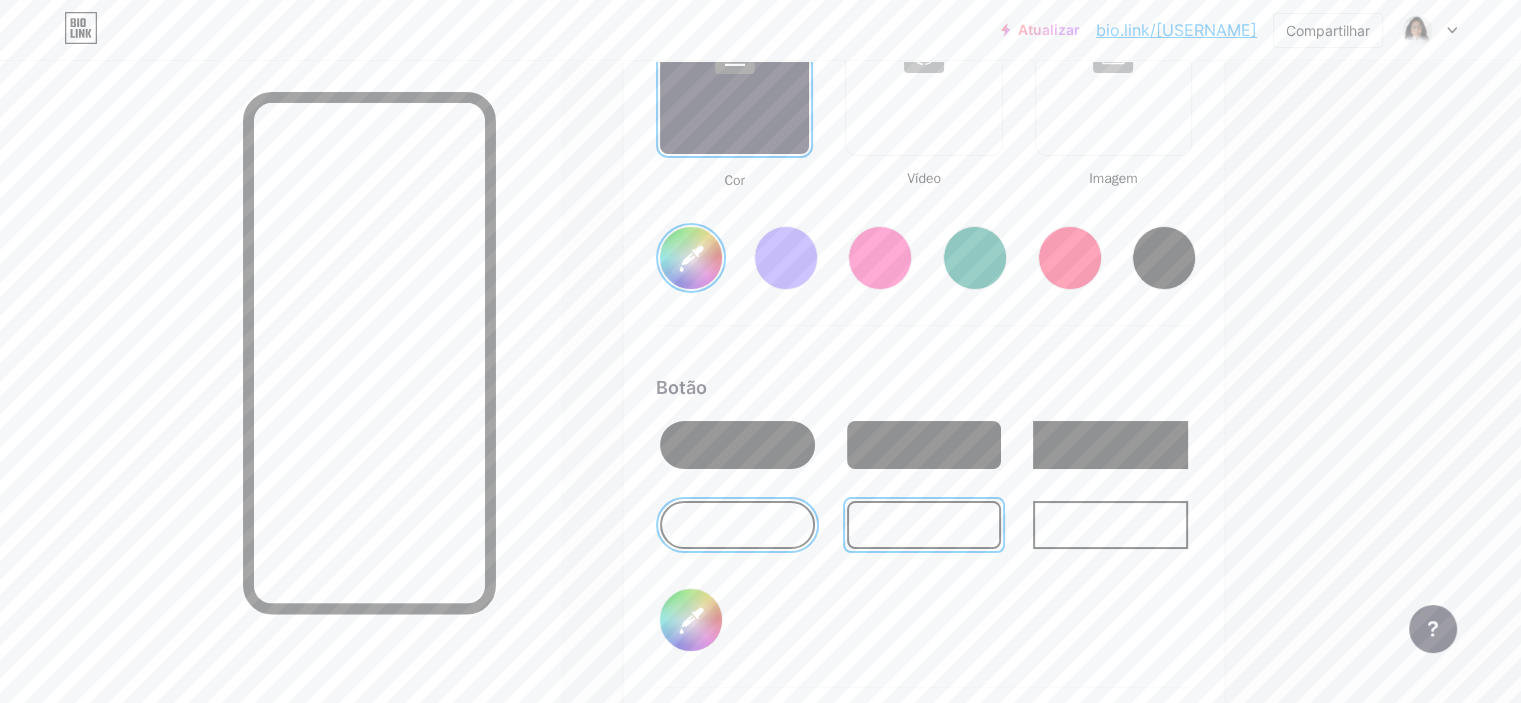 click at bounding box center (737, 525) 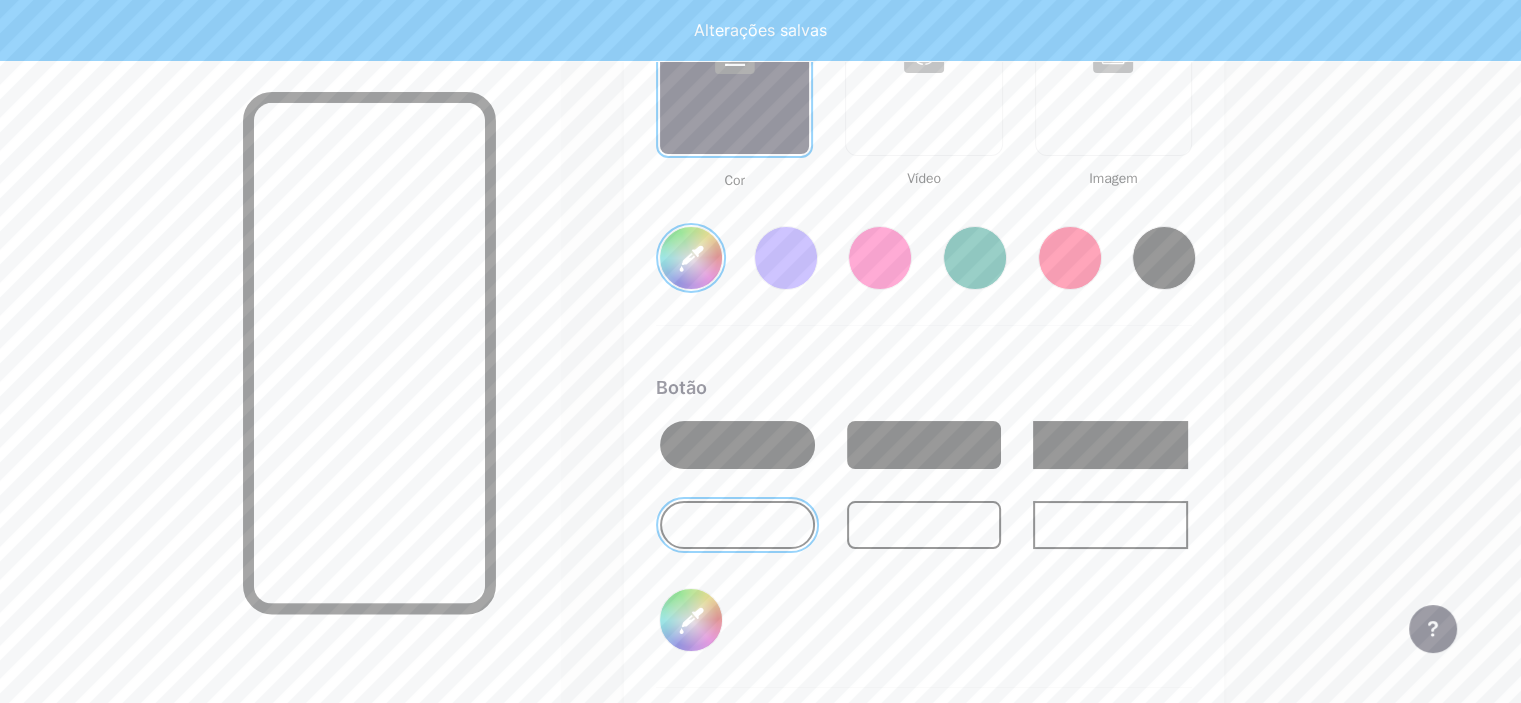 type on "#c924eb" 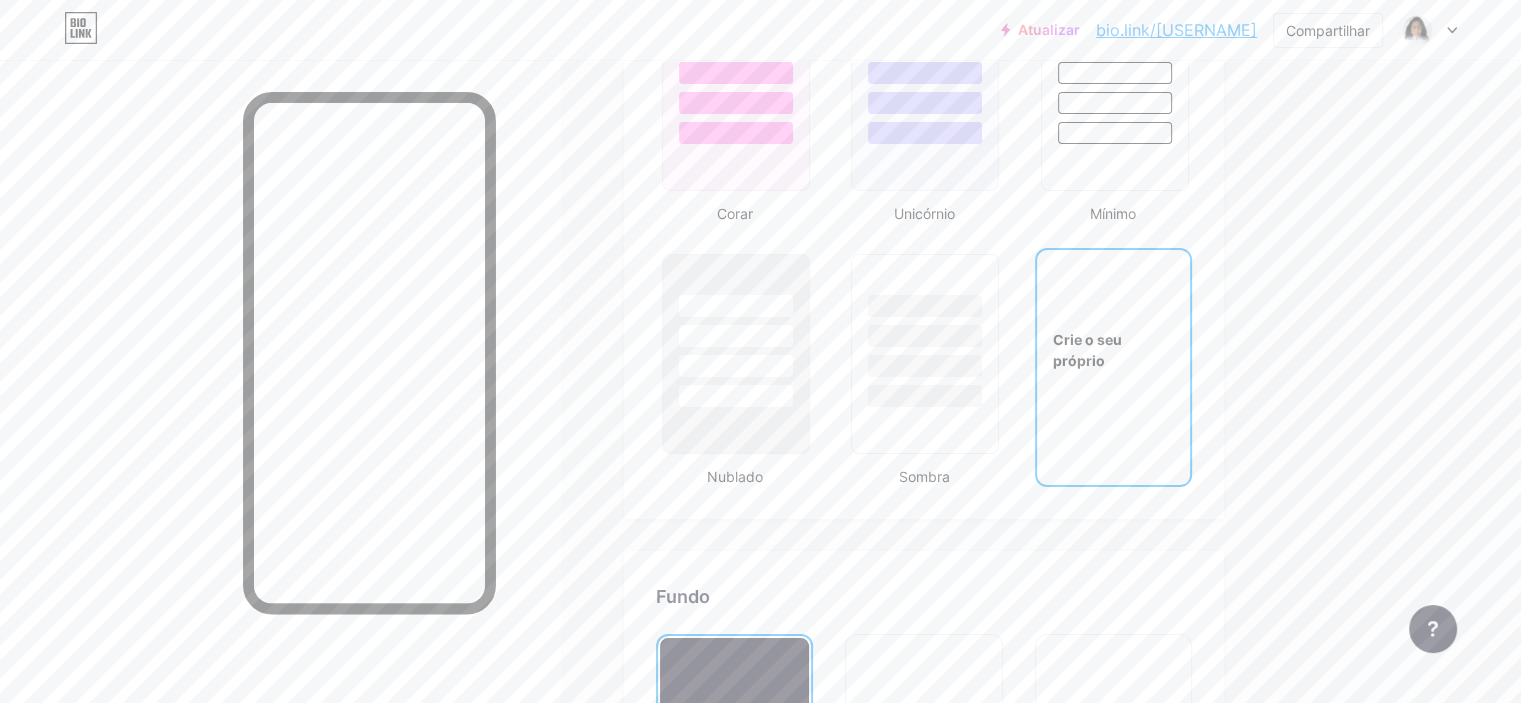 scroll, scrollTop: 2168, scrollLeft: 0, axis: vertical 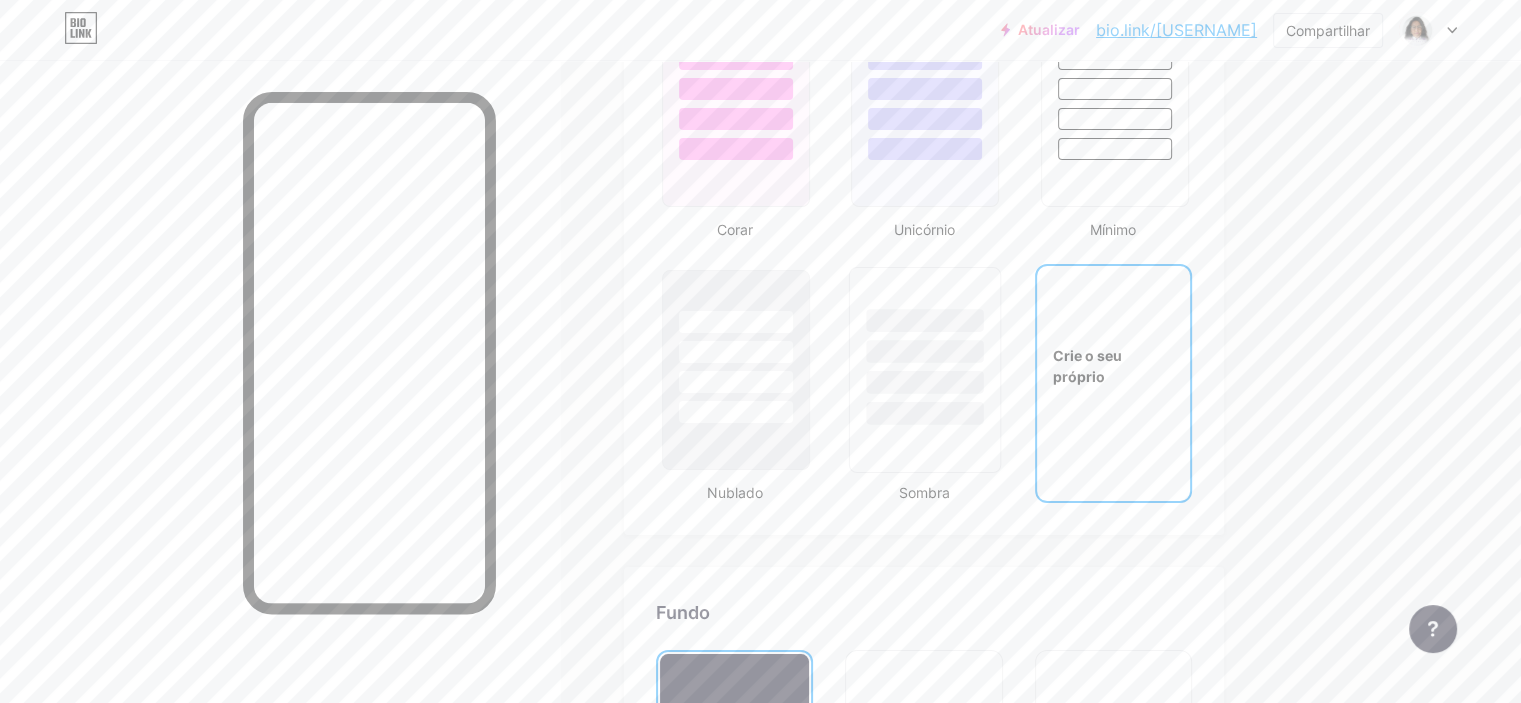 click at bounding box center [925, 346] 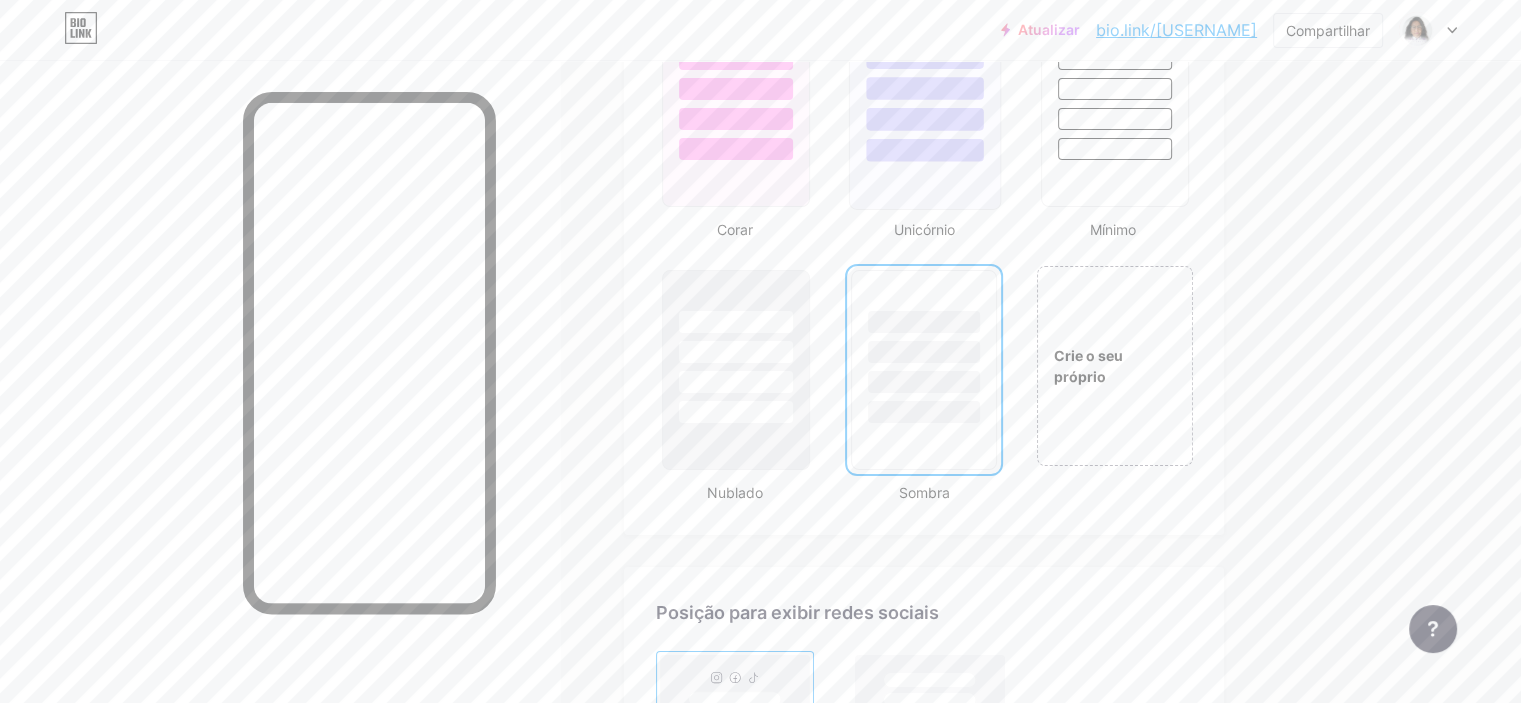 click at bounding box center [925, 150] 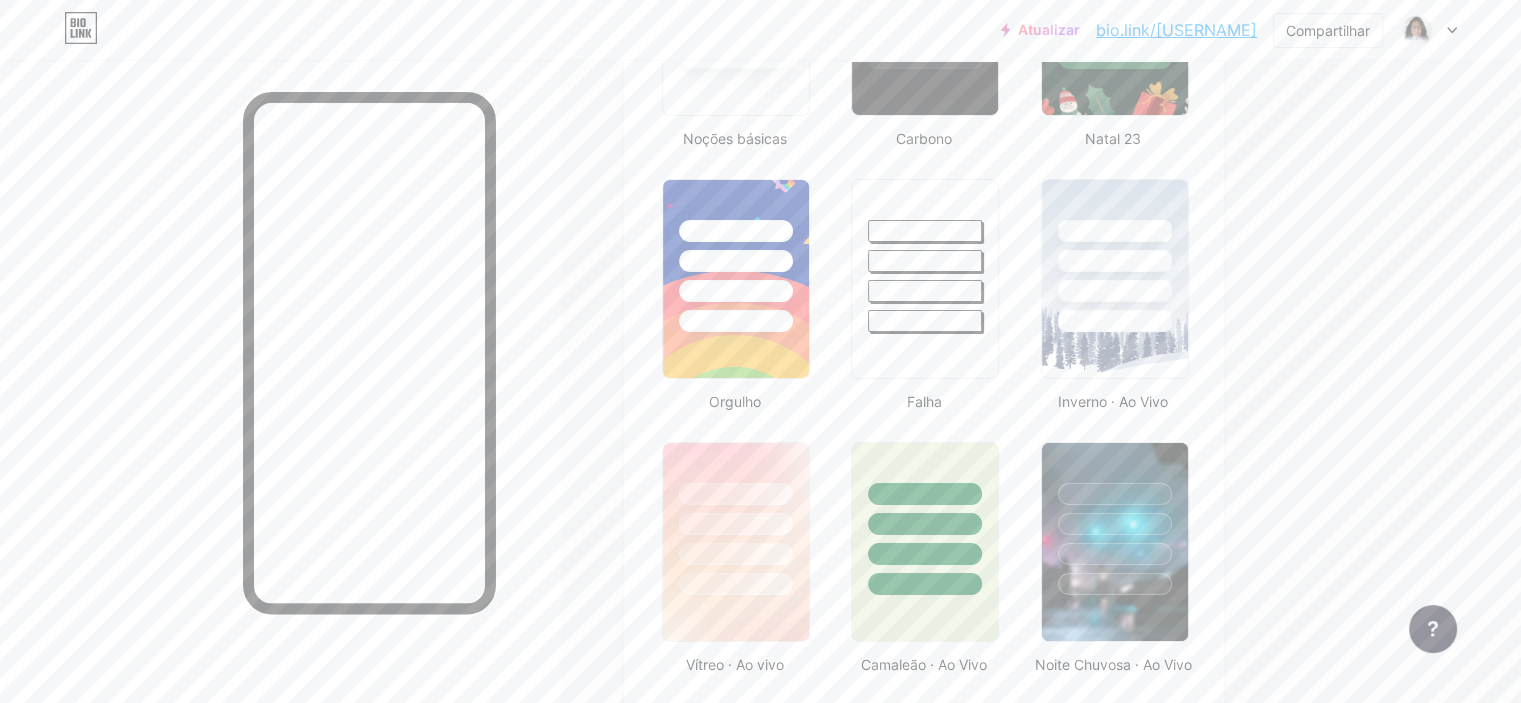 scroll, scrollTop: 624, scrollLeft: 0, axis: vertical 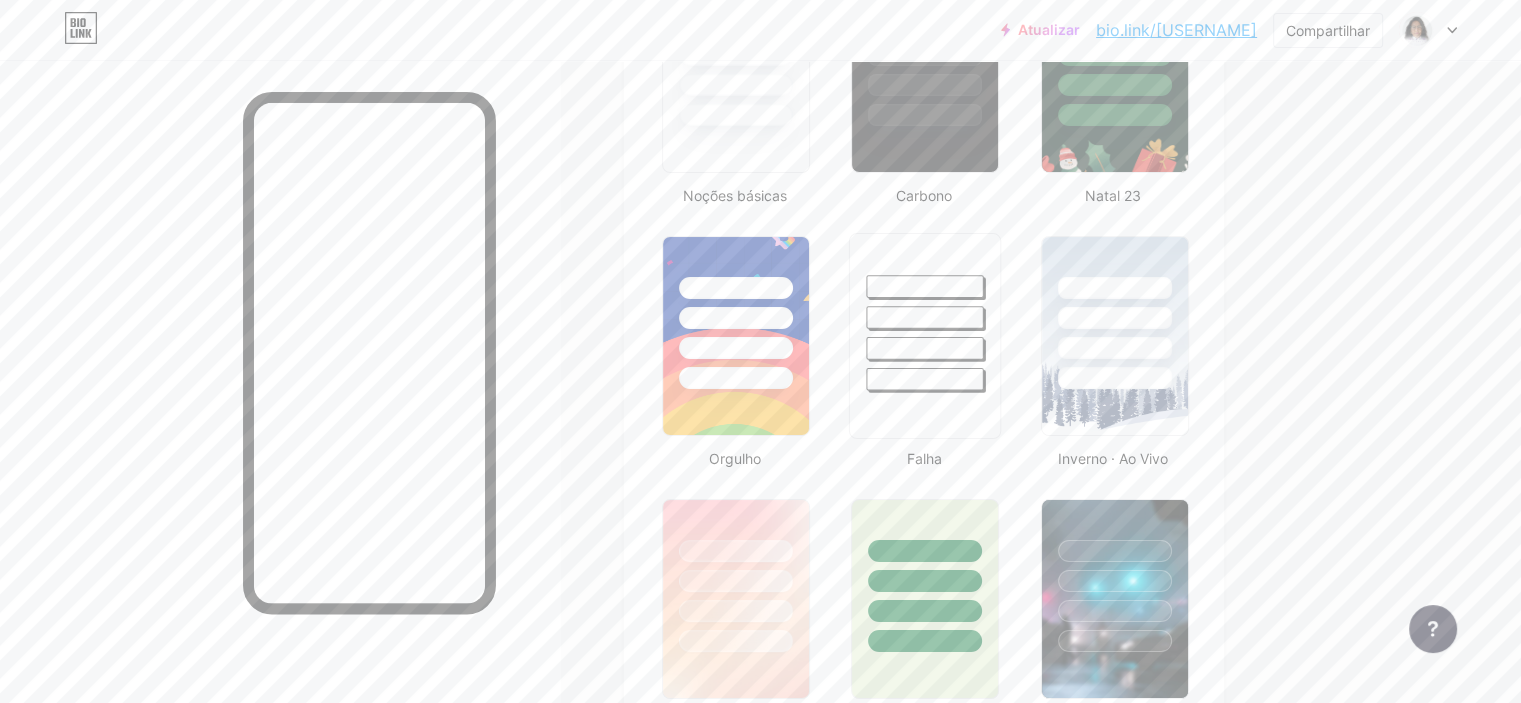click at bounding box center (925, 379) 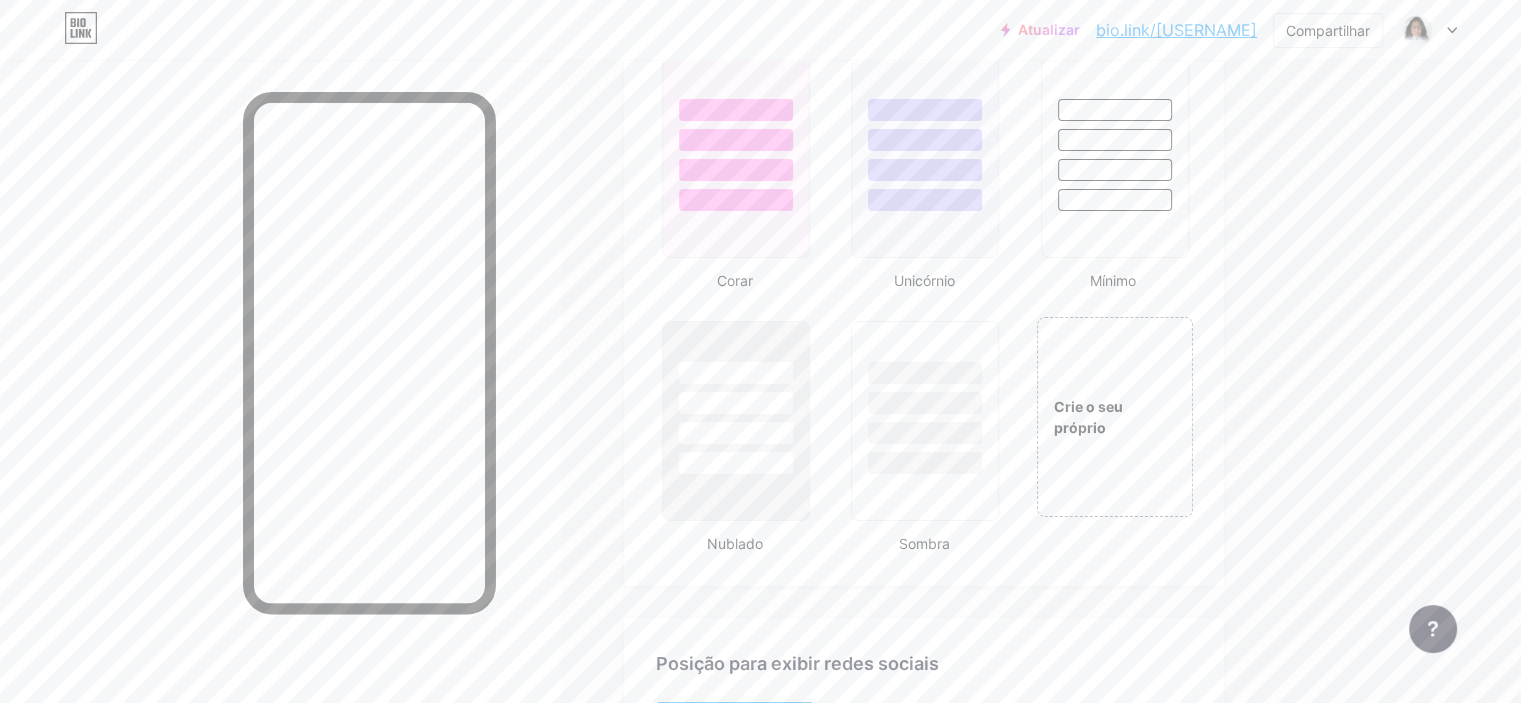 scroll, scrollTop: 2224, scrollLeft: 0, axis: vertical 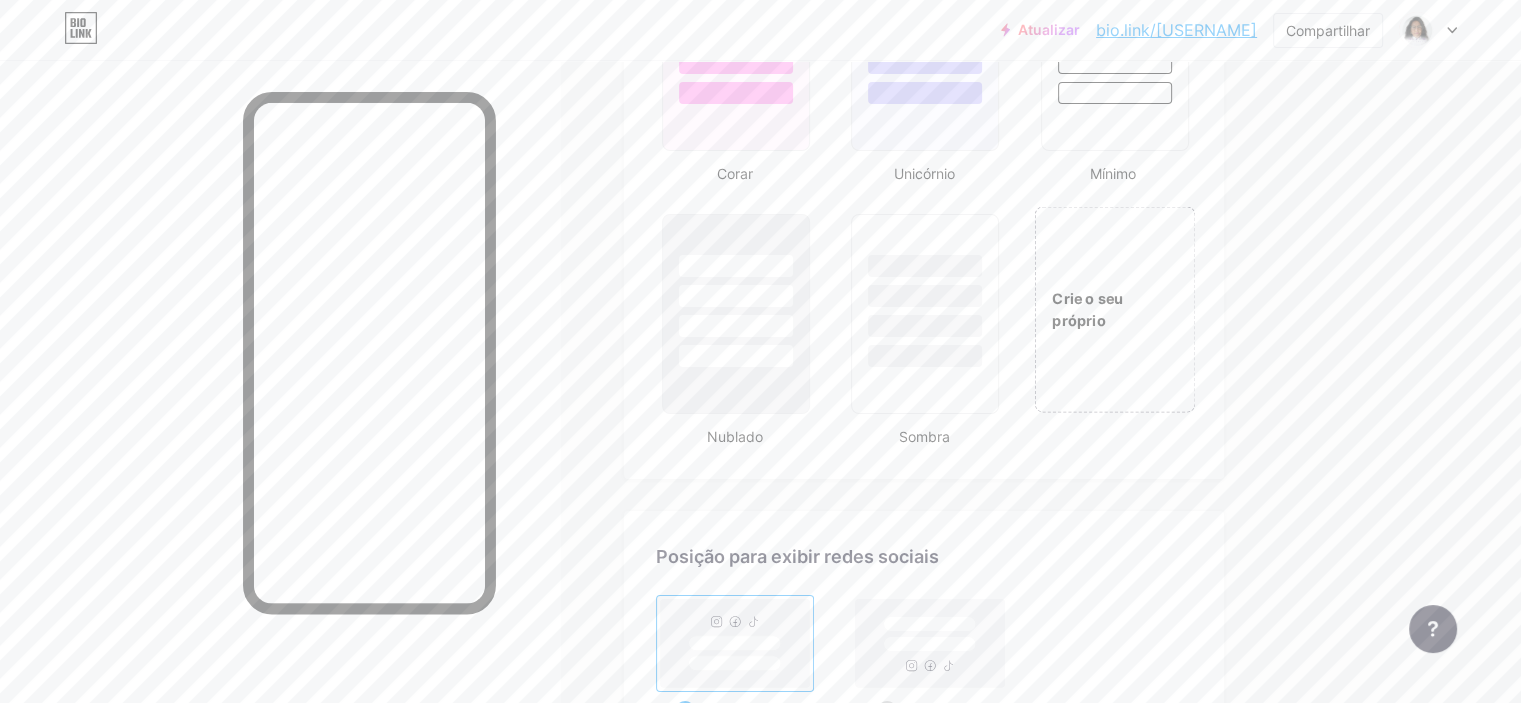 click on "Crie o seu próprio" at bounding box center (1114, 309) 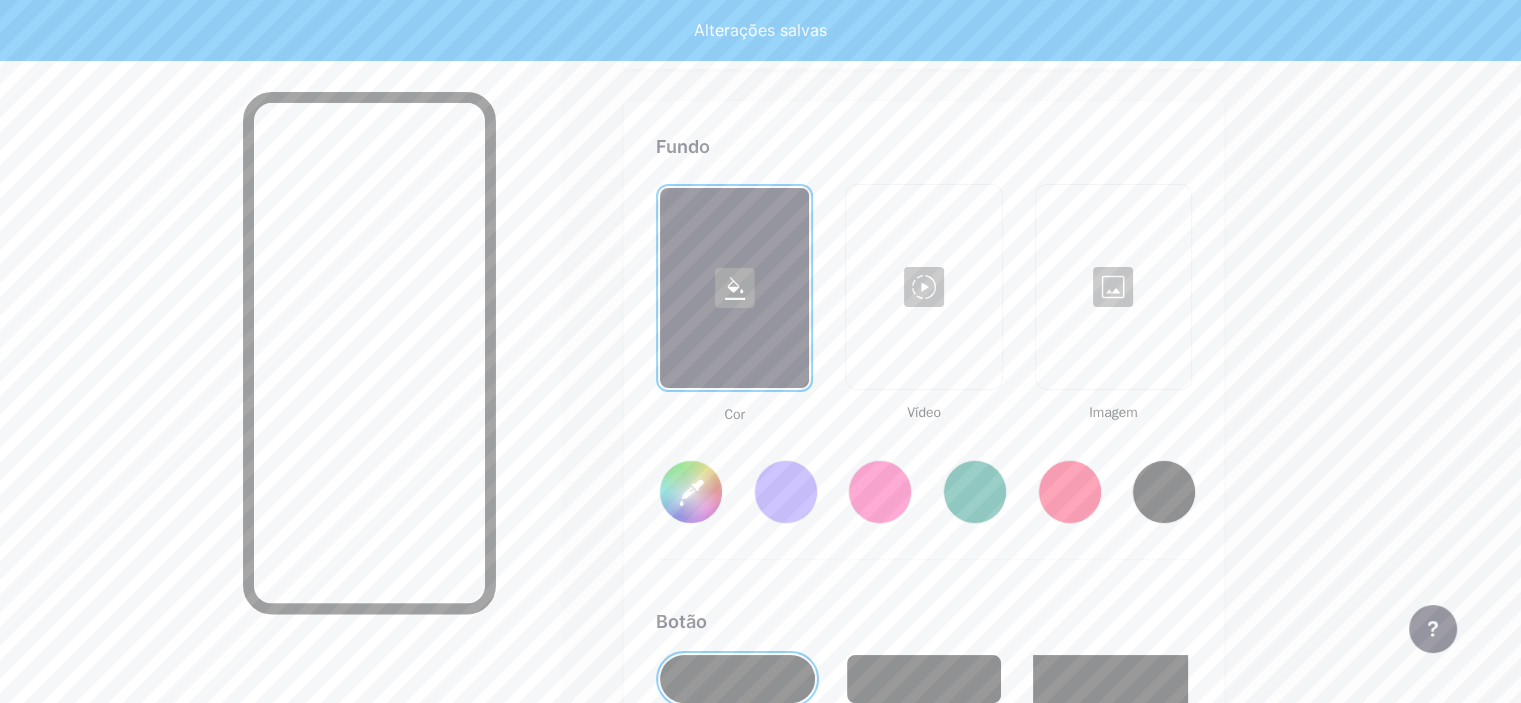 scroll, scrollTop: 2668, scrollLeft: 0, axis: vertical 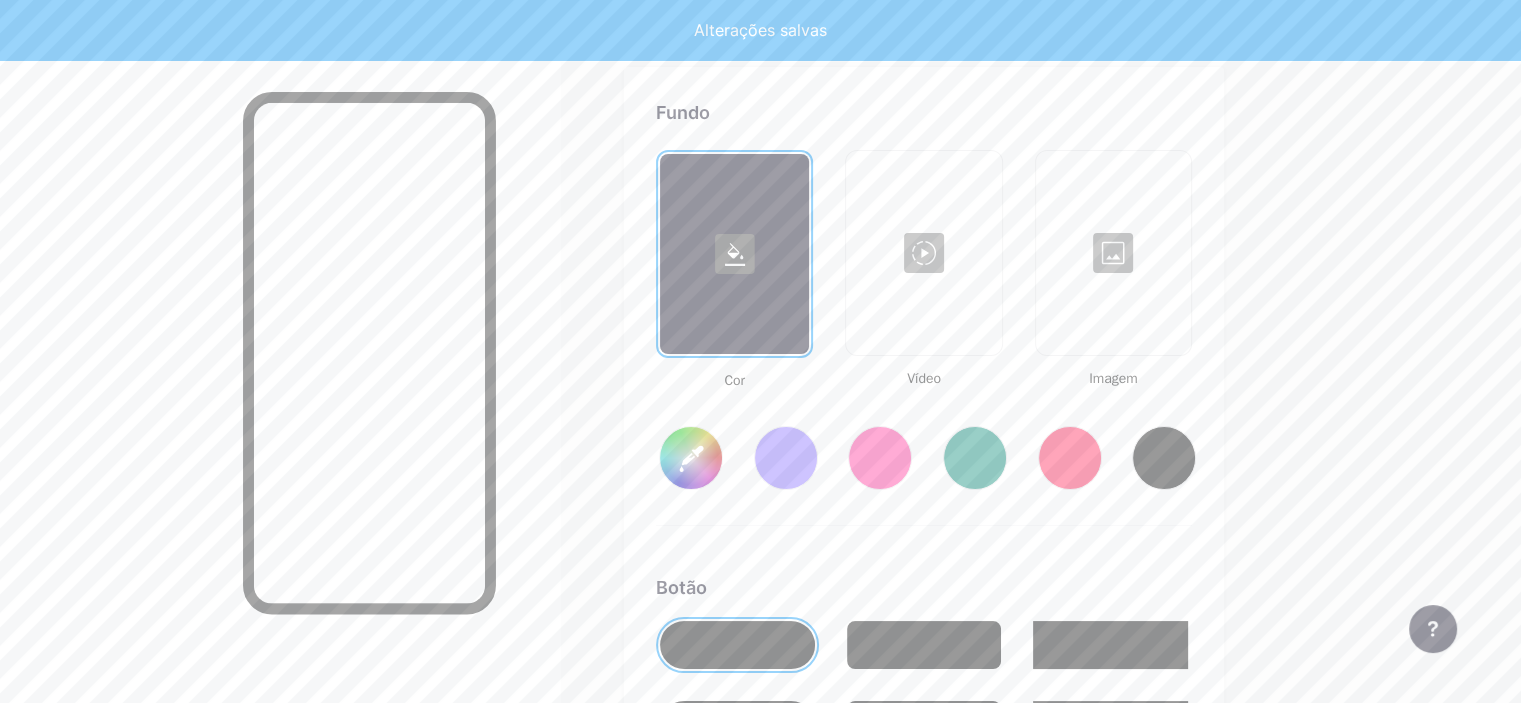 type on "#ffffff" 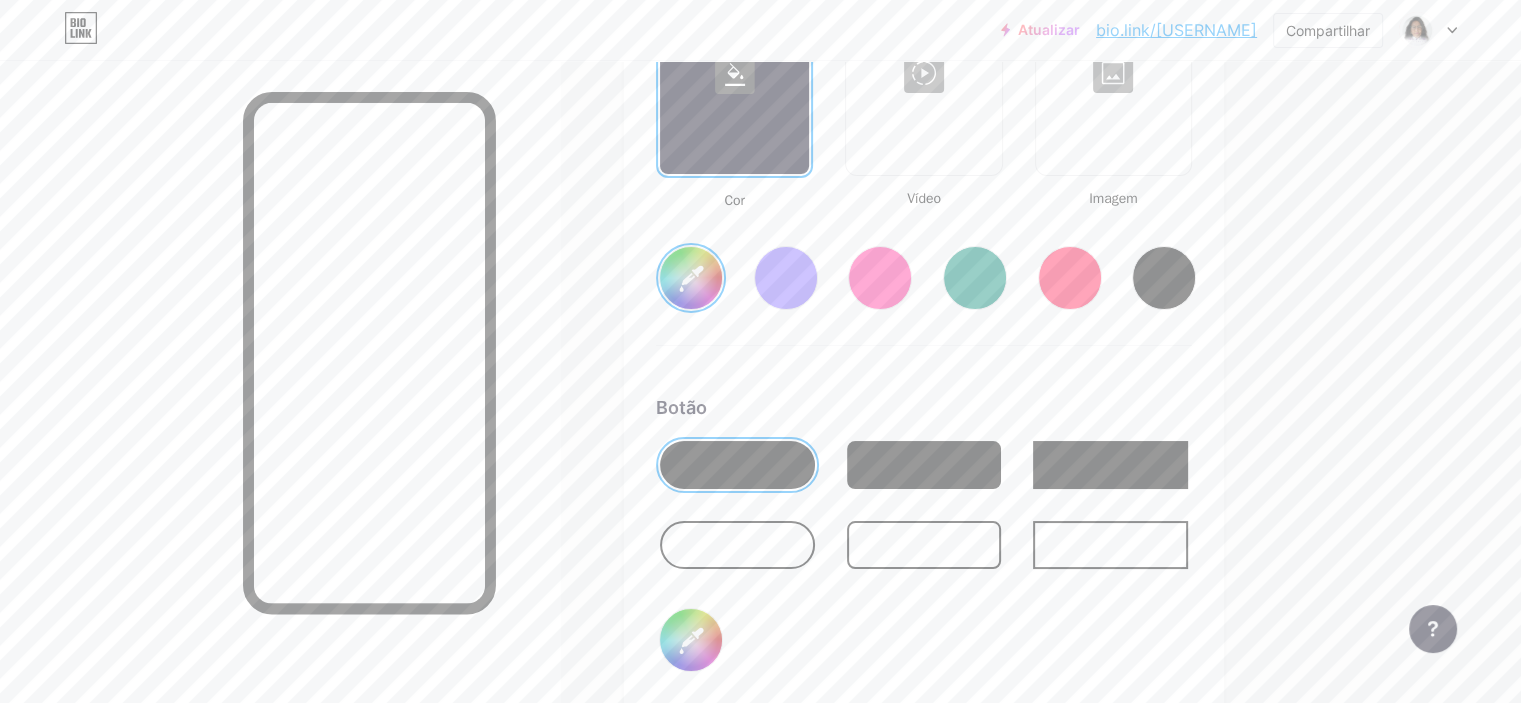 scroll, scrollTop: 2868, scrollLeft: 0, axis: vertical 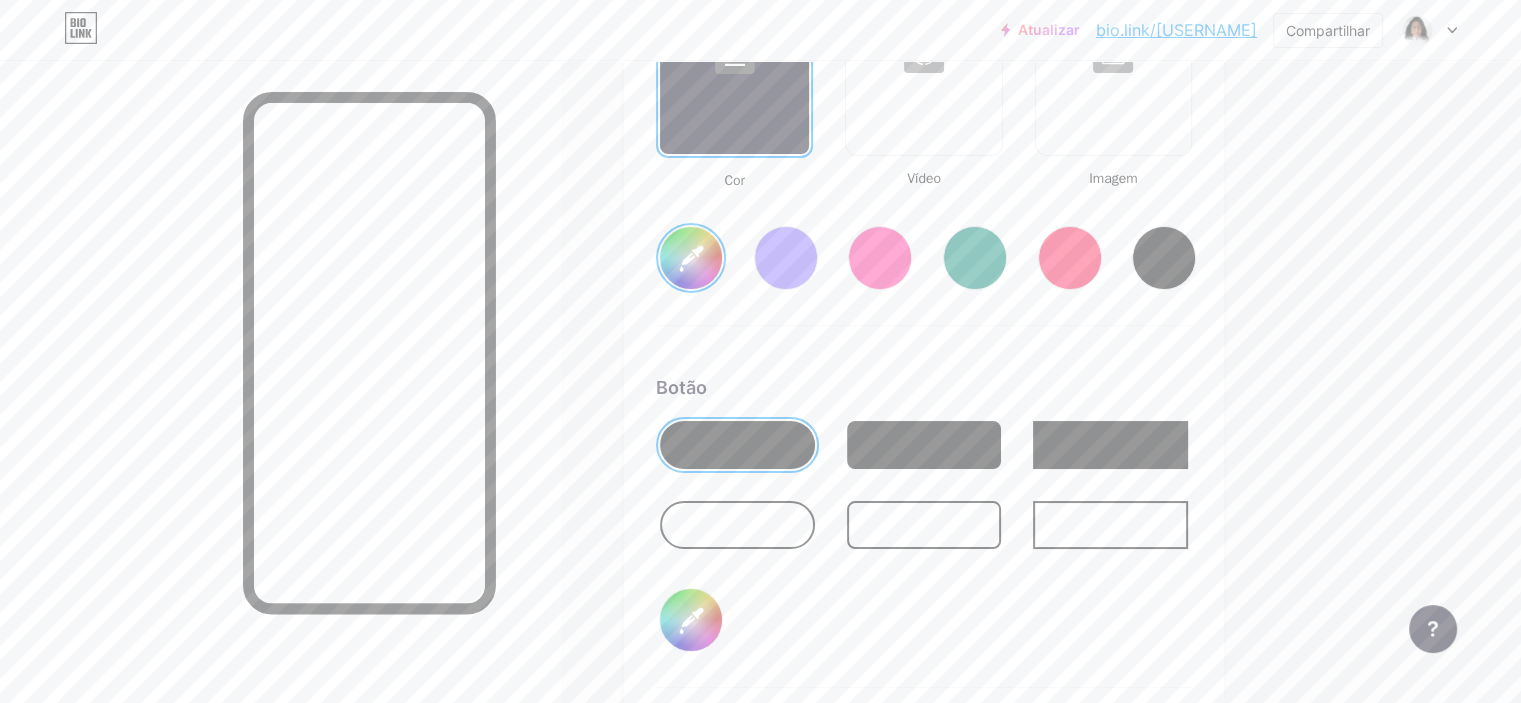 click at bounding box center (786, 258) 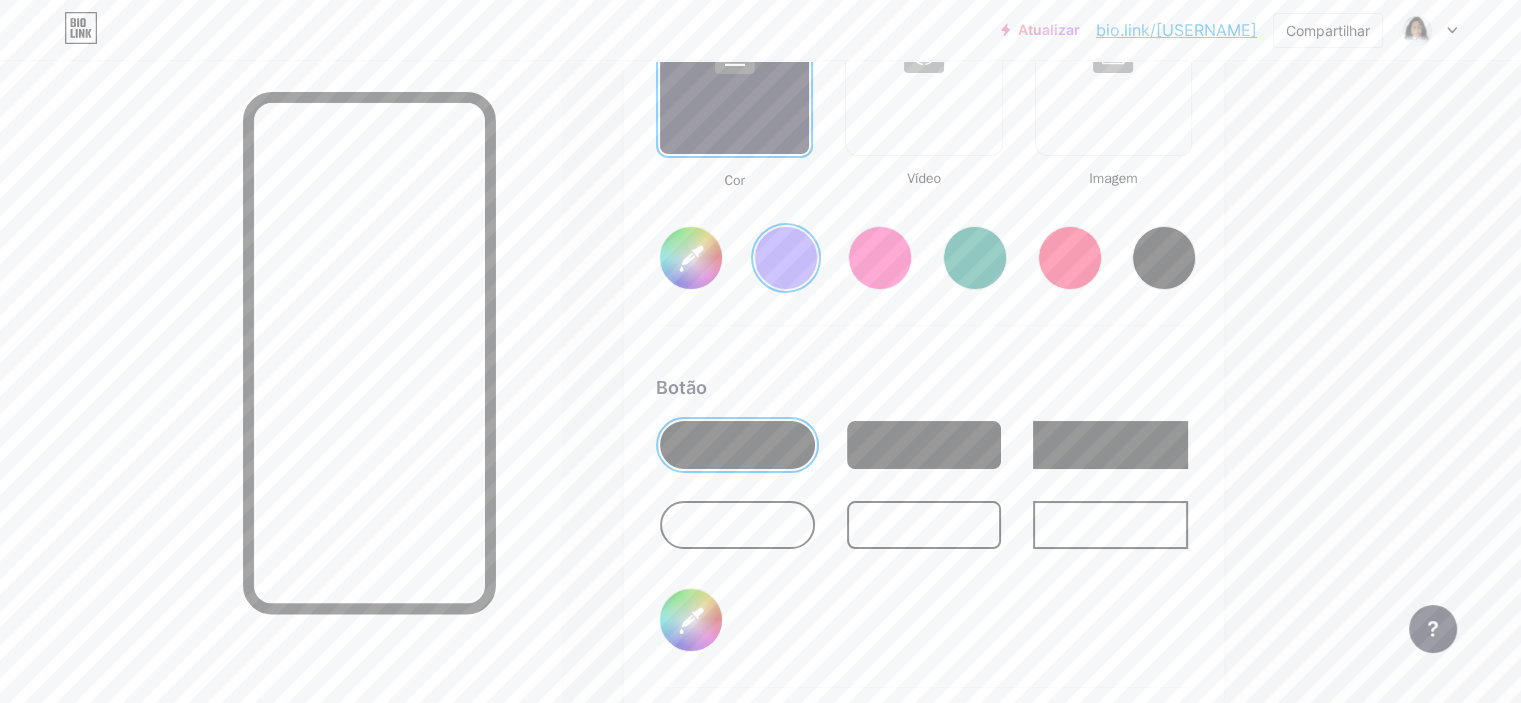 click on "#856bff" at bounding box center [691, 258] 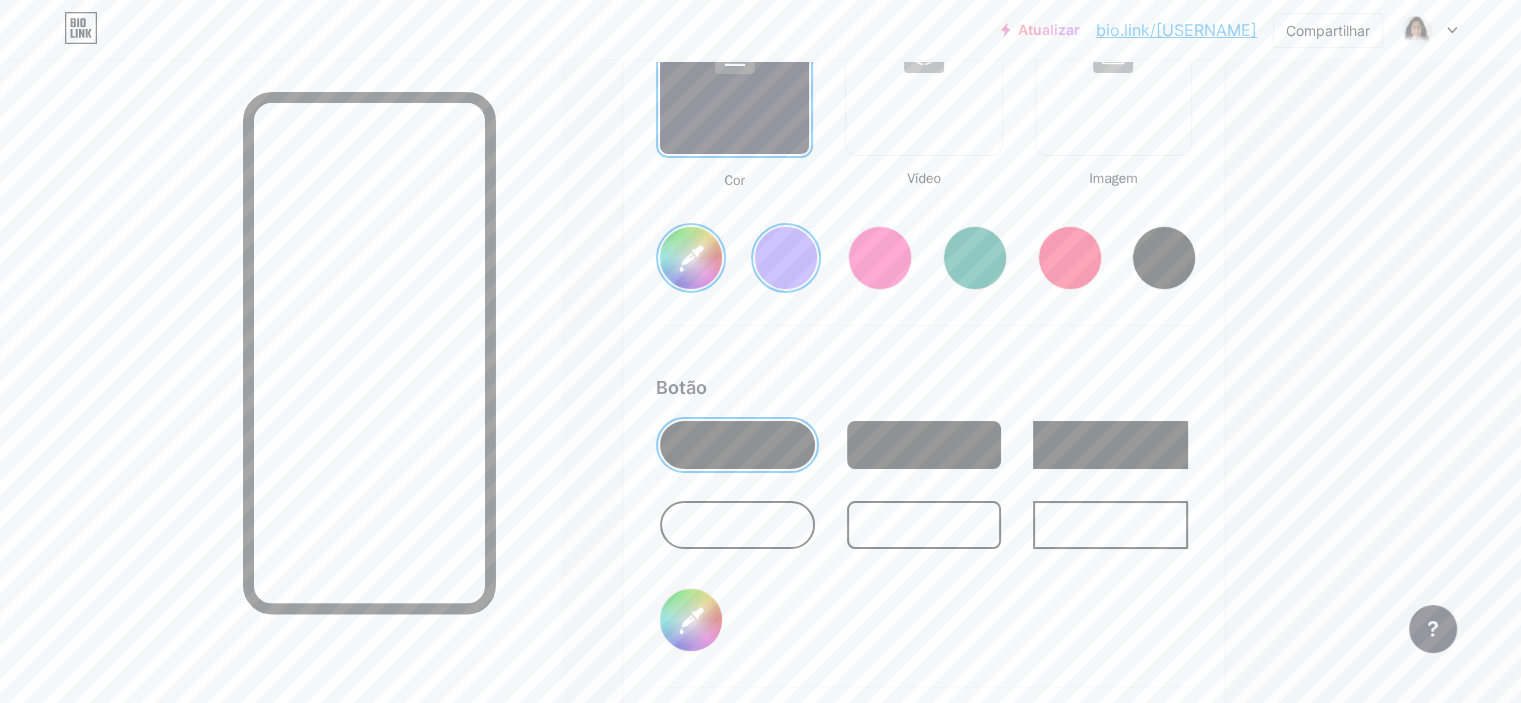 click on "Perfil   [PERSON] | Depilação                       Temas   Link na biografia   Blogue   Comprar       Noções básicas       Carbono       Natal 23       Orgulho       Falha       Inverno · Ao Vivo       Vítreo · Ao vivo       Camaleão · Ao Vivo       Noite Chuvosa · Ao Vivo       Neon · Ao Vivo       Verão       Retrô       Morango · Ao Vivo       Deserto       Ensolarado       Outono       Folha       Céu limpo       Corar       Unicórnio       Mínimo       Nublado       Sombra     Crie o seu próprio           Alterações salvas     Fundo         Cor           Vídeo             Imagem           #fcfcfc     Botão       #6d035f   Fonte   Inter Poppins EB Garamond TEKO BALSAMIQ SANS Pipa Um PT Sans Areia movediça DM Sans     #000000   Alterações salvas     Posição para exibir redes sociais                 Principal" at bounding box center (958, -478) 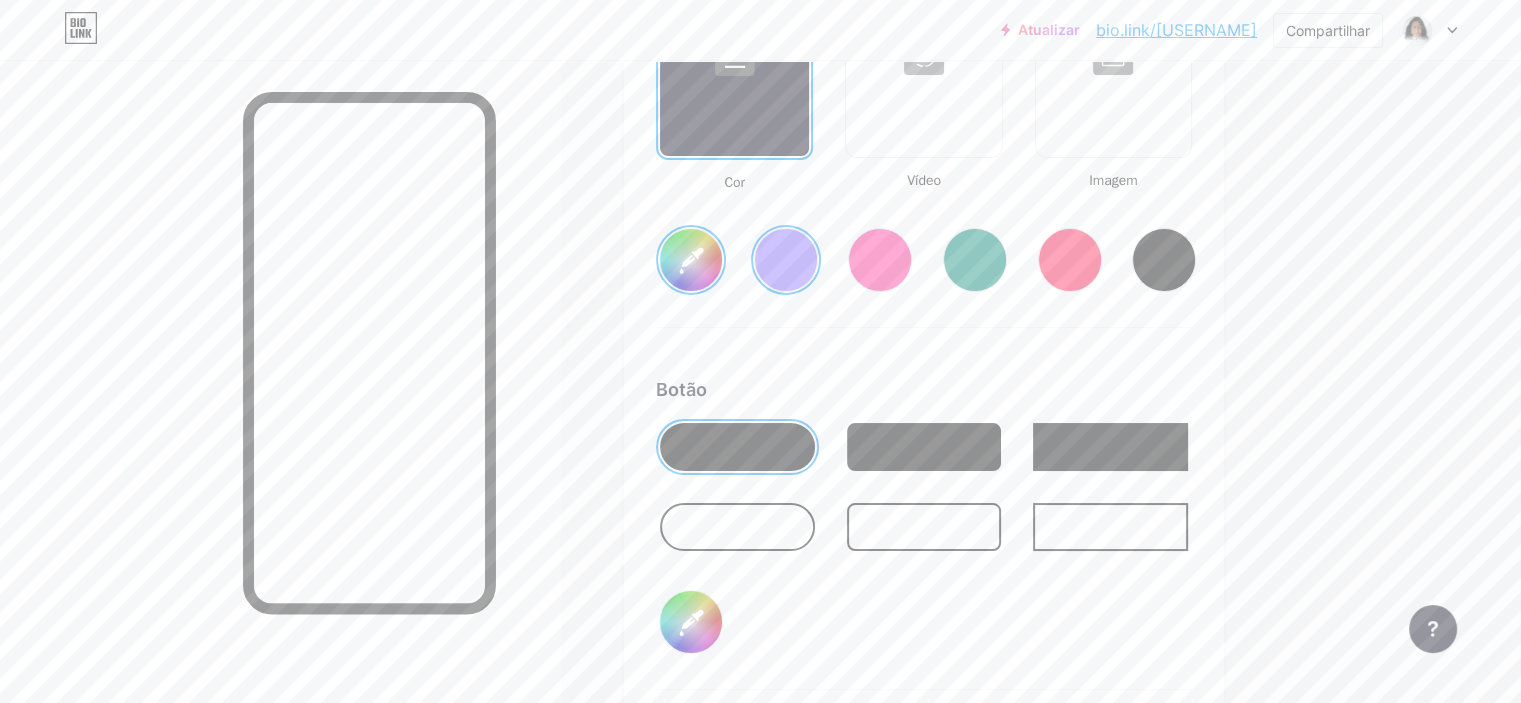 scroll, scrollTop: 2868, scrollLeft: 0, axis: vertical 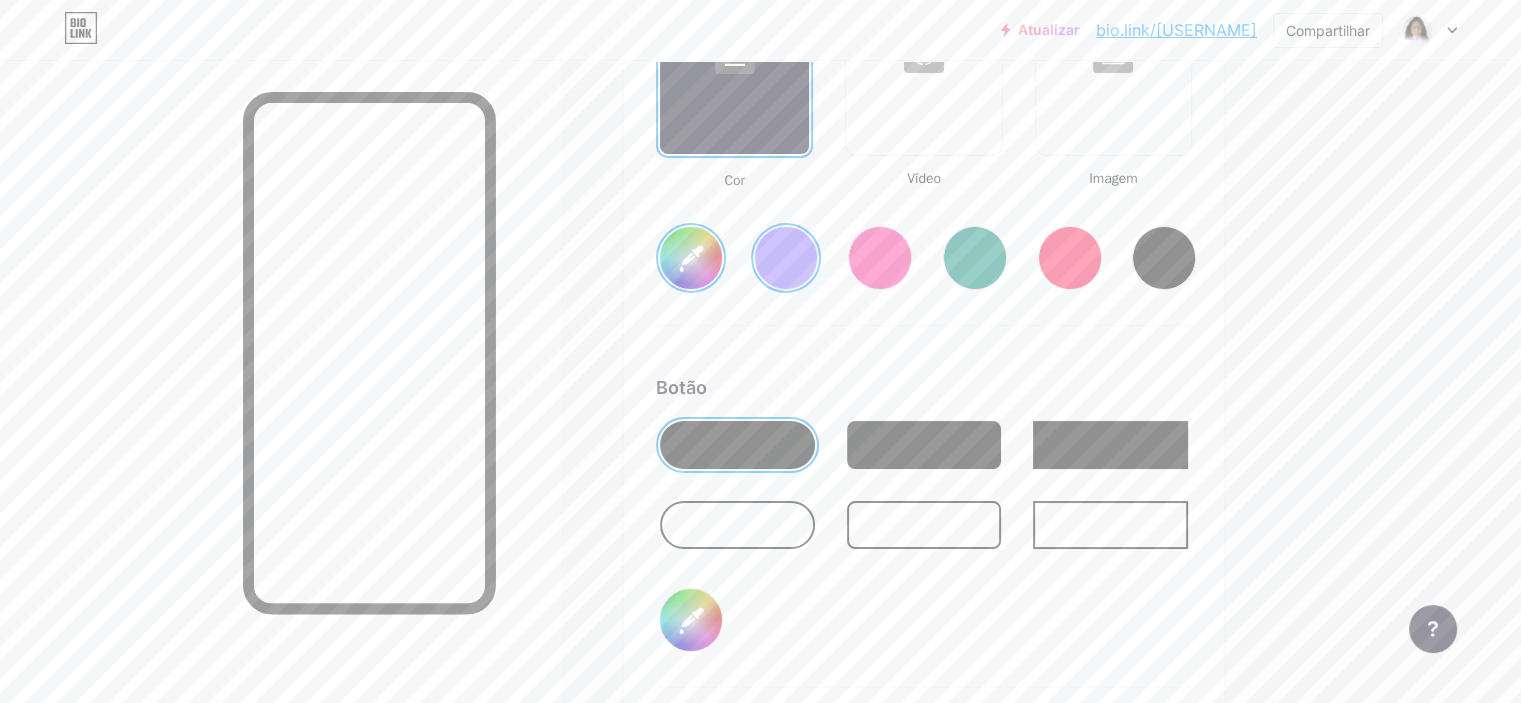 click on "#856bff" at bounding box center (691, 258) 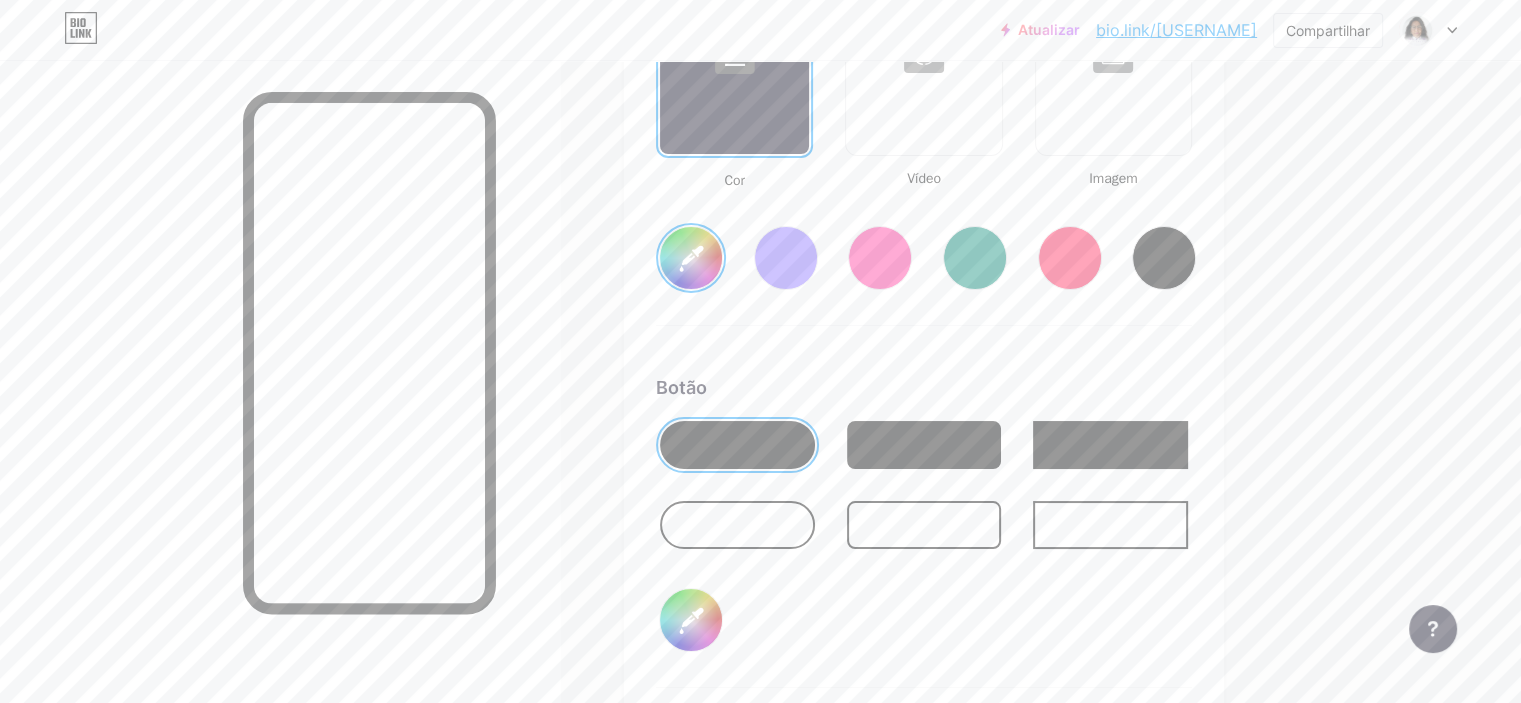 click on "Fundo Cor Vídeo Imagem #fcfcfc Botão #000000 Fonte Inter Poppins EB Garamond TEKO BALSAMIQ SANS Pipa Um PT Sans Areia movediça DM Sans #000000 Alterações salvas" at bounding box center (924, 491) 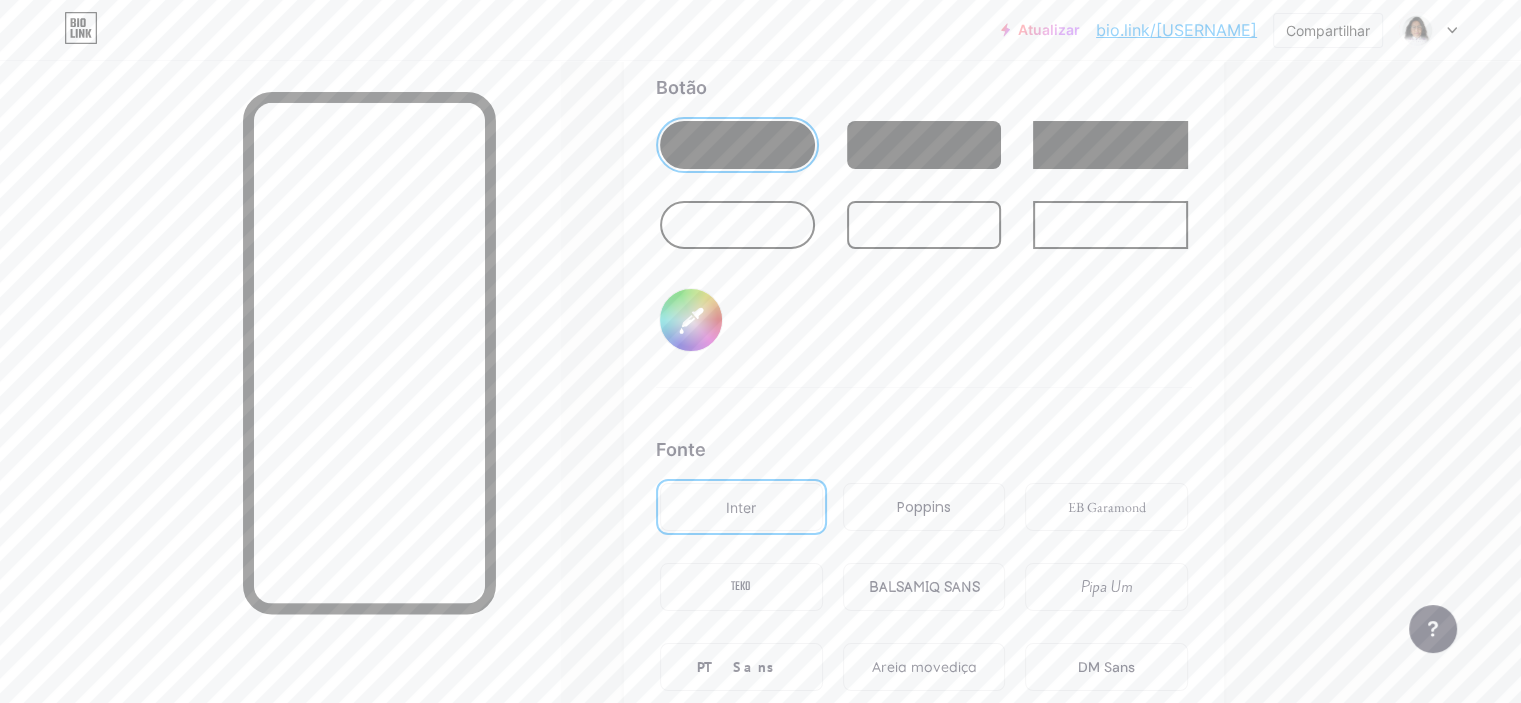 scroll, scrollTop: 3068, scrollLeft: 0, axis: vertical 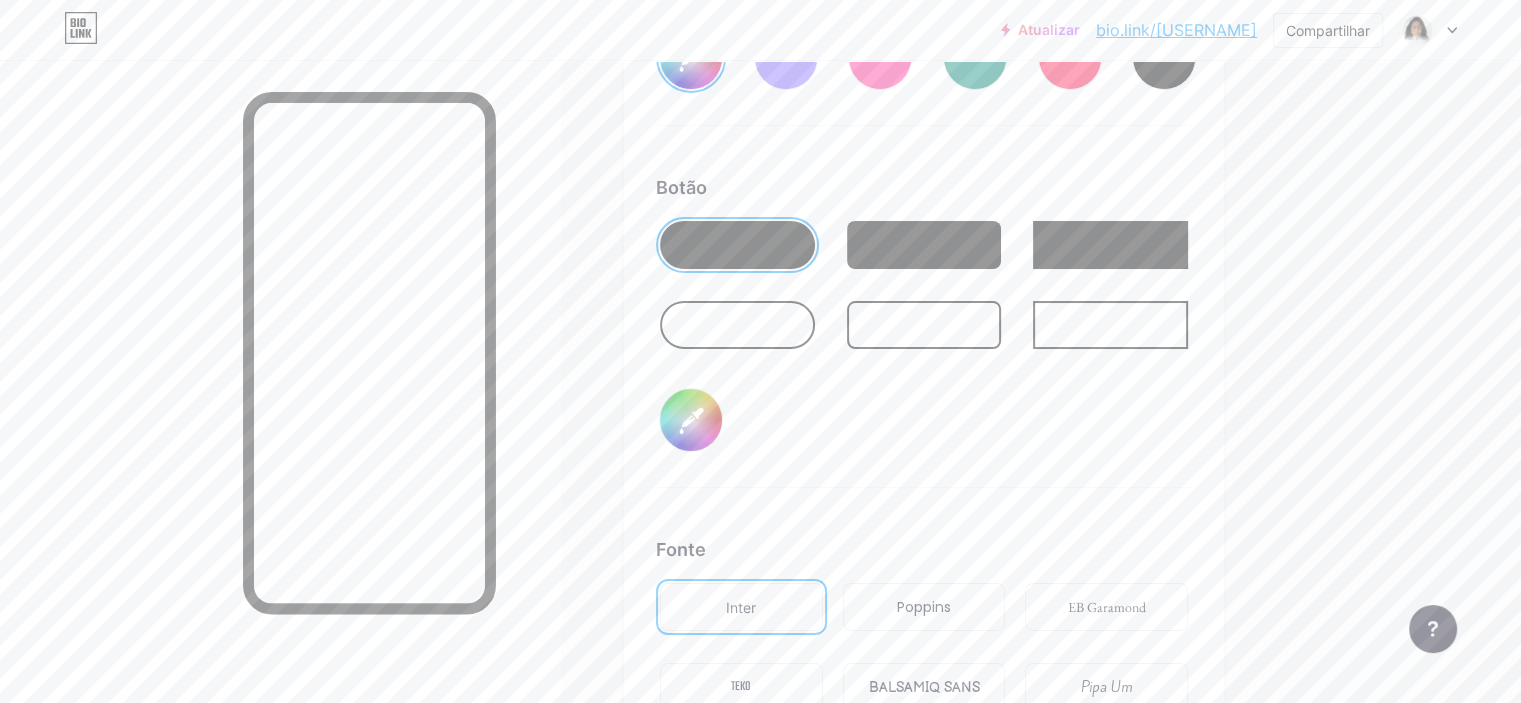 click on "#000000" at bounding box center [691, 420] 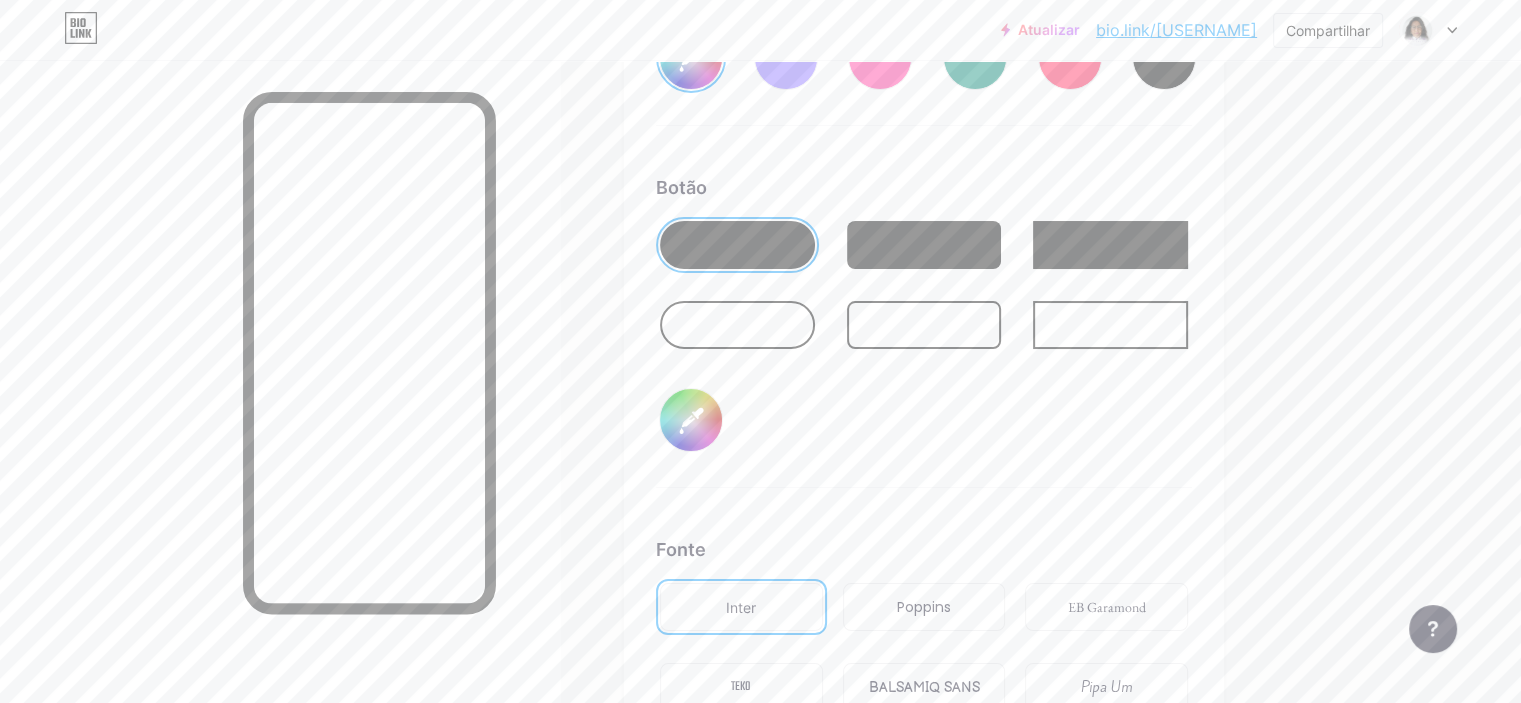 type on "#fcfcfc" 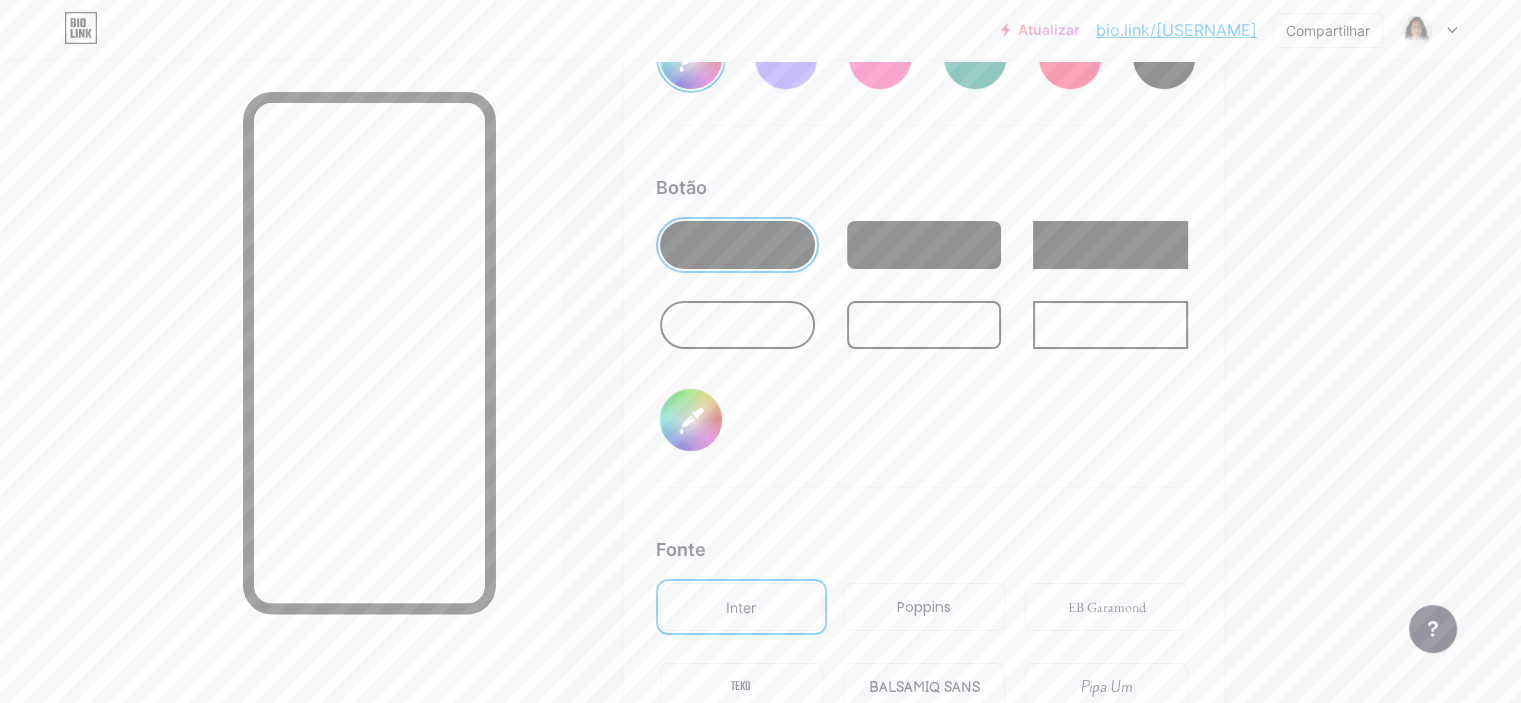 type on "#6d035f" 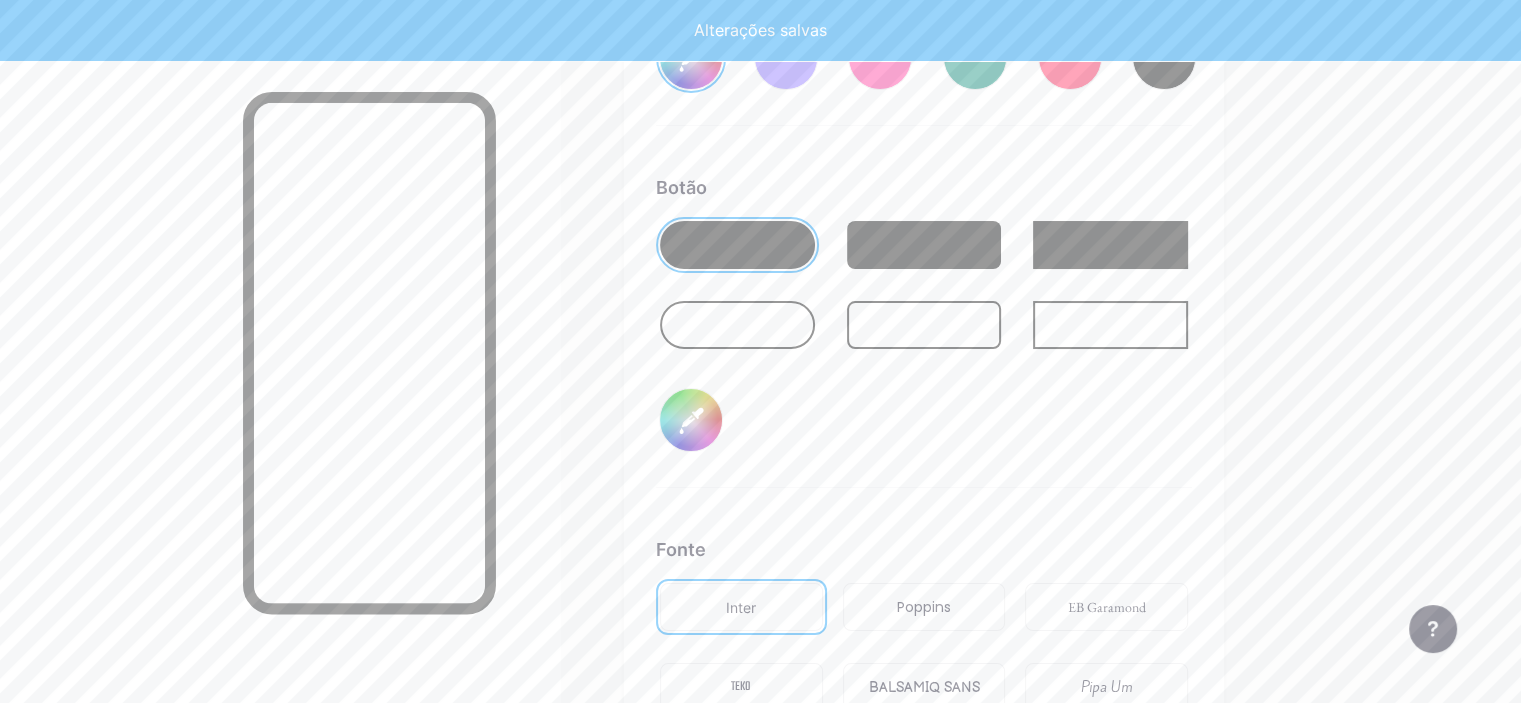 type on "#fcfcfc" 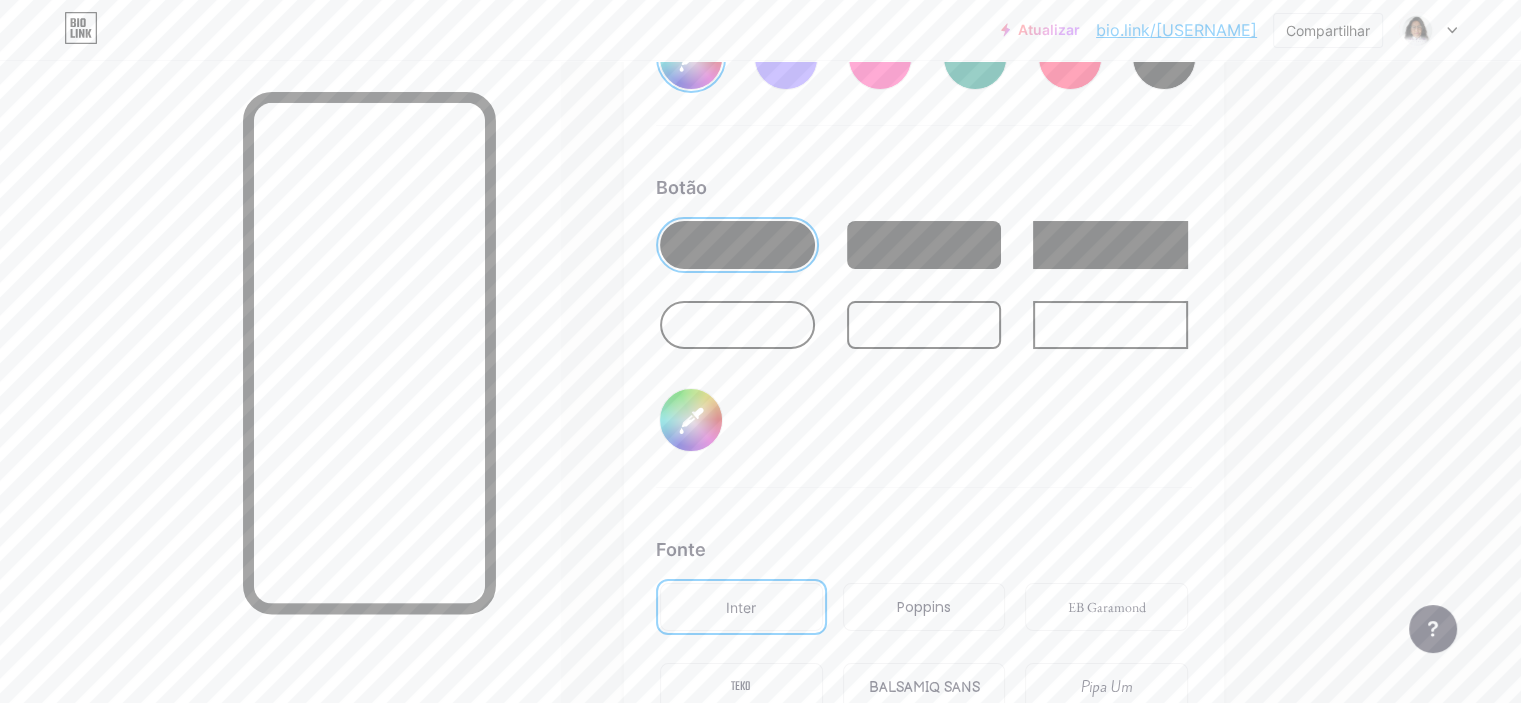 type on "#6d035f" 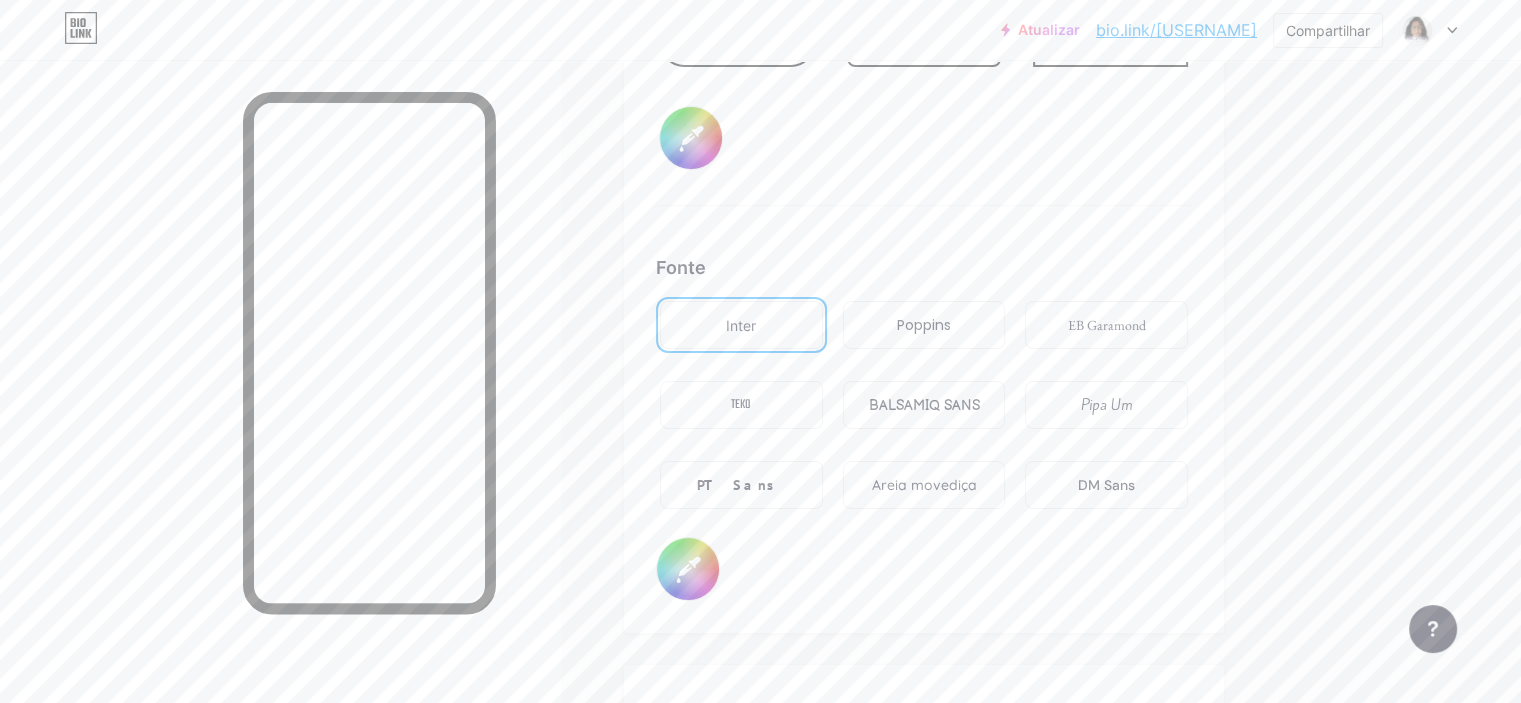 scroll, scrollTop: 3368, scrollLeft: 0, axis: vertical 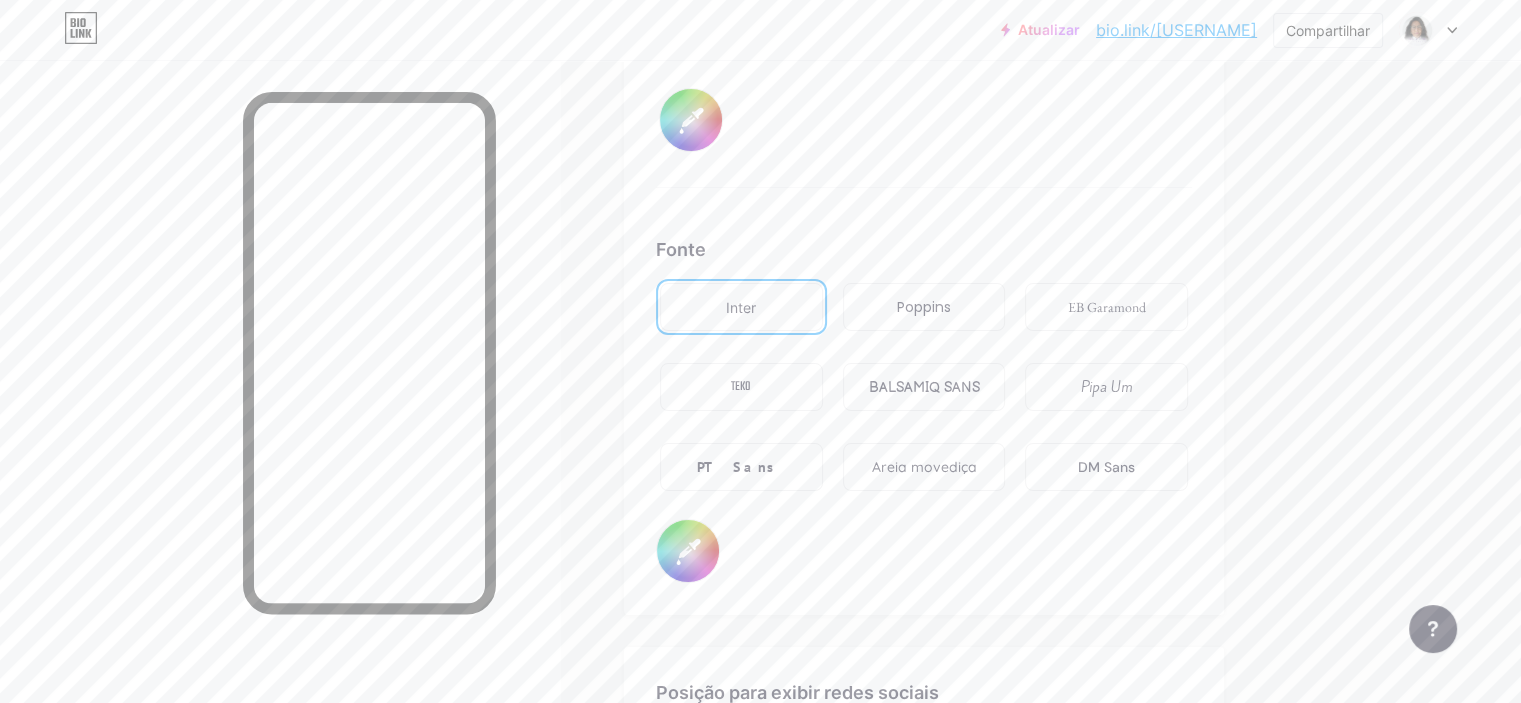 click on "DM Sans" at bounding box center [1106, 467] 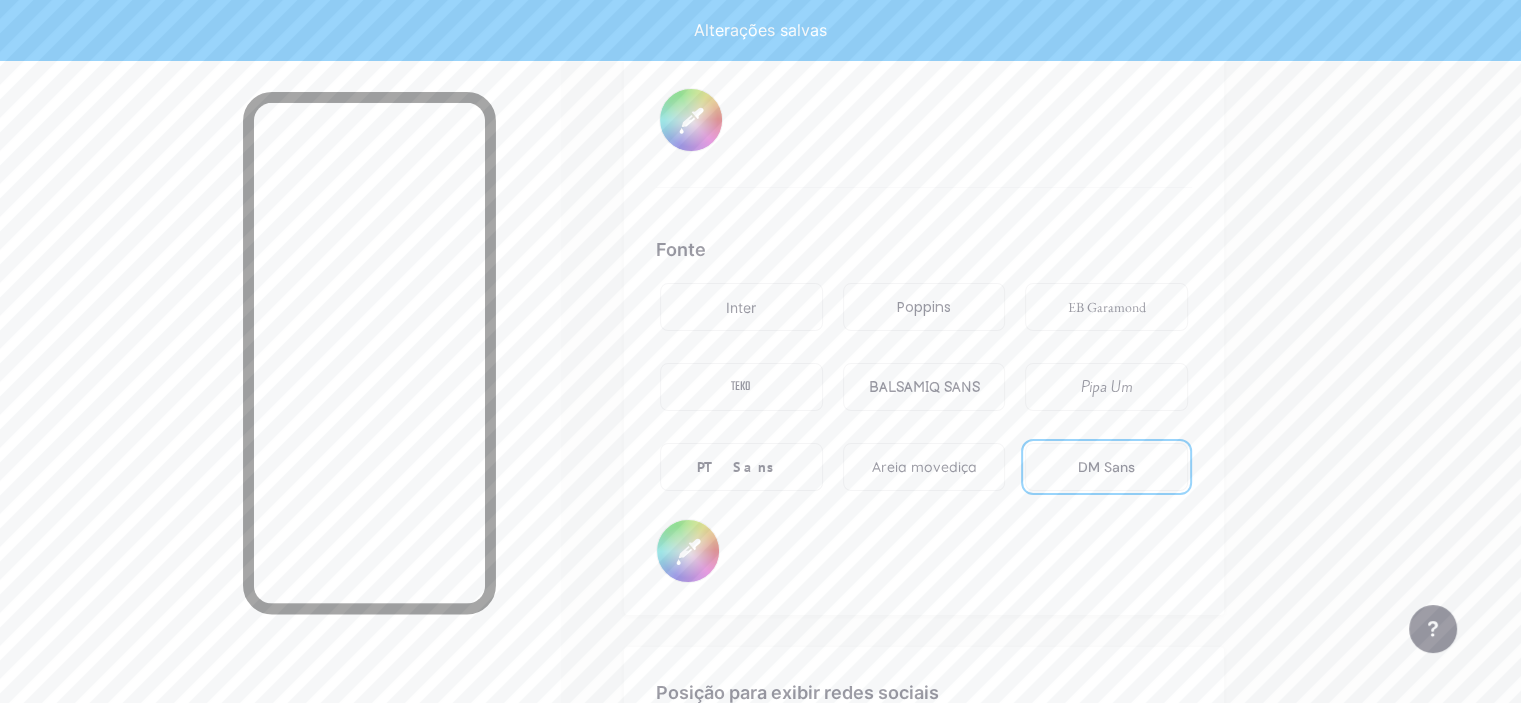 type on "#fcfcfc" 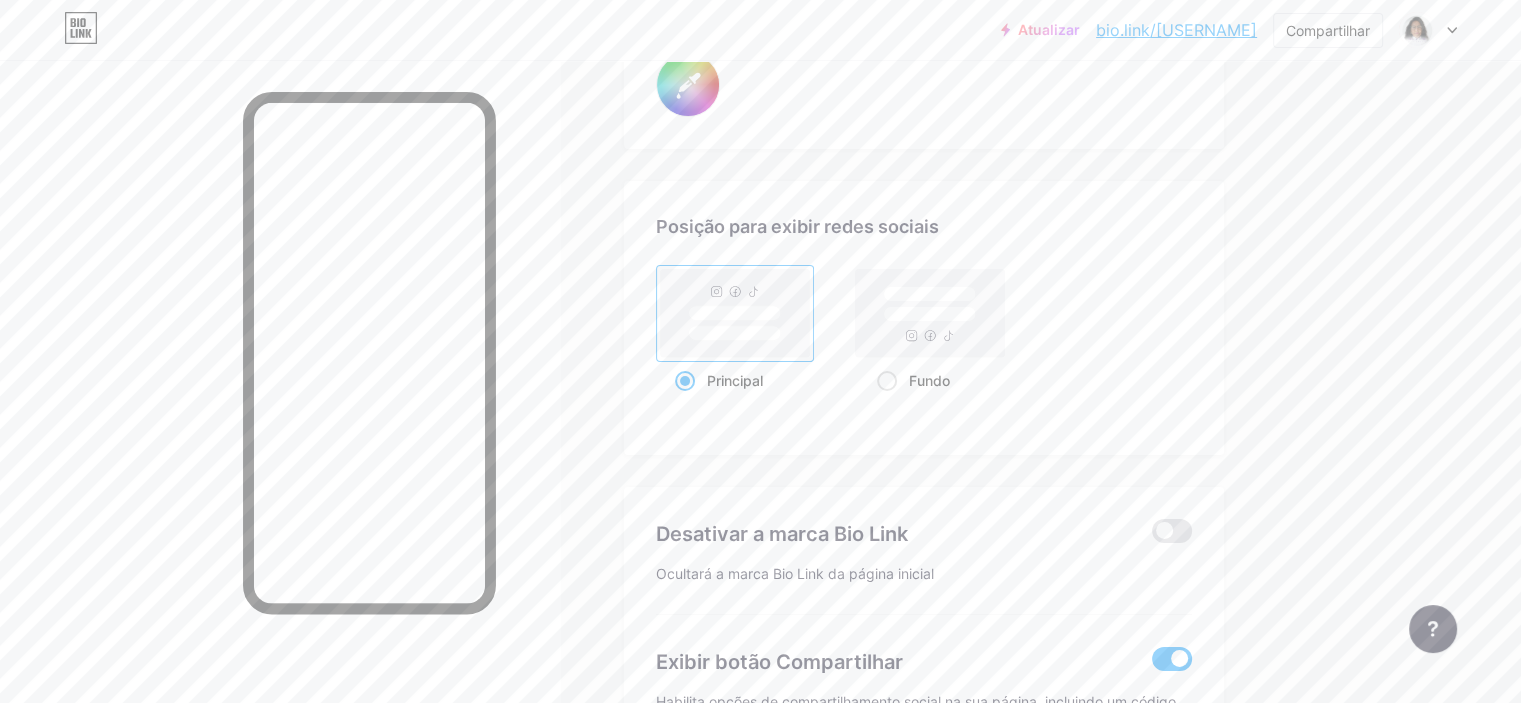scroll, scrollTop: 3868, scrollLeft: 0, axis: vertical 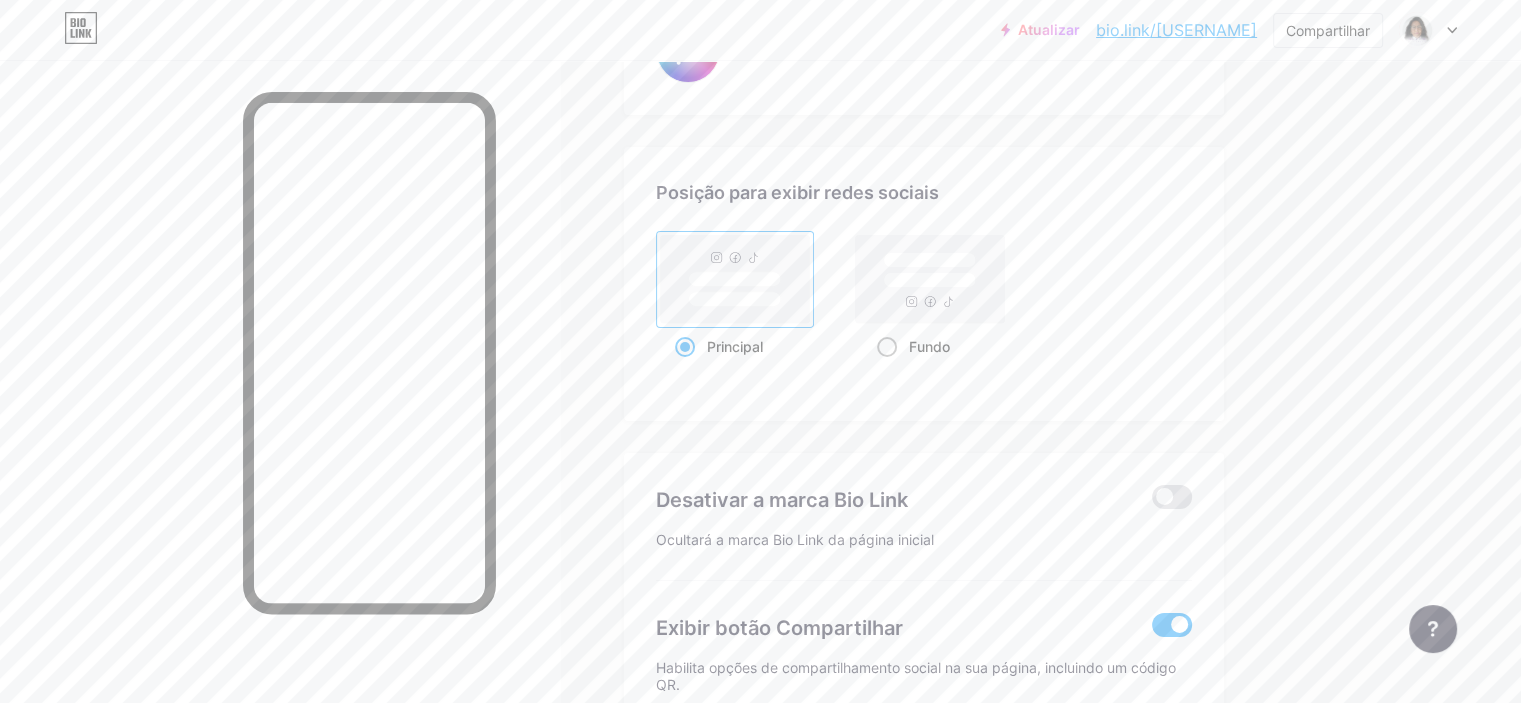 click at bounding box center (887, 347) 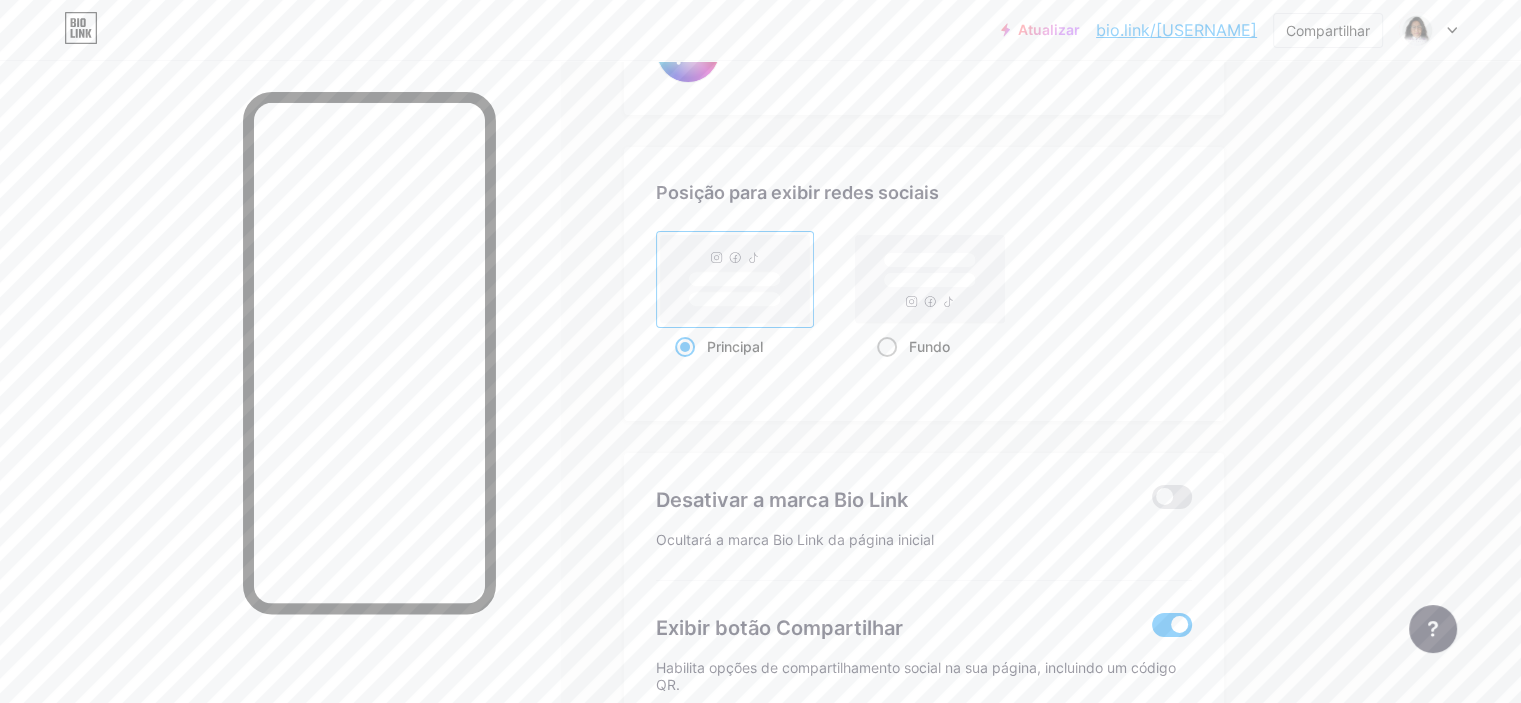 click on "Fundo" at bounding box center (883, 371) 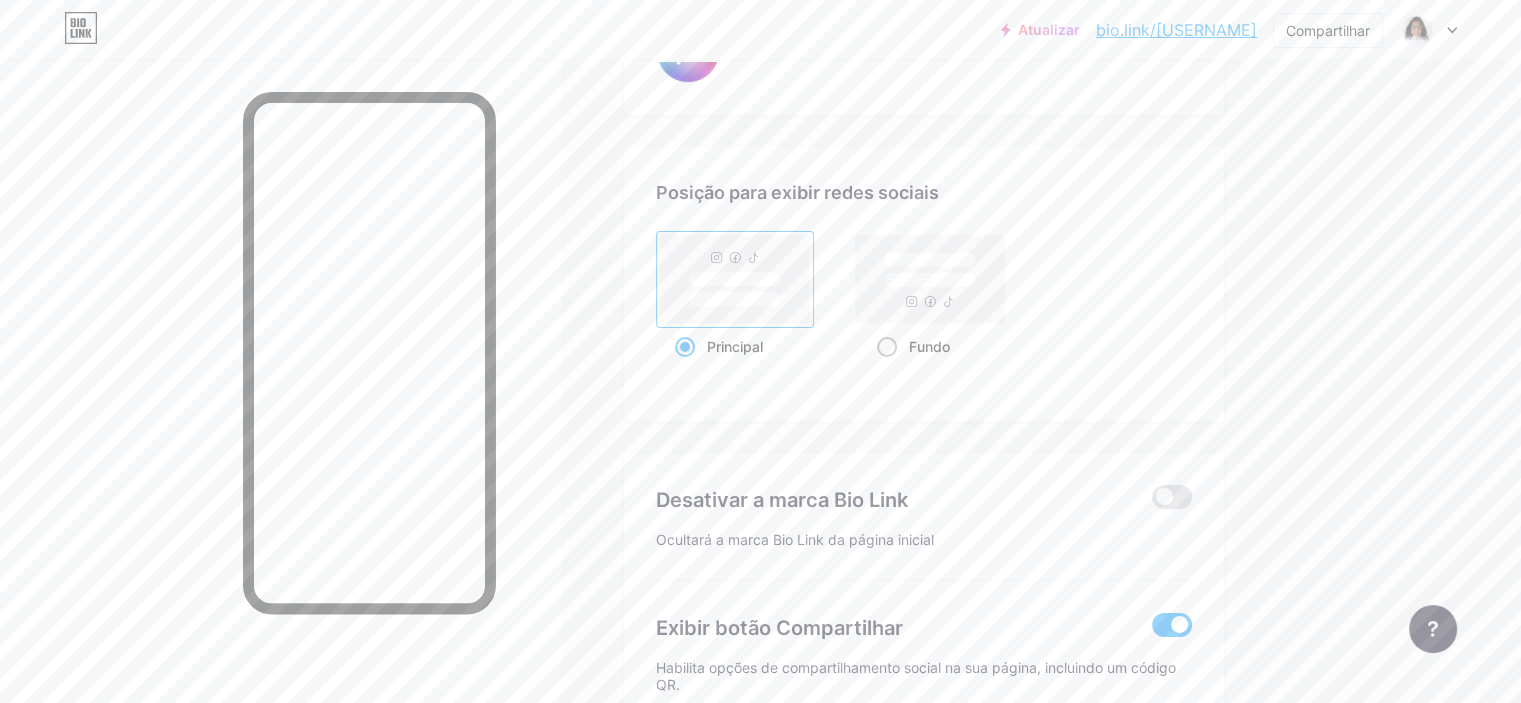 radio on "true" 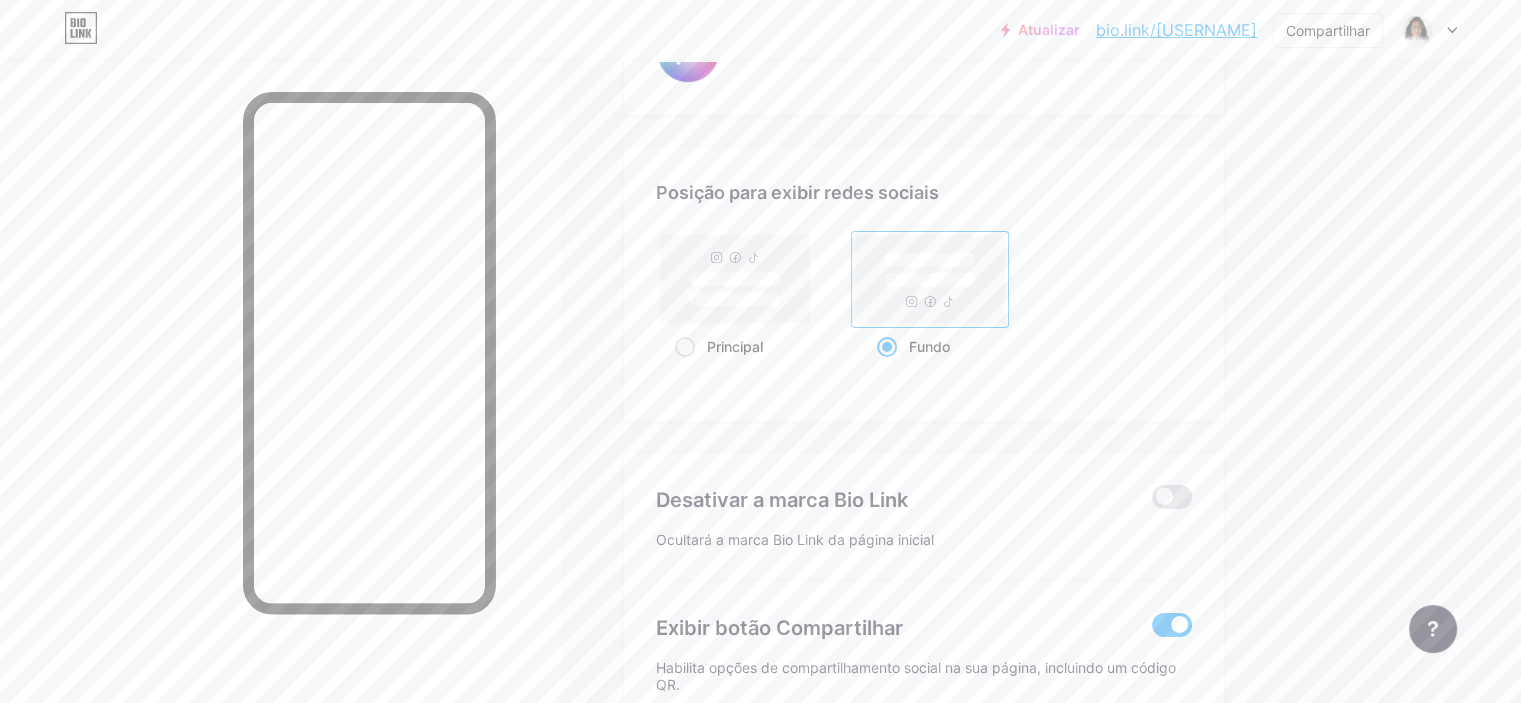 type on "#fcfcfc" 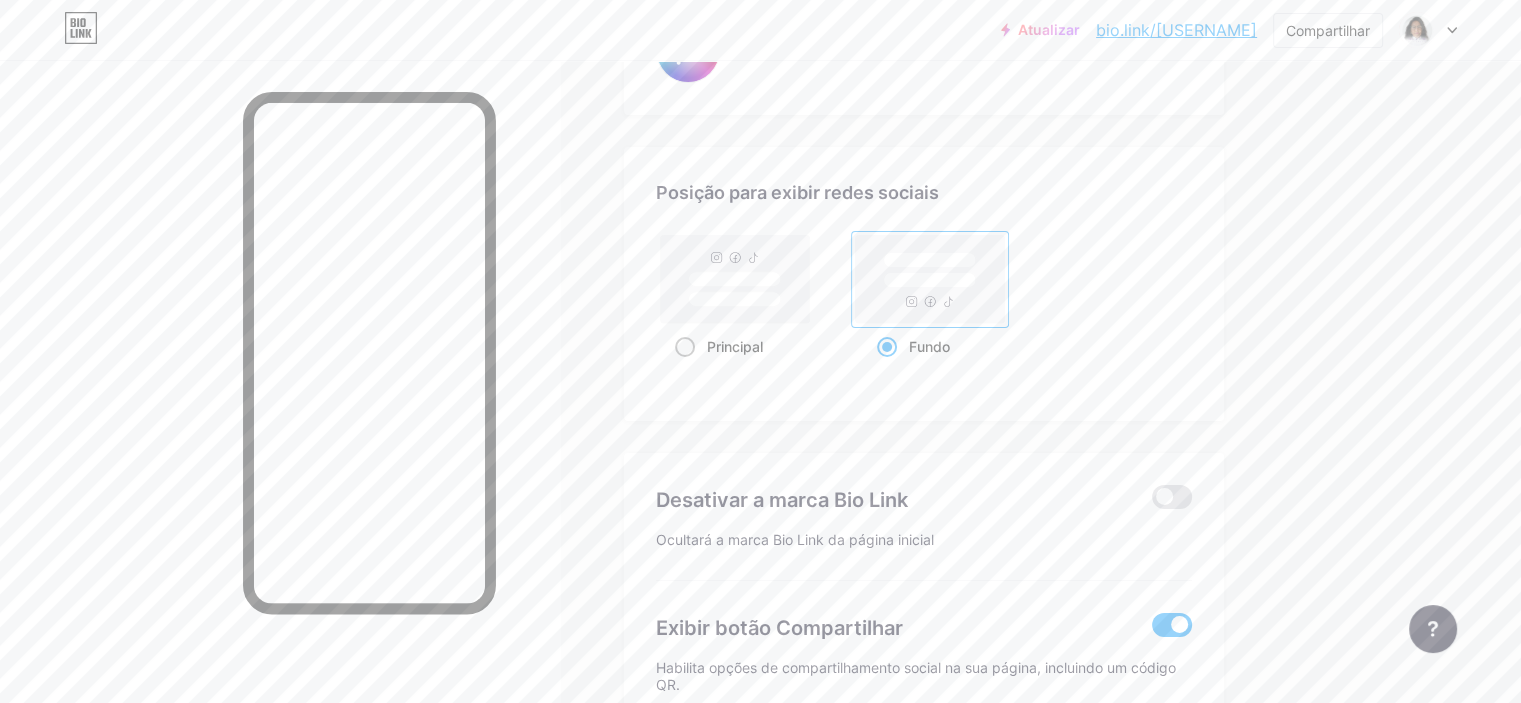 click on "Principal" at bounding box center [735, 346] 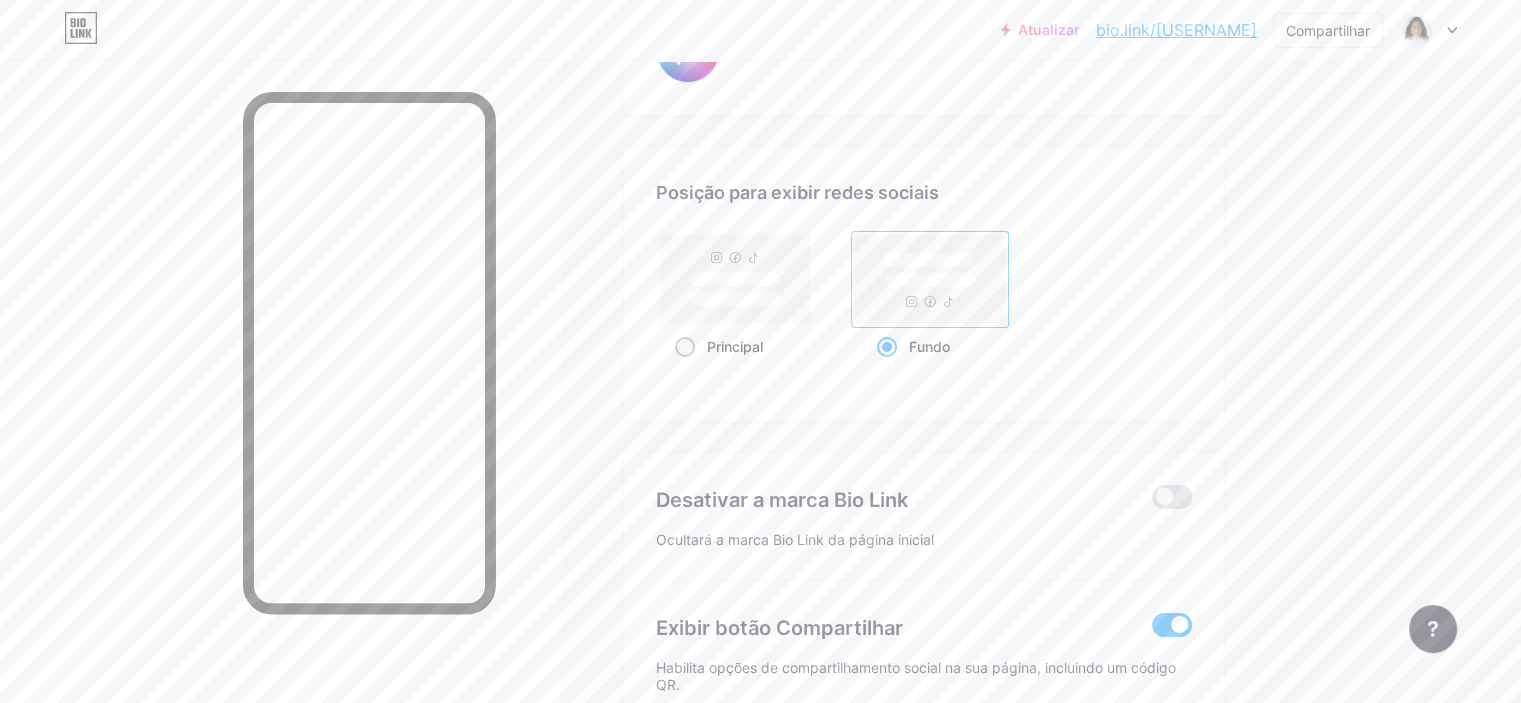 radio on "true" 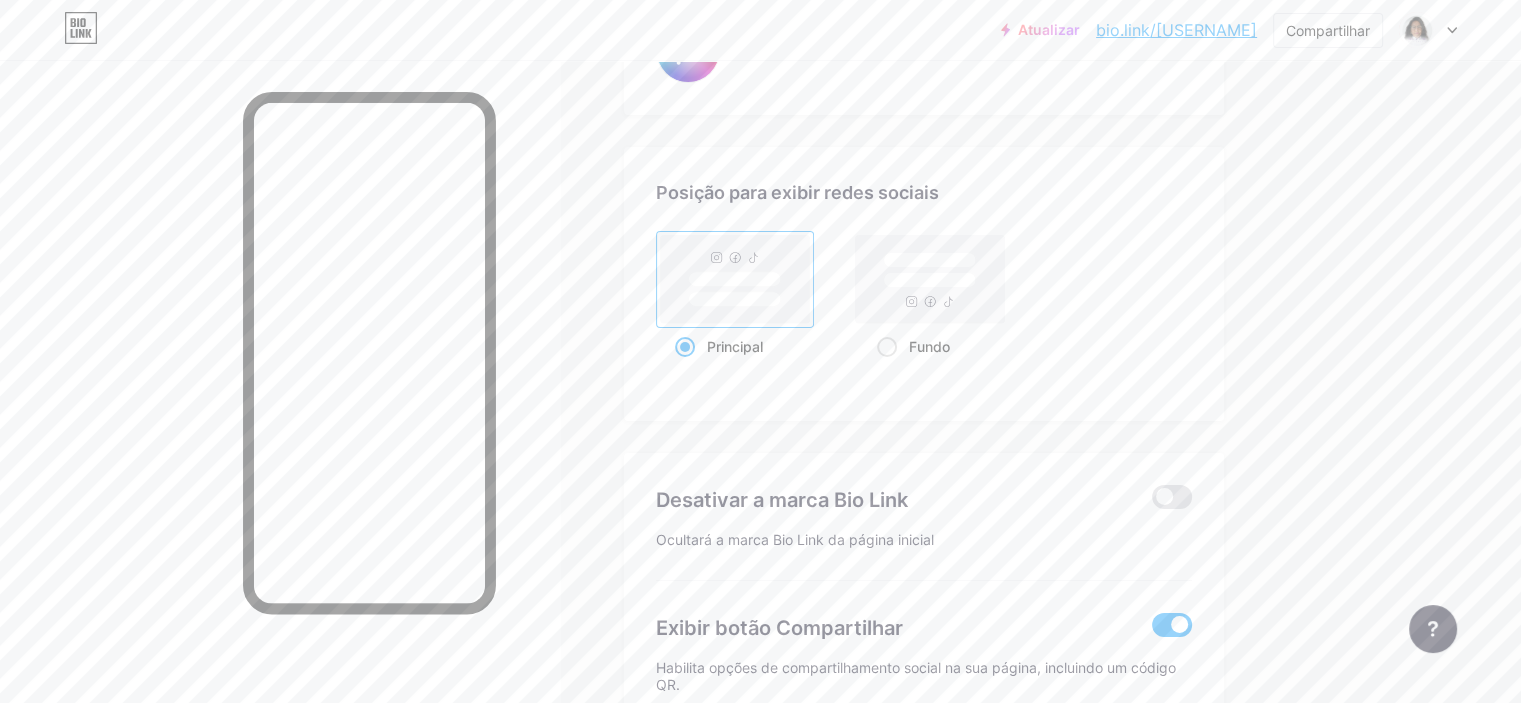 type on "#fcfcfc" 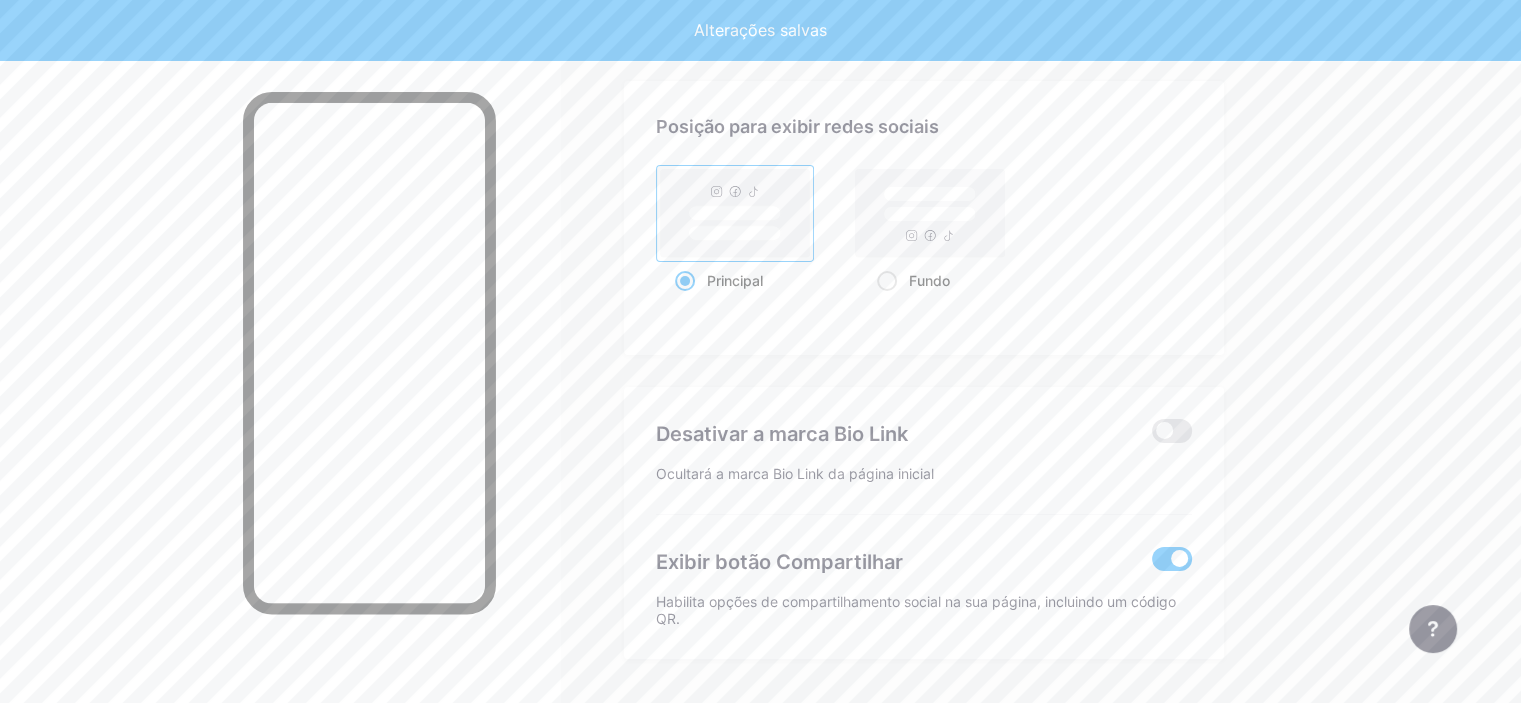 scroll, scrollTop: 3968, scrollLeft: 0, axis: vertical 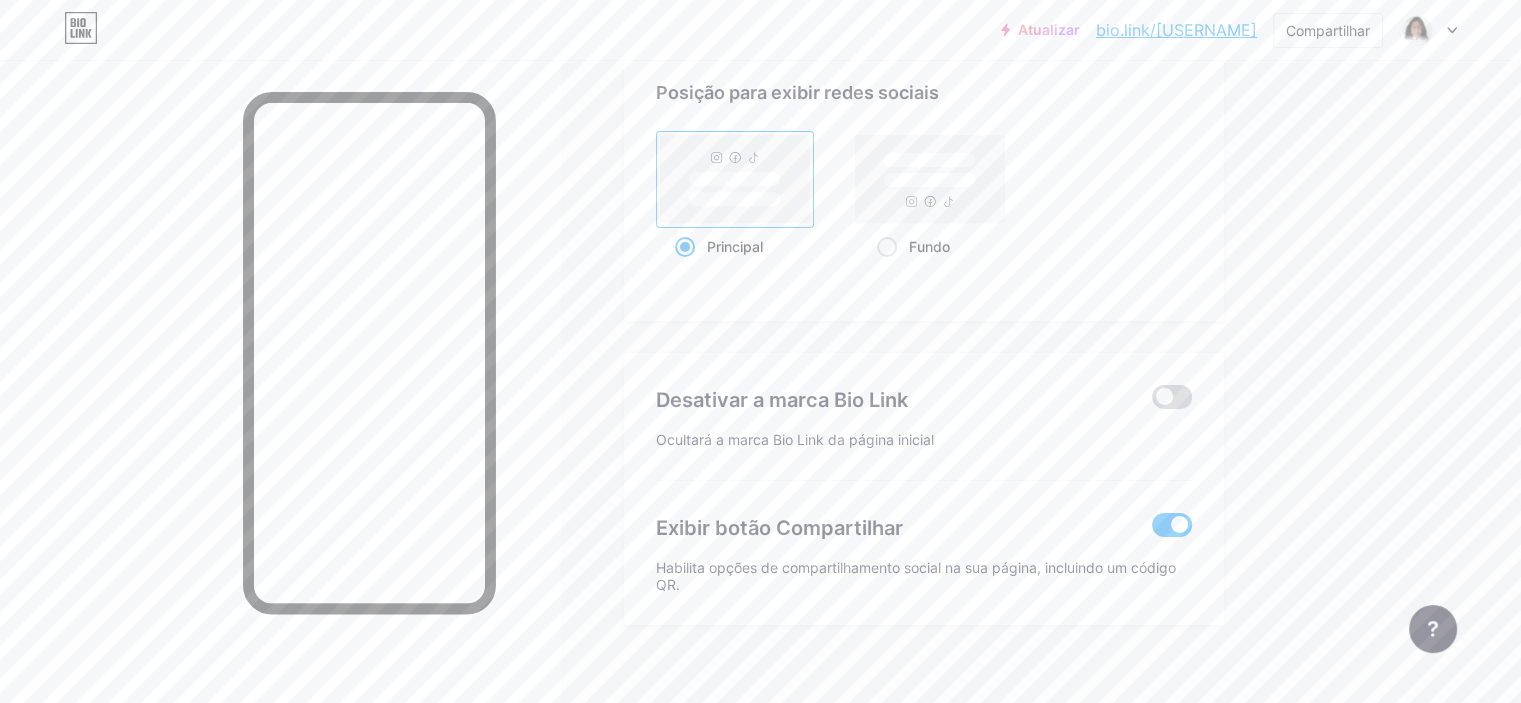 click at bounding box center [1172, 397] 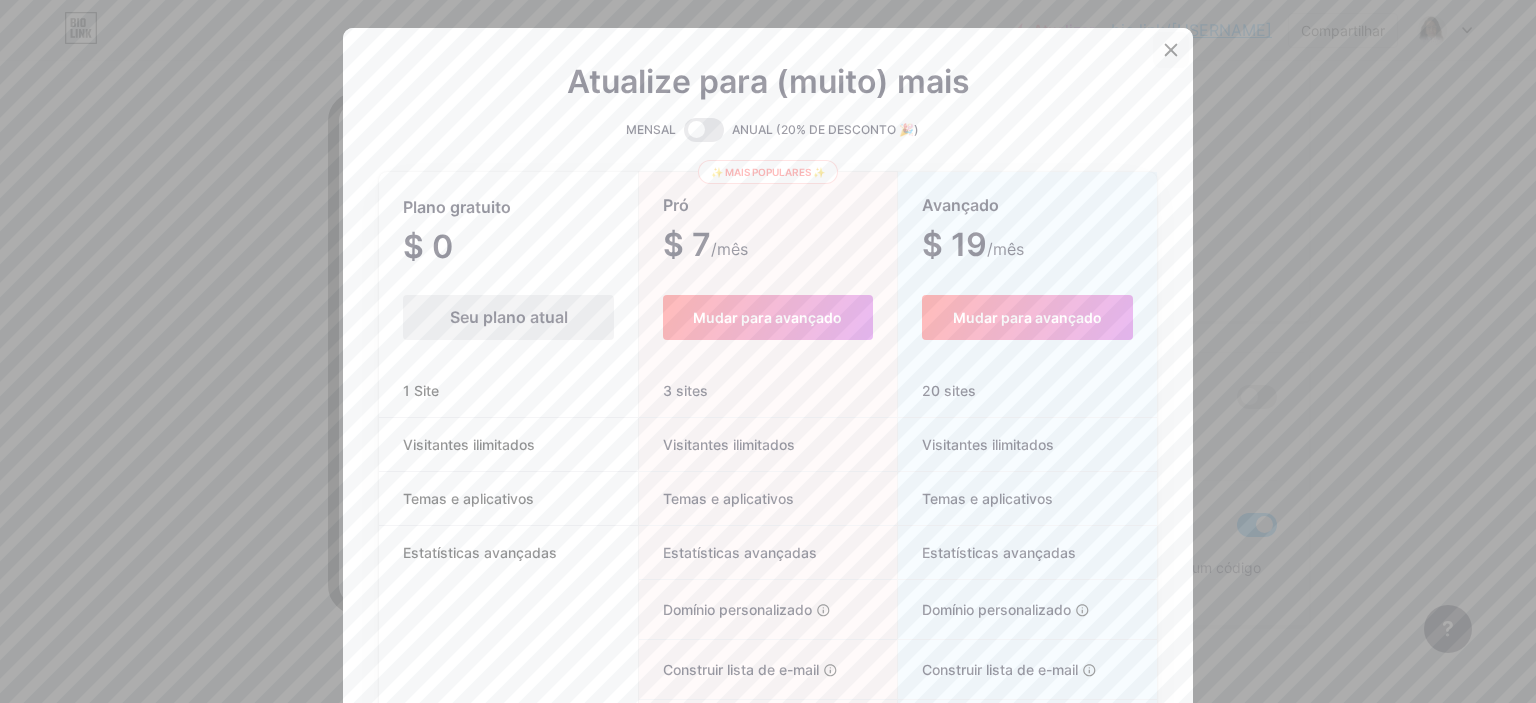 click 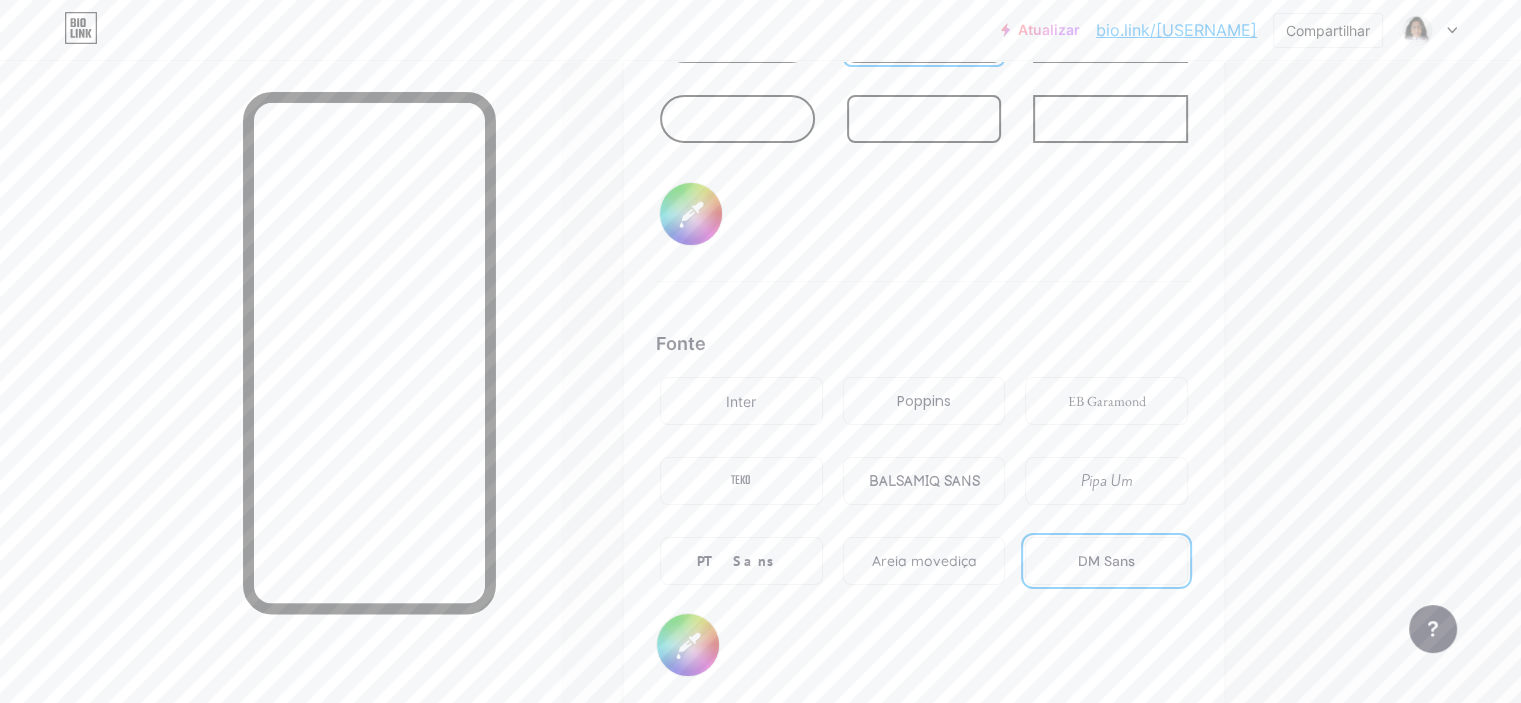 scroll, scrollTop: 2903, scrollLeft: 0, axis: vertical 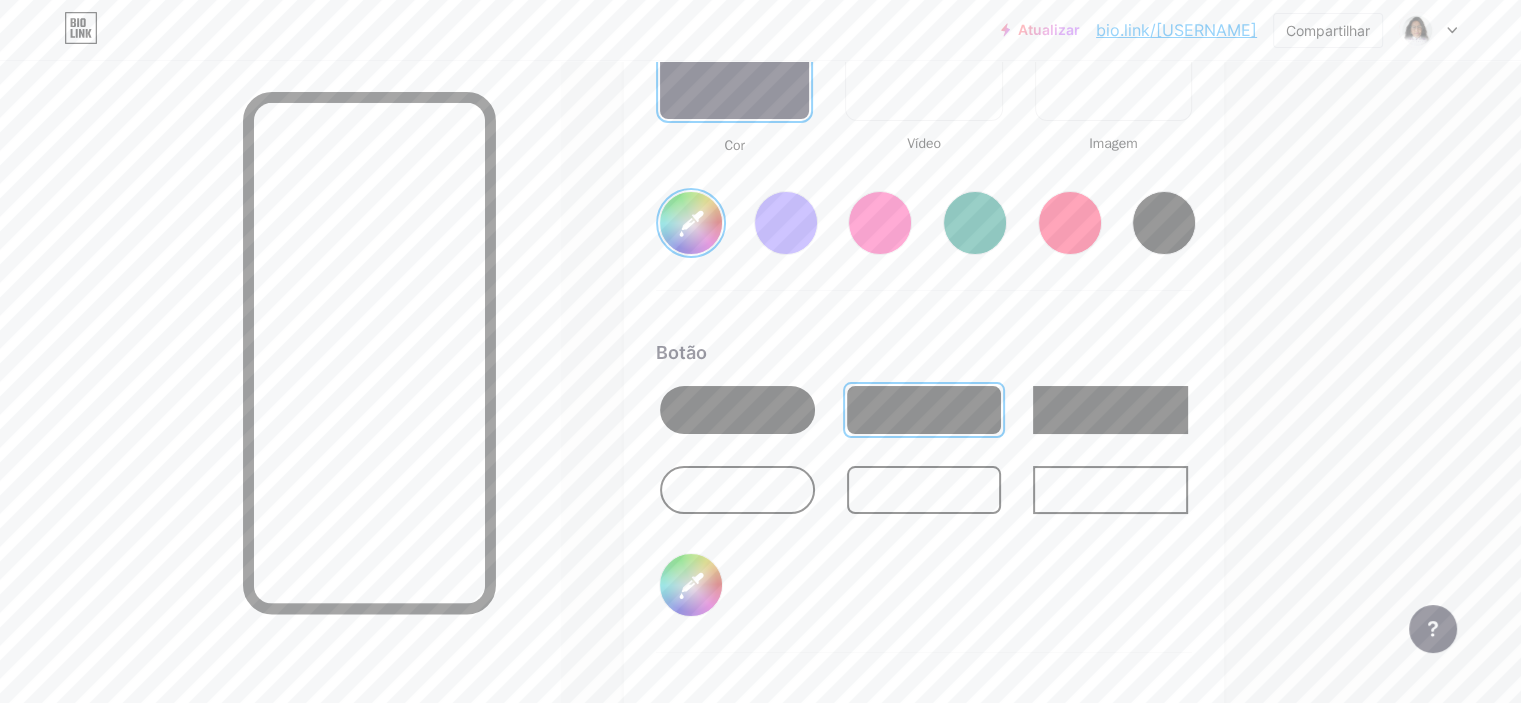 click on "Ligações
Postagens
Projeto
Assinantes
NOVO
Estatísticas
Configurações     Perfil   [PERSON] | Depilação                       Temas   Link na biografia   Blogue   Comprar       Noções básicas       Carbono       Natal 23       Orgulho       Falha       Inverno · Ao Vivo       Vítreo · Ao vivo       Camaleão · Ao Vivo       Noite Chuvosa · Ao Vivo       Neon · Ao Vivo       Verão       Retrô       Morango · Ao Vivo       Deserto       Ensolarado       Outono       Folha       Céu limpo       Corar       Unicórnio       Mínimo       Nublado       Sombra     Crie o seu próprio           Alterações salvas     Fundo         Cor           Vídeo             Imagem           #fcfcfc     Botão       #6d035f   Fonte   Inter Poppins EB Garamond TEKO BALSAMIQ SANS Pipa Um PT Sans Areia movediça DM Sans     #000000   Alterações salvas     Posição para exibir redes sociais                 Principal" at bounding box center [688, -526] 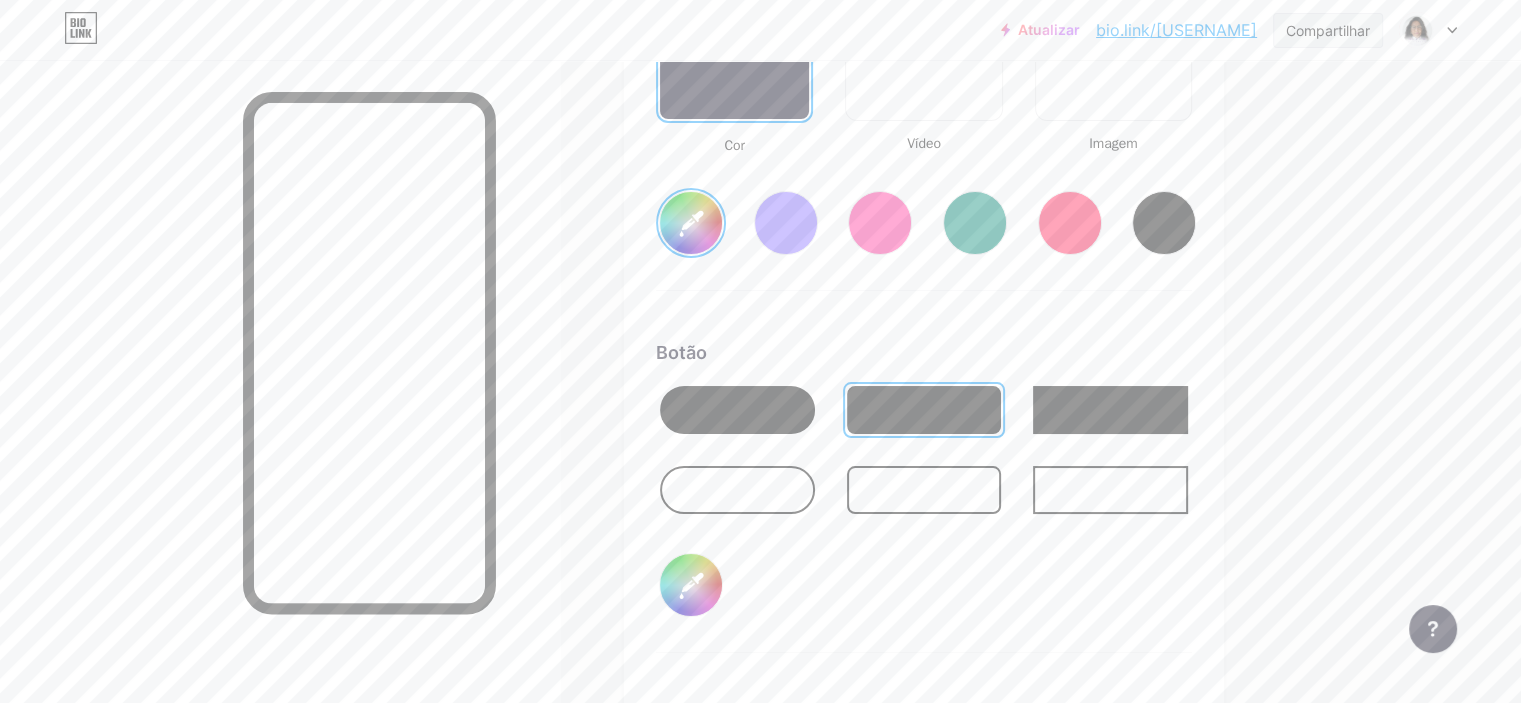 click on "Compartilhar" at bounding box center [1328, 30] 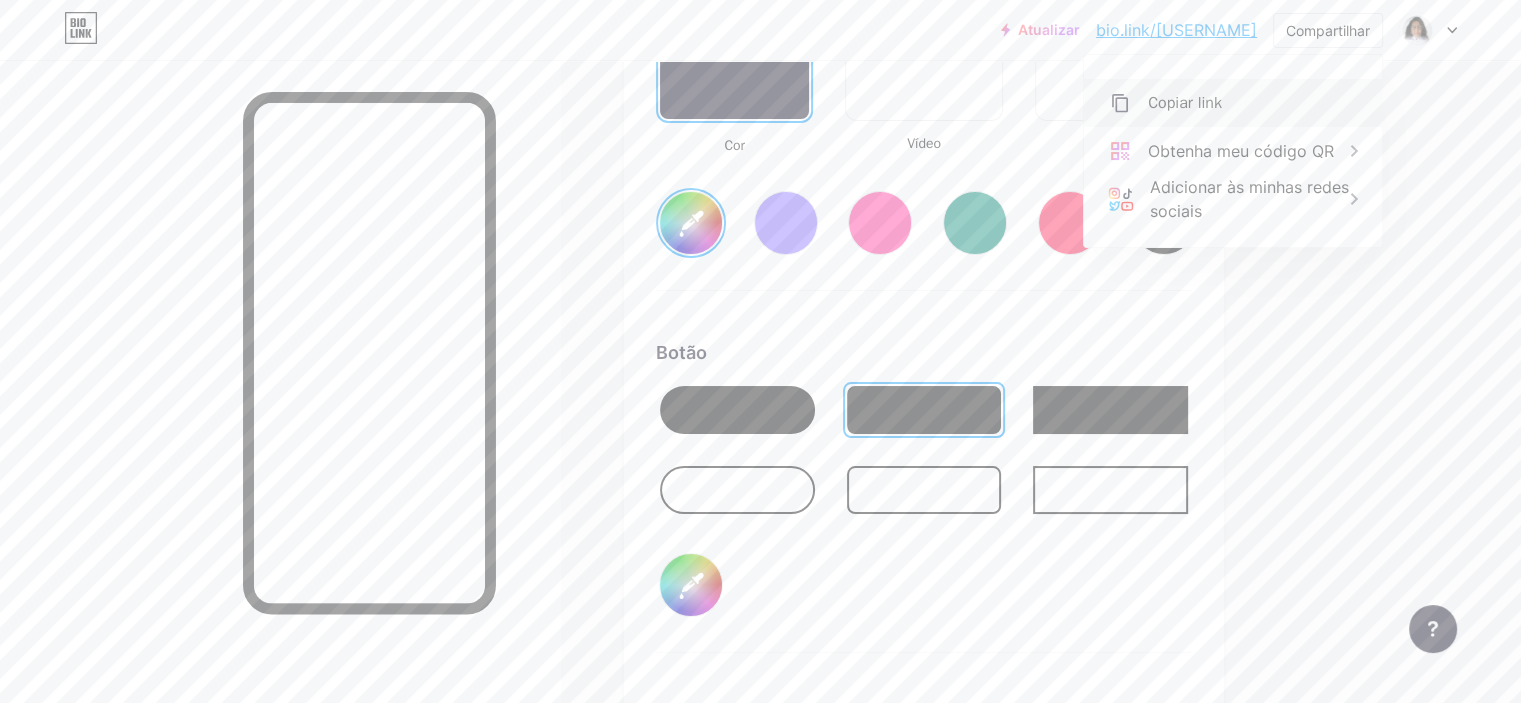 click on "Copiar link" at bounding box center [1185, 103] 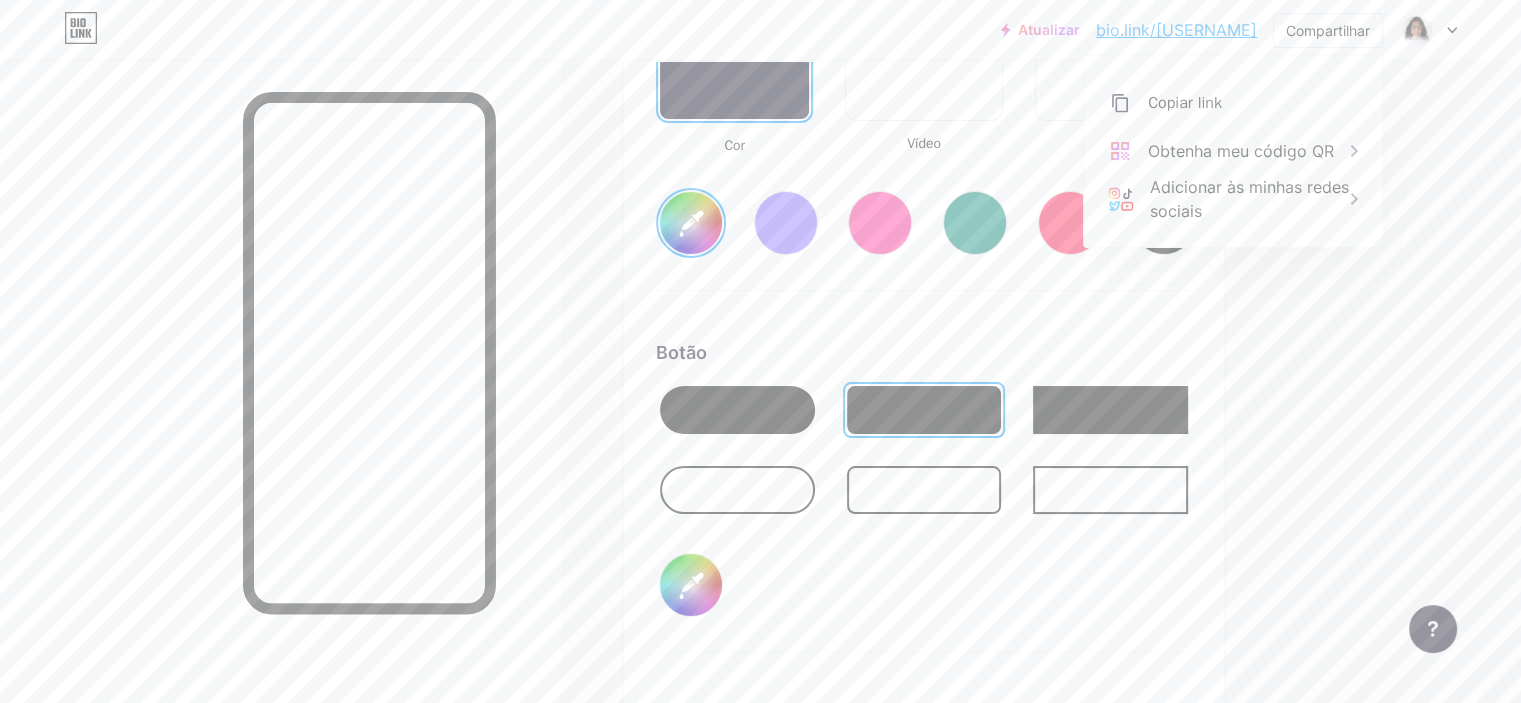 click at bounding box center (280, 411) 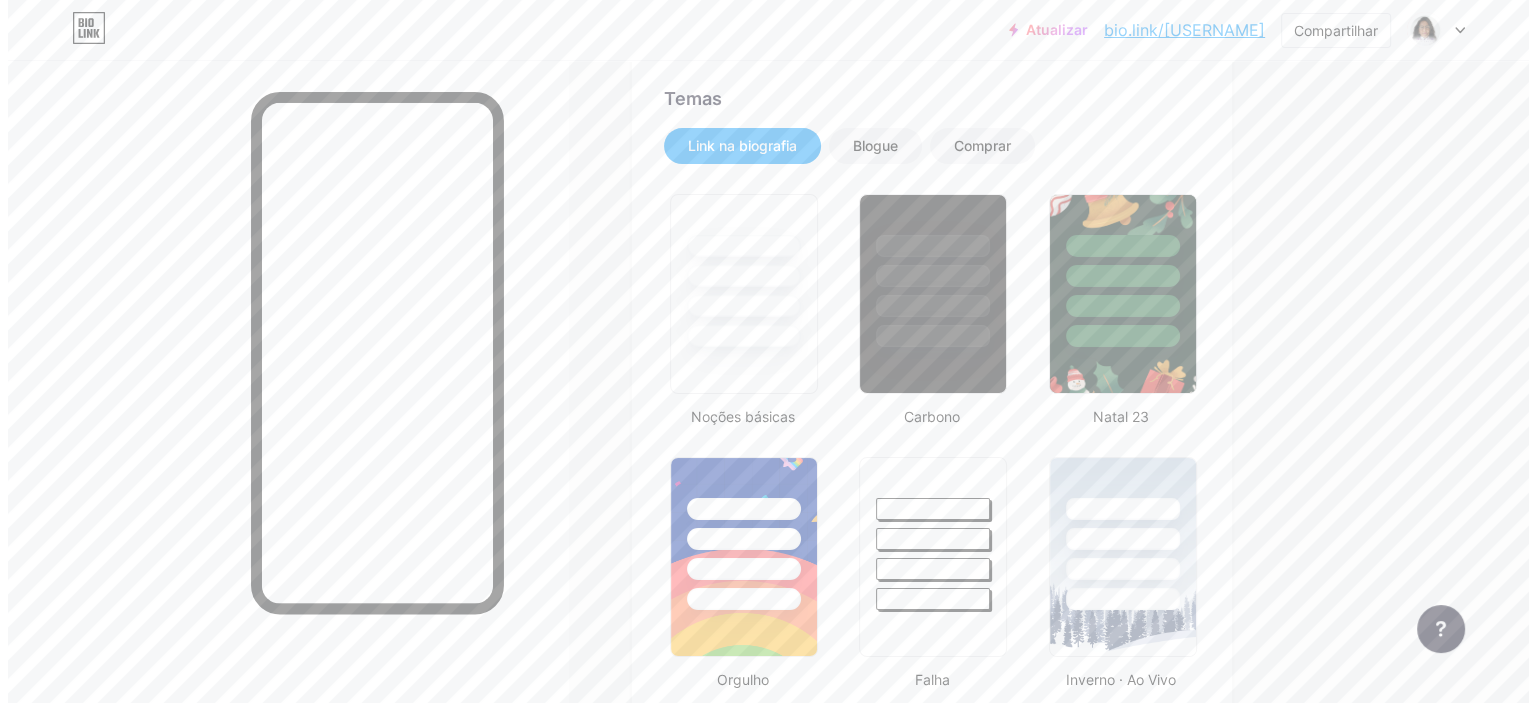 scroll, scrollTop: 0, scrollLeft: 0, axis: both 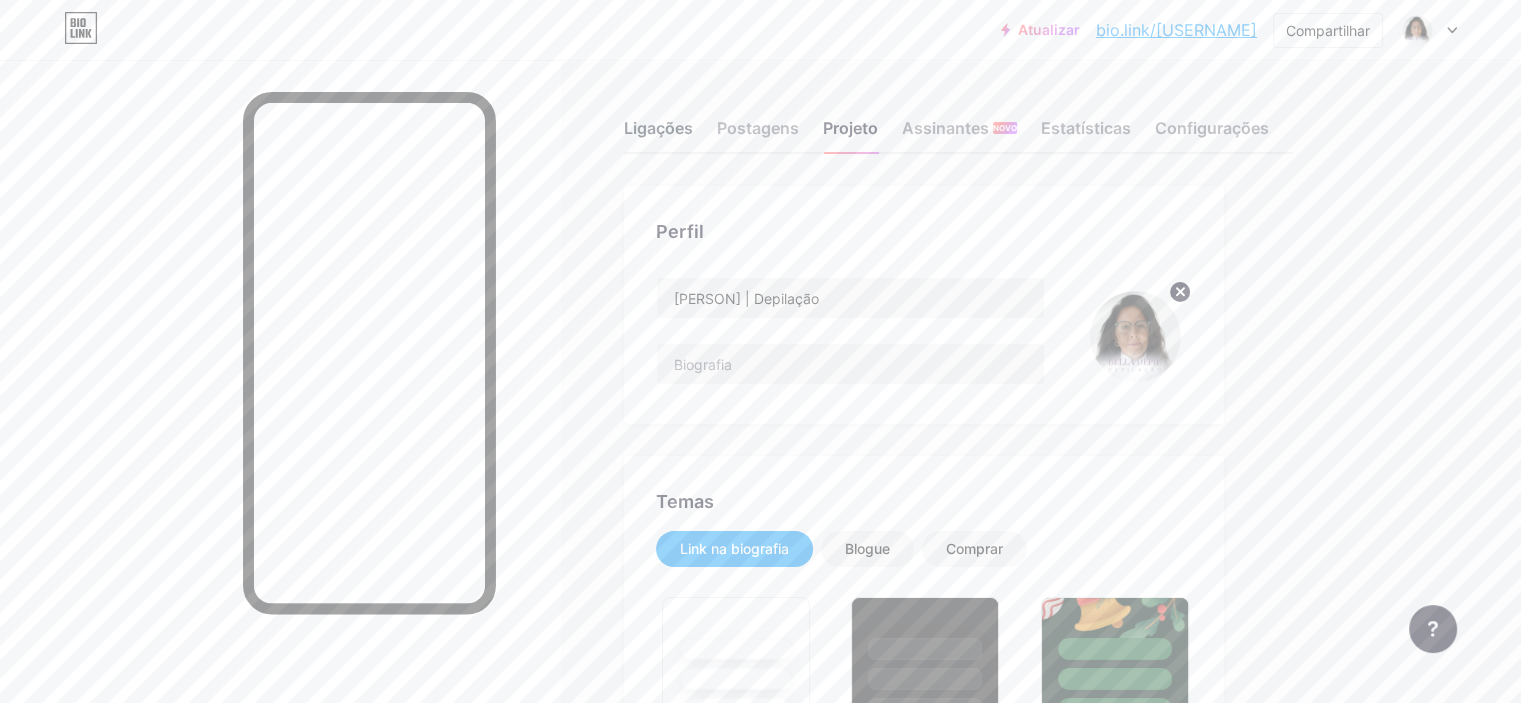 click on "Ligações" at bounding box center (658, 128) 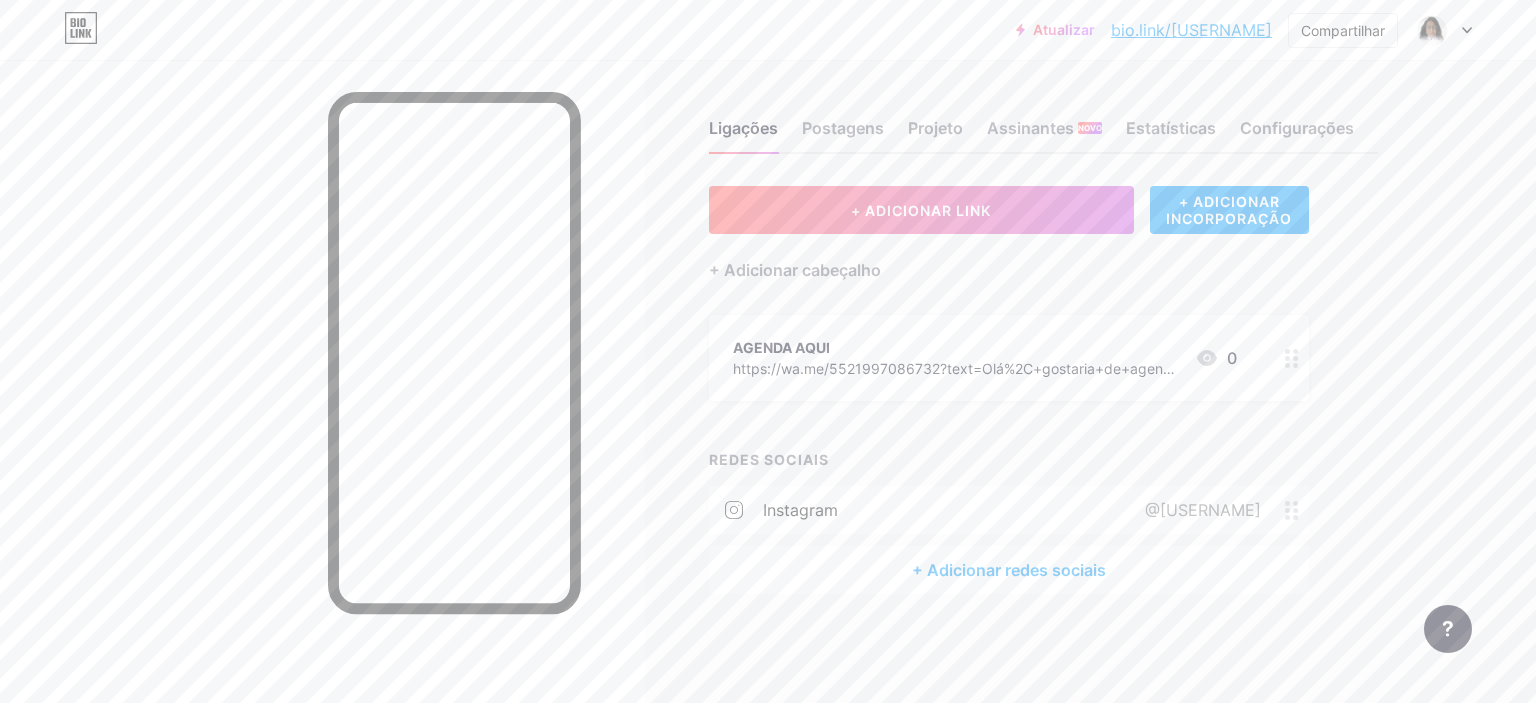click on "+ Adicionar redes sociais" at bounding box center (1009, 570) 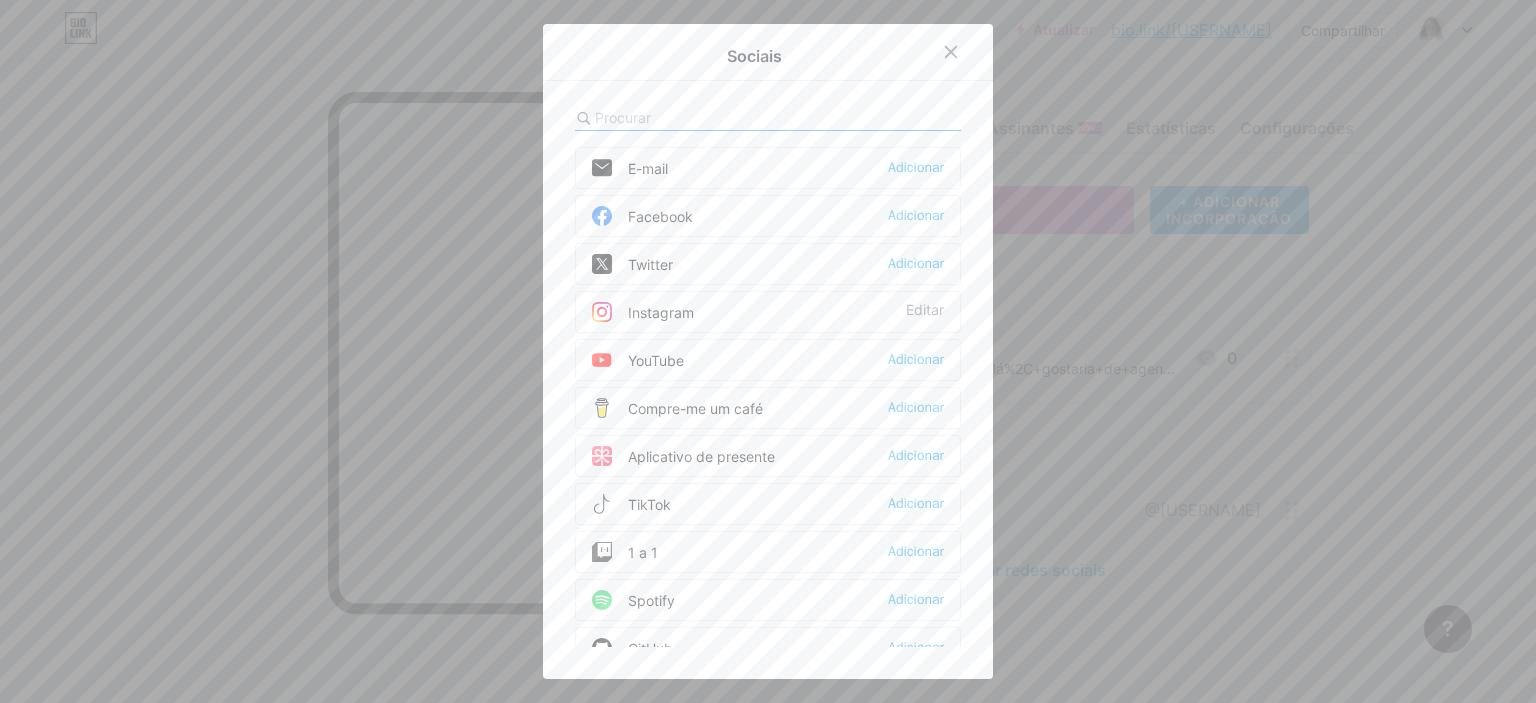 click at bounding box center (768, 351) 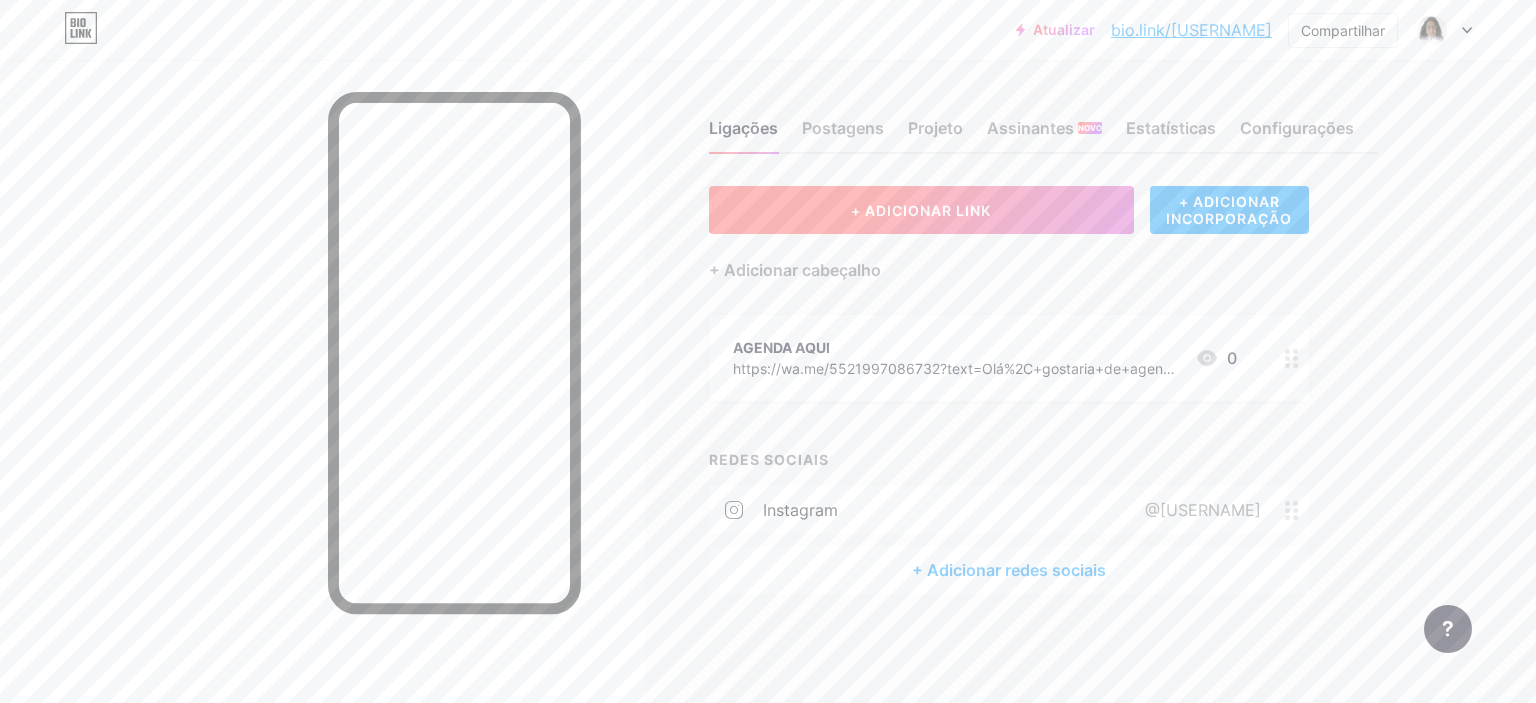 click on "+ ADICIONAR LINK" at bounding box center (921, 210) 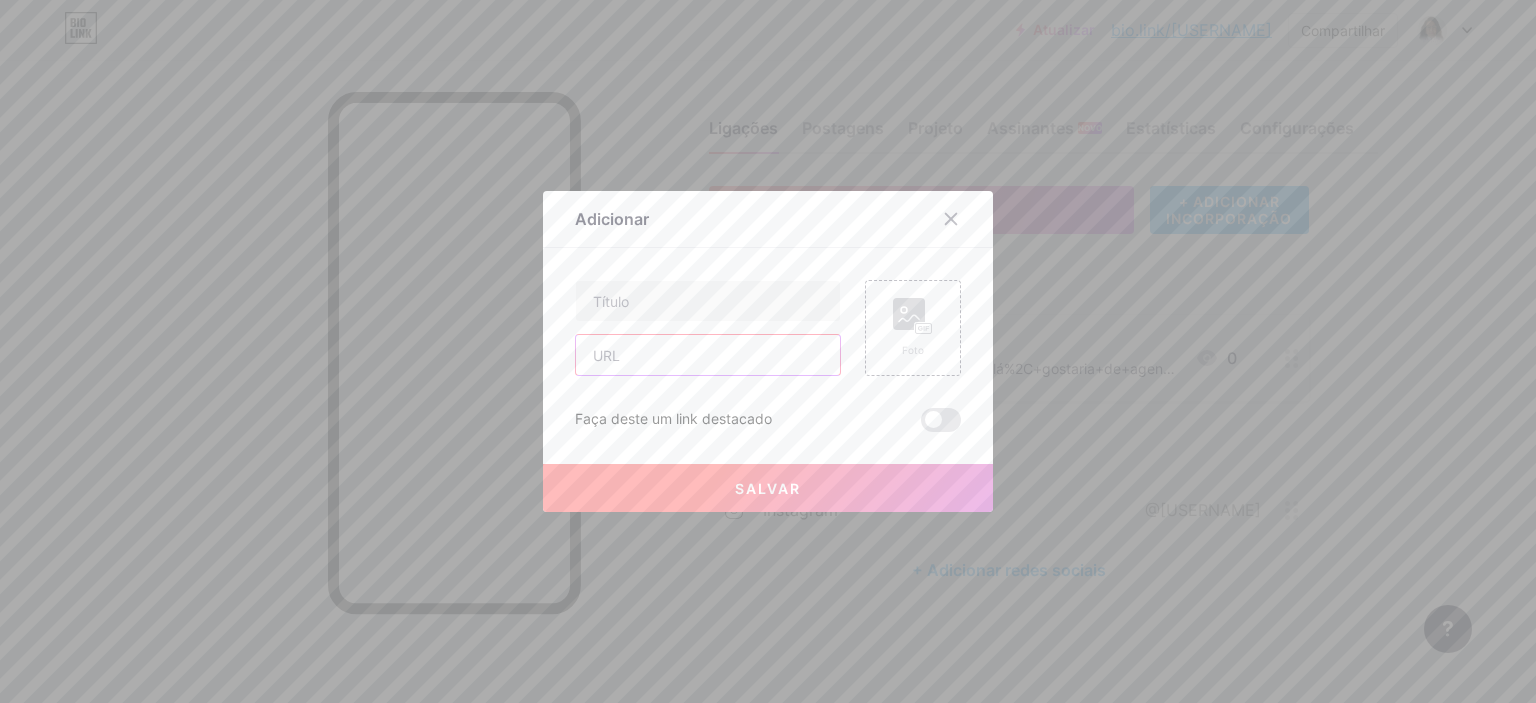 click at bounding box center (708, 355) 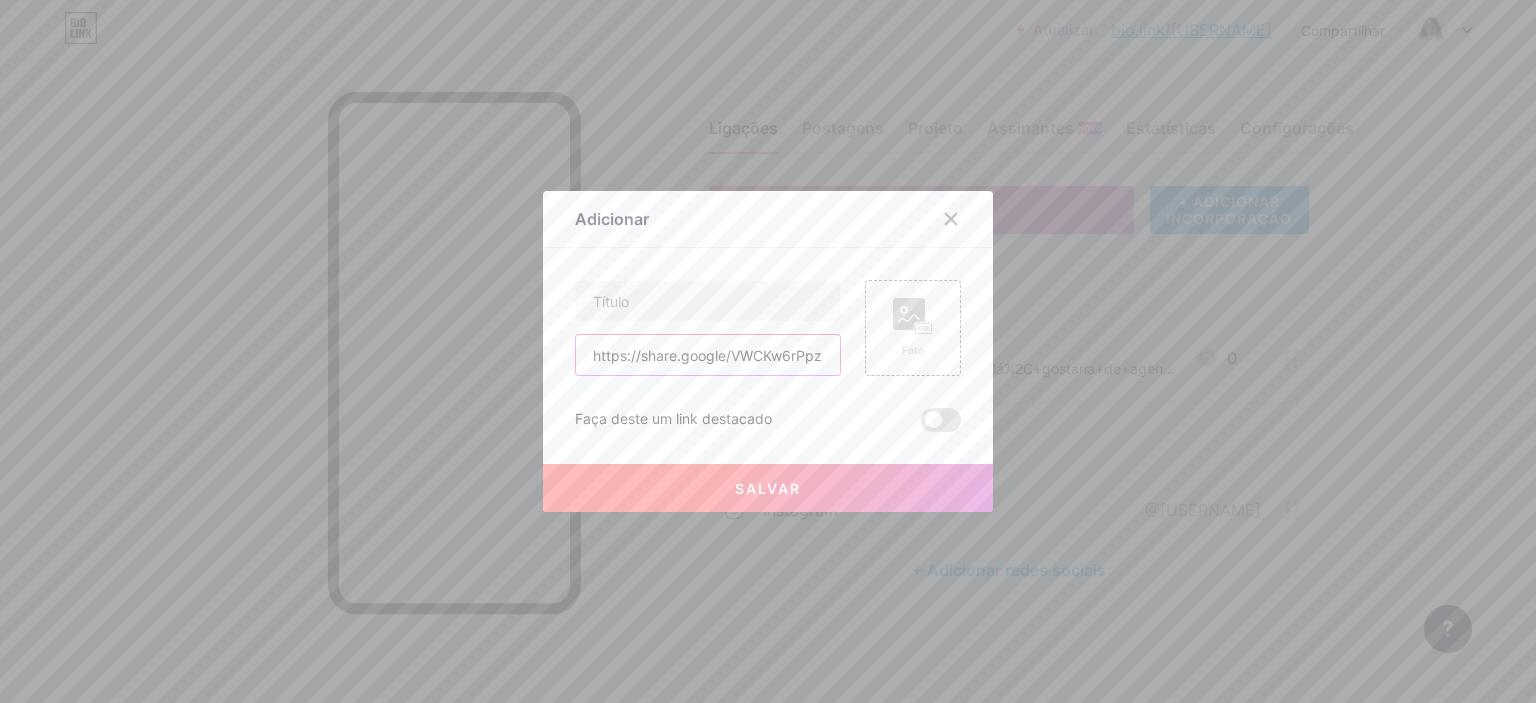 scroll, scrollTop: 0, scrollLeft: 57, axis: horizontal 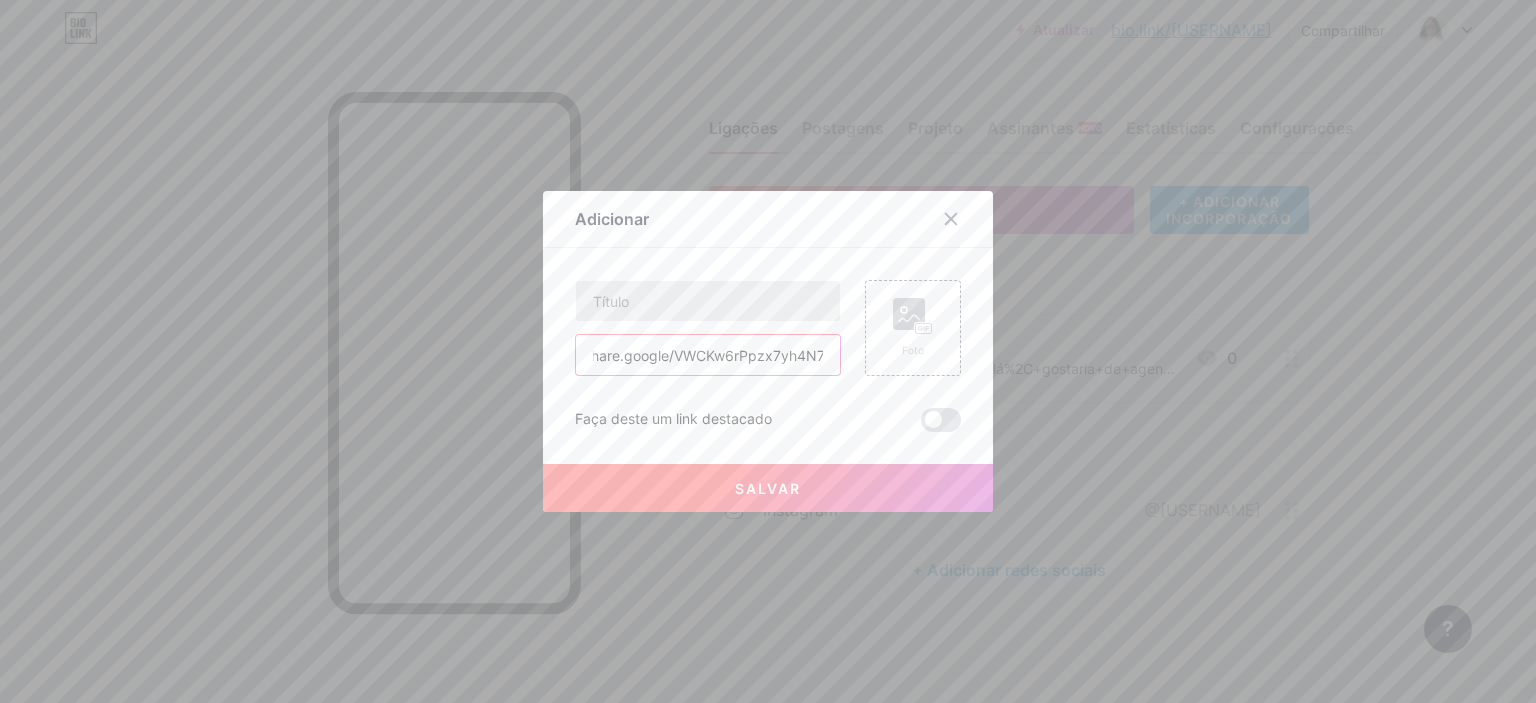 type on "https://share.google/VWCKw6rPpzx7yh4N7" 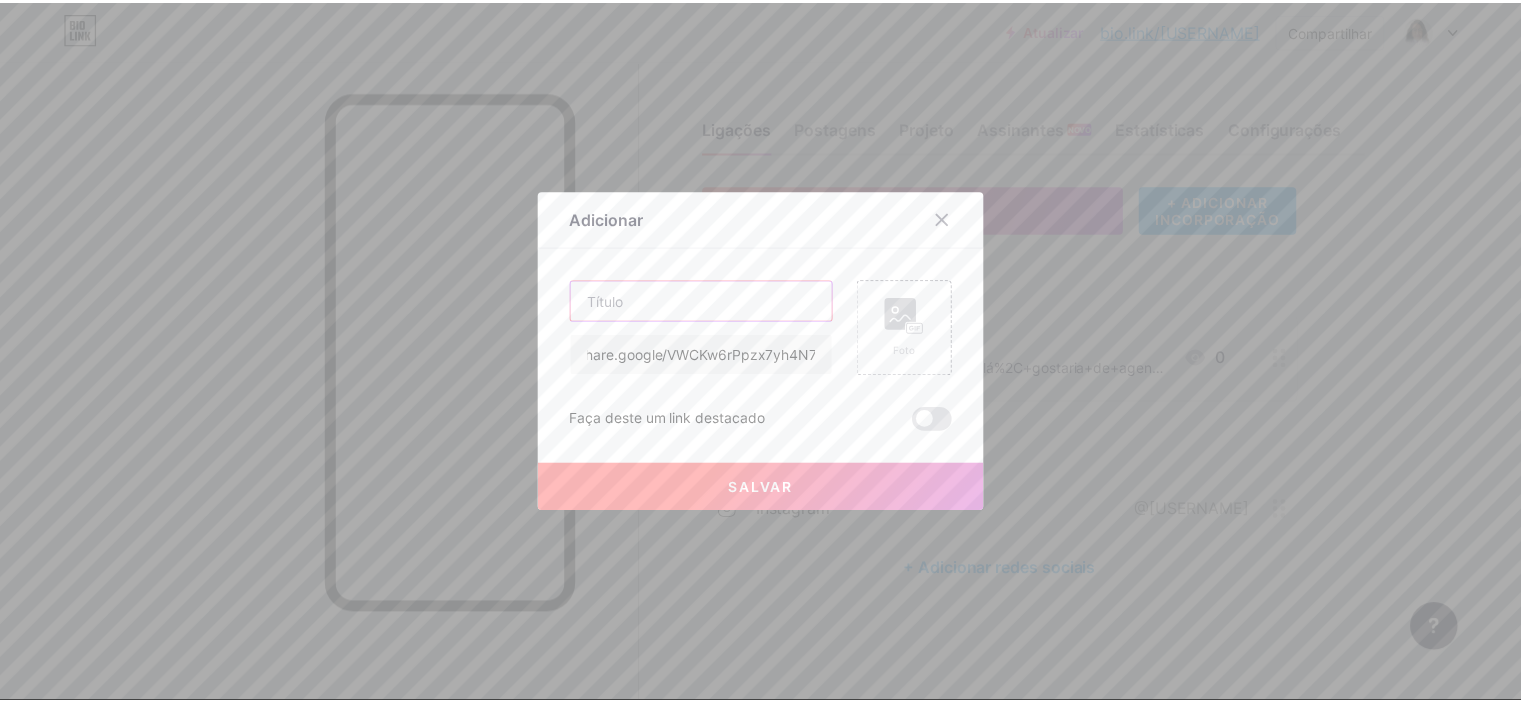 scroll, scrollTop: 0, scrollLeft: 0, axis: both 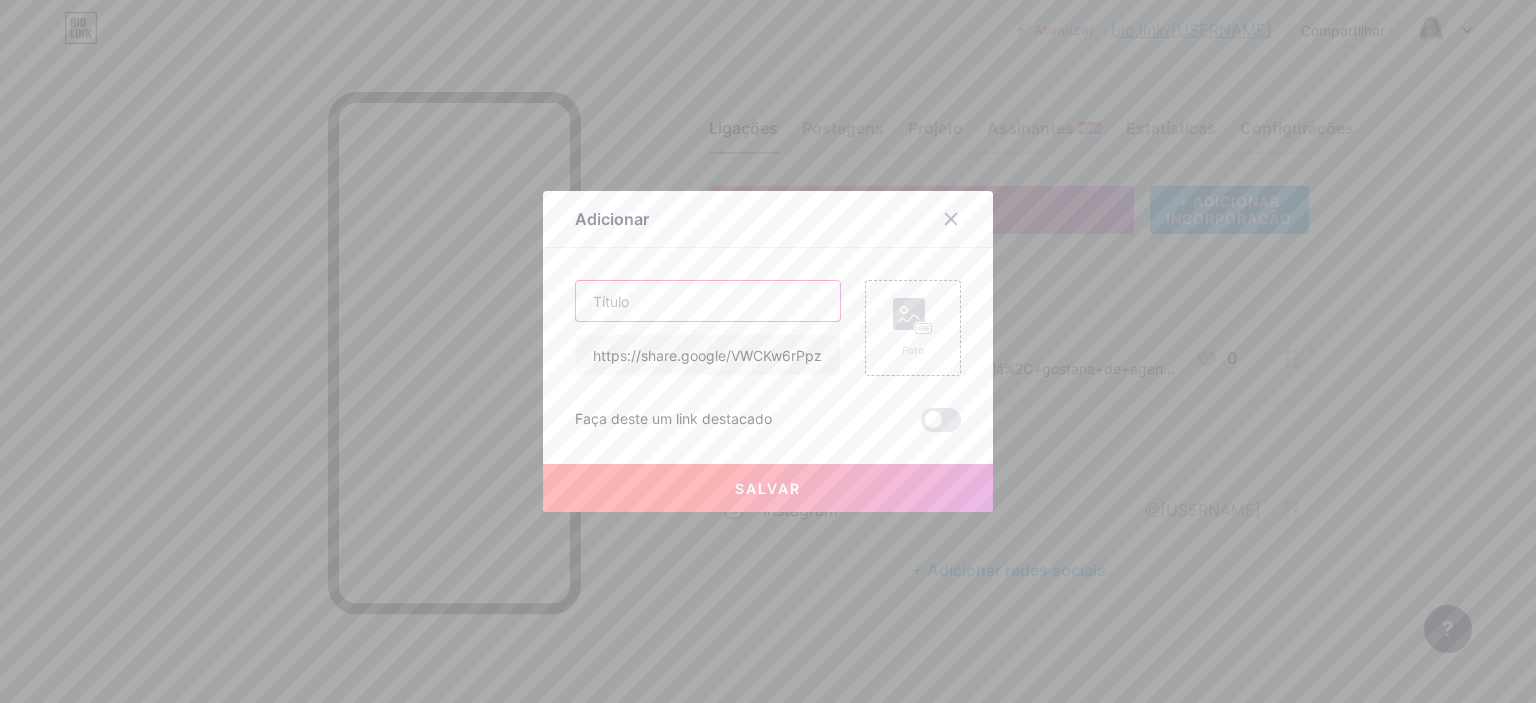 click at bounding box center (708, 301) 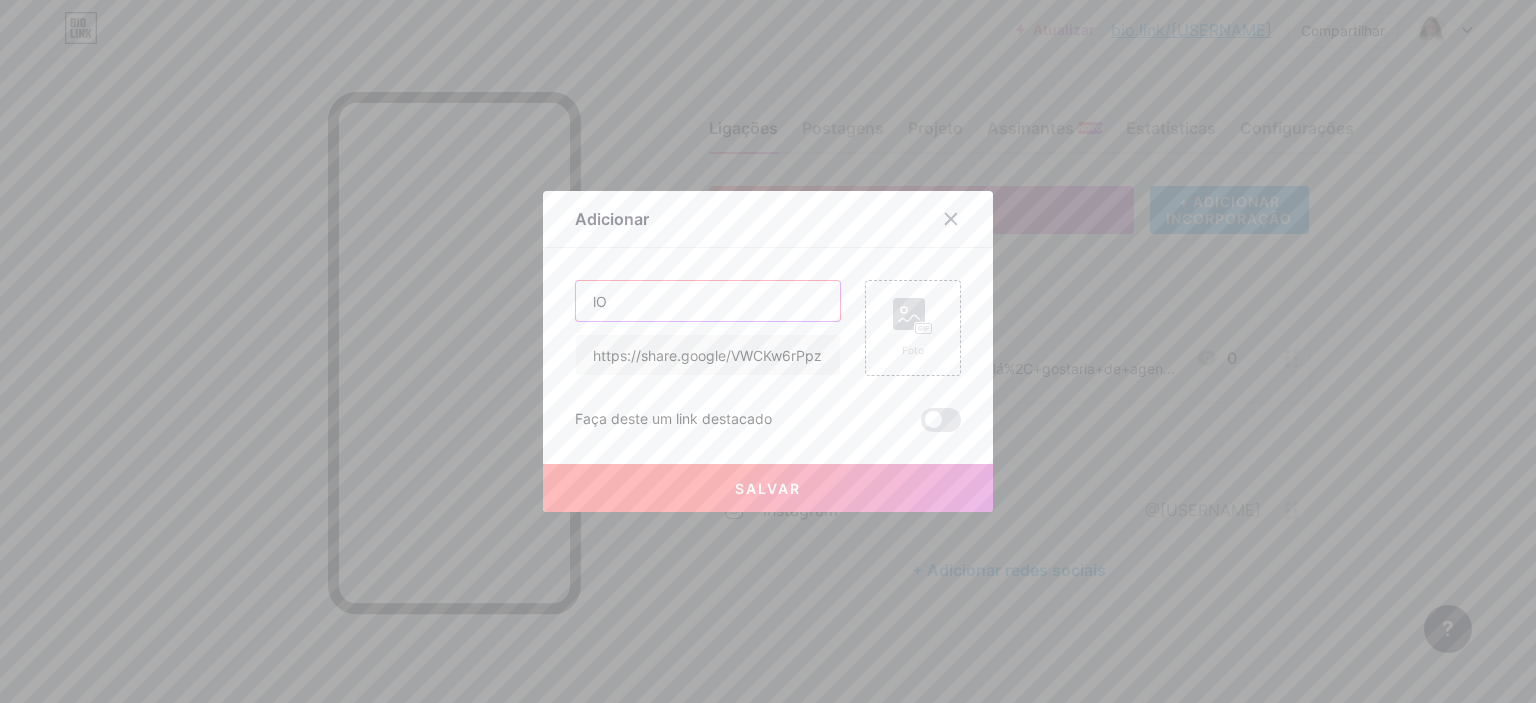 type on "l" 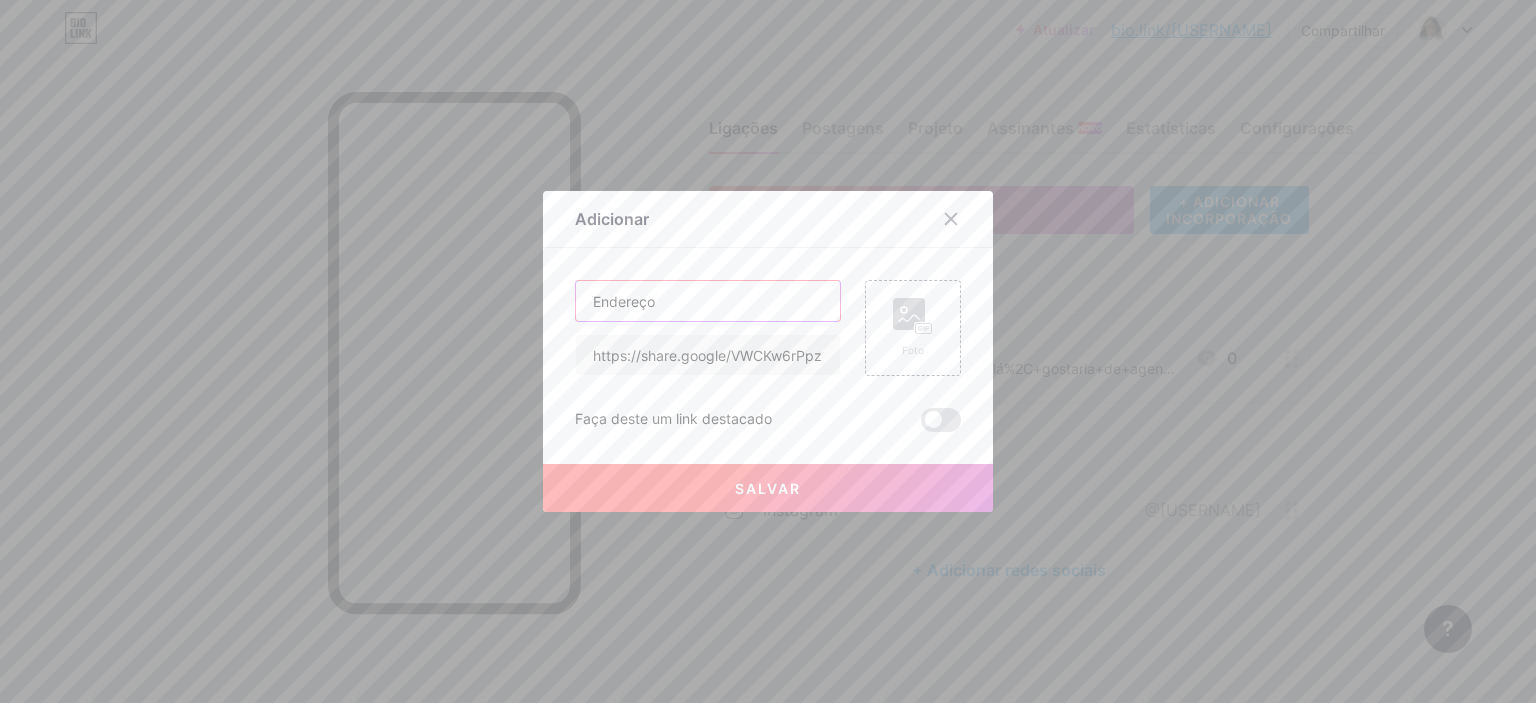 type on "Endereço" 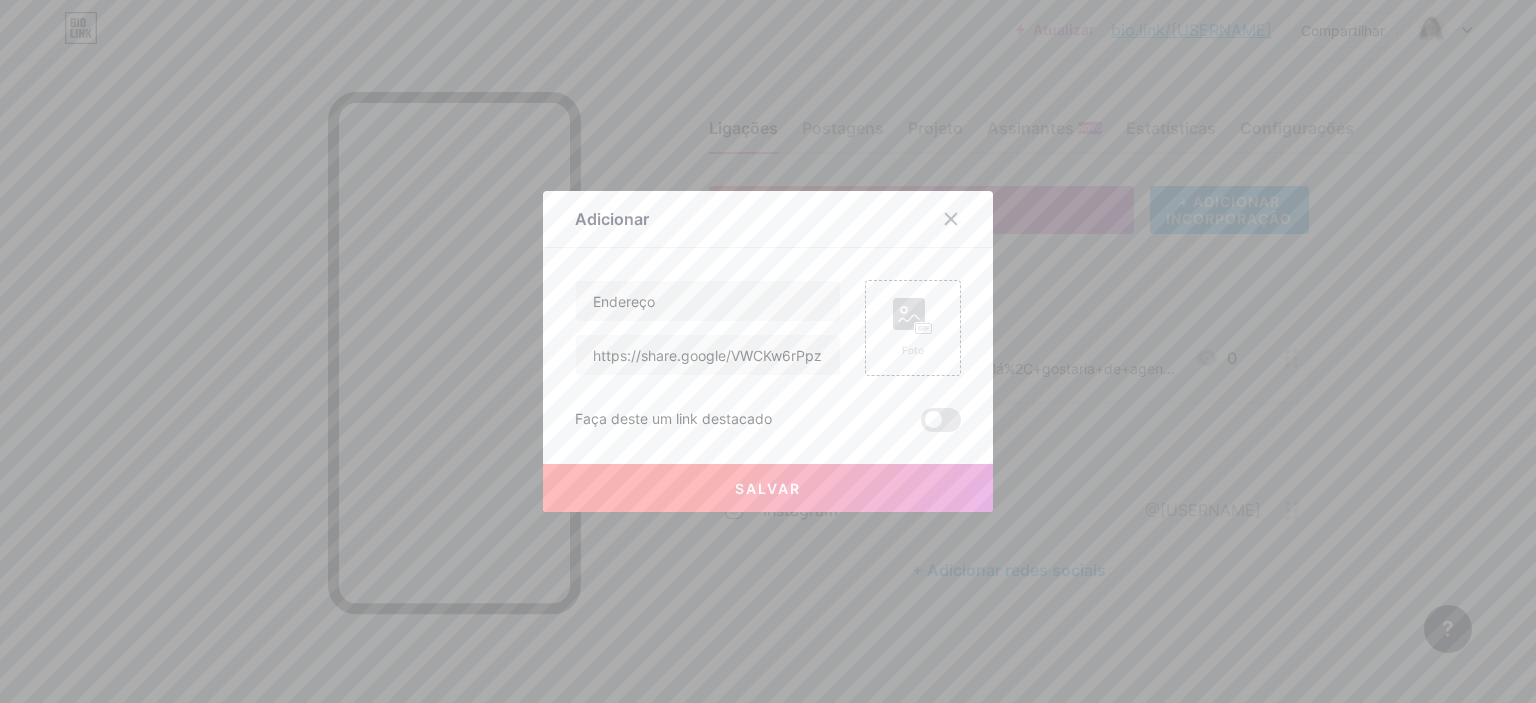 click on "Salvar" at bounding box center (768, 488) 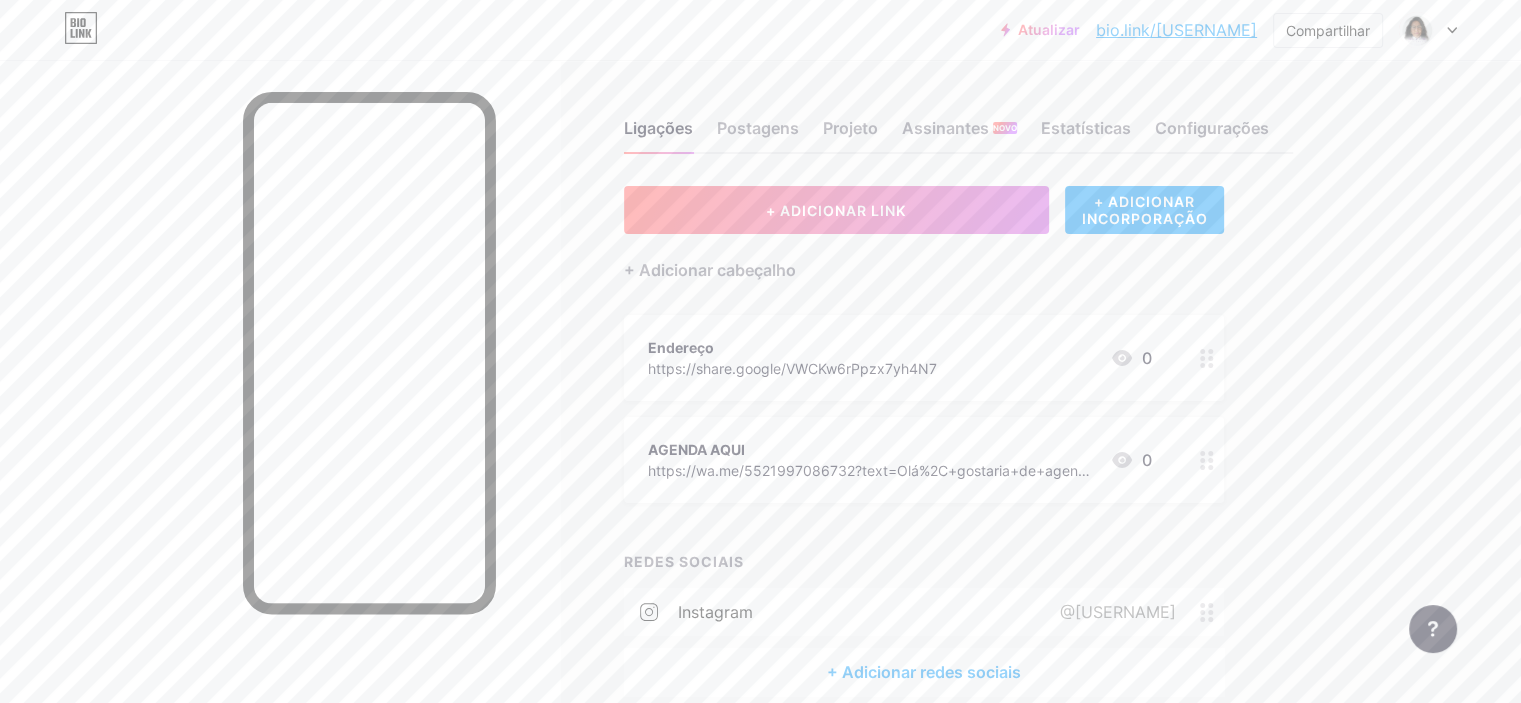 click at bounding box center [1207, 358] 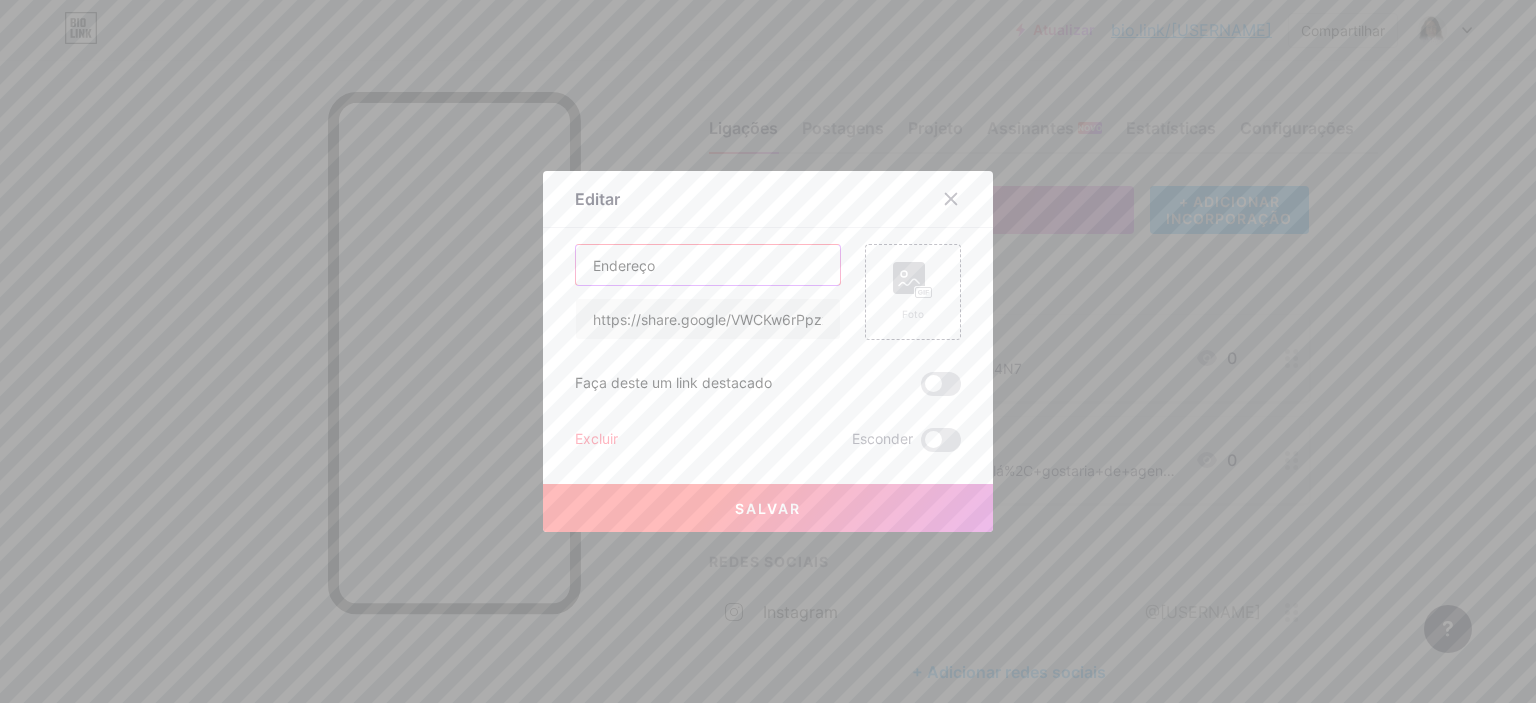 drag, startPoint x: 672, startPoint y: 280, endPoint x: 492, endPoint y: 270, distance: 180.27756 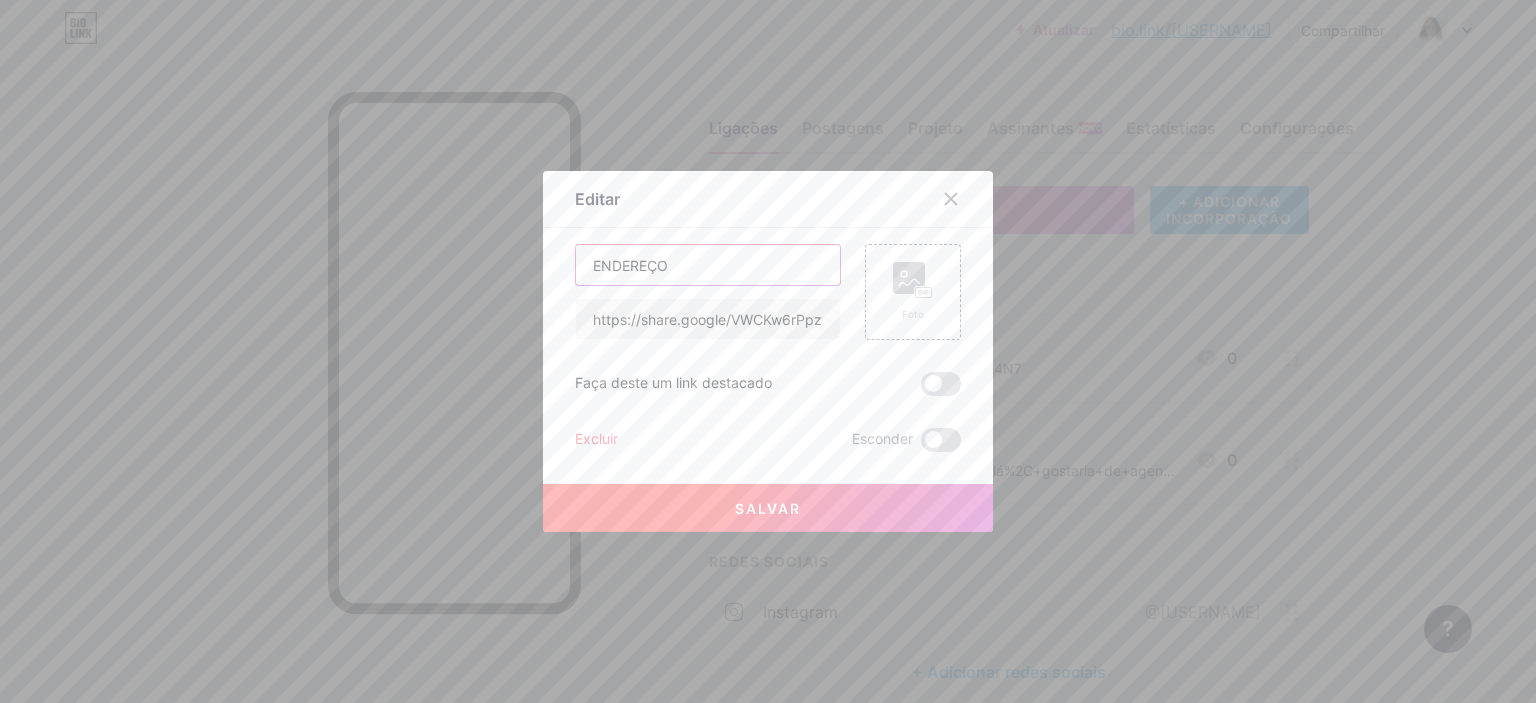 type on "ENDEREÇO" 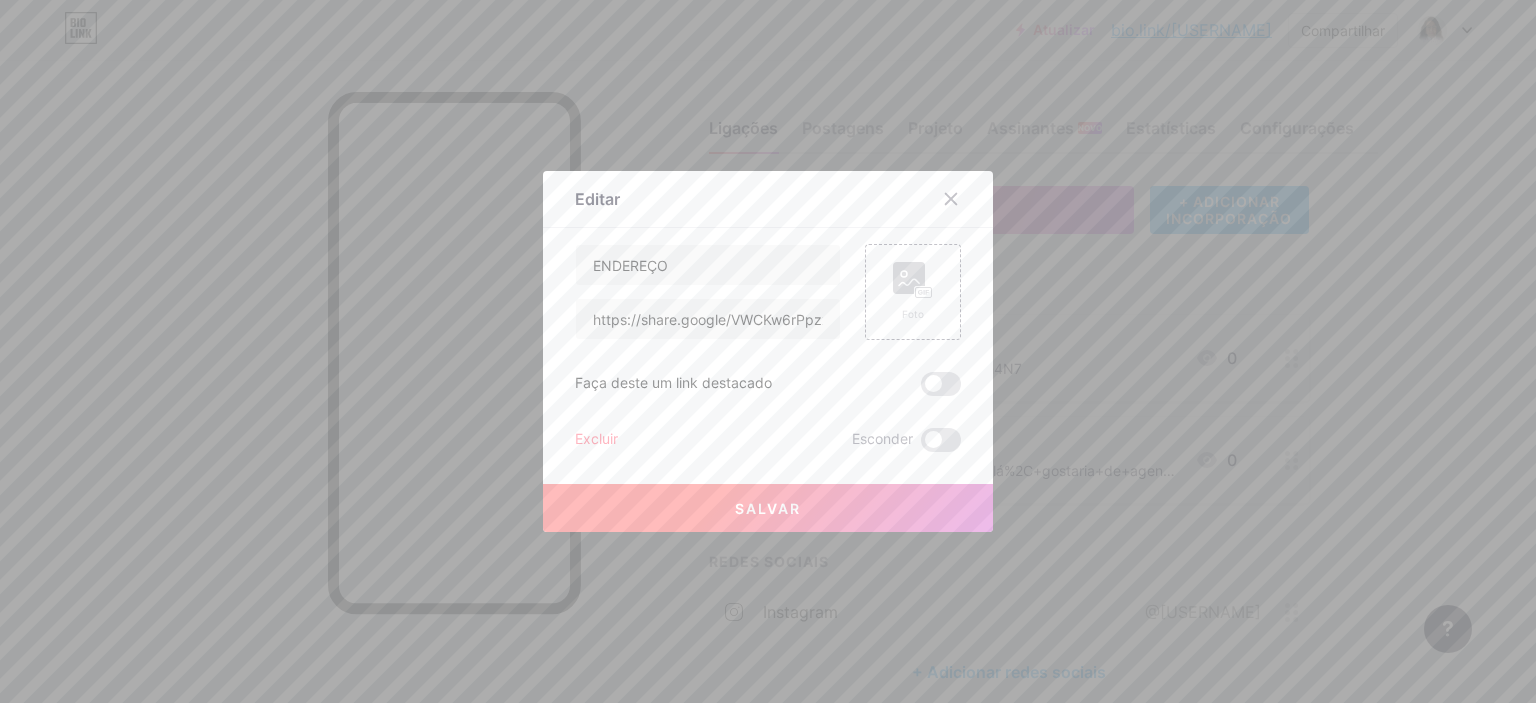 click on "Salvar" at bounding box center [768, 508] 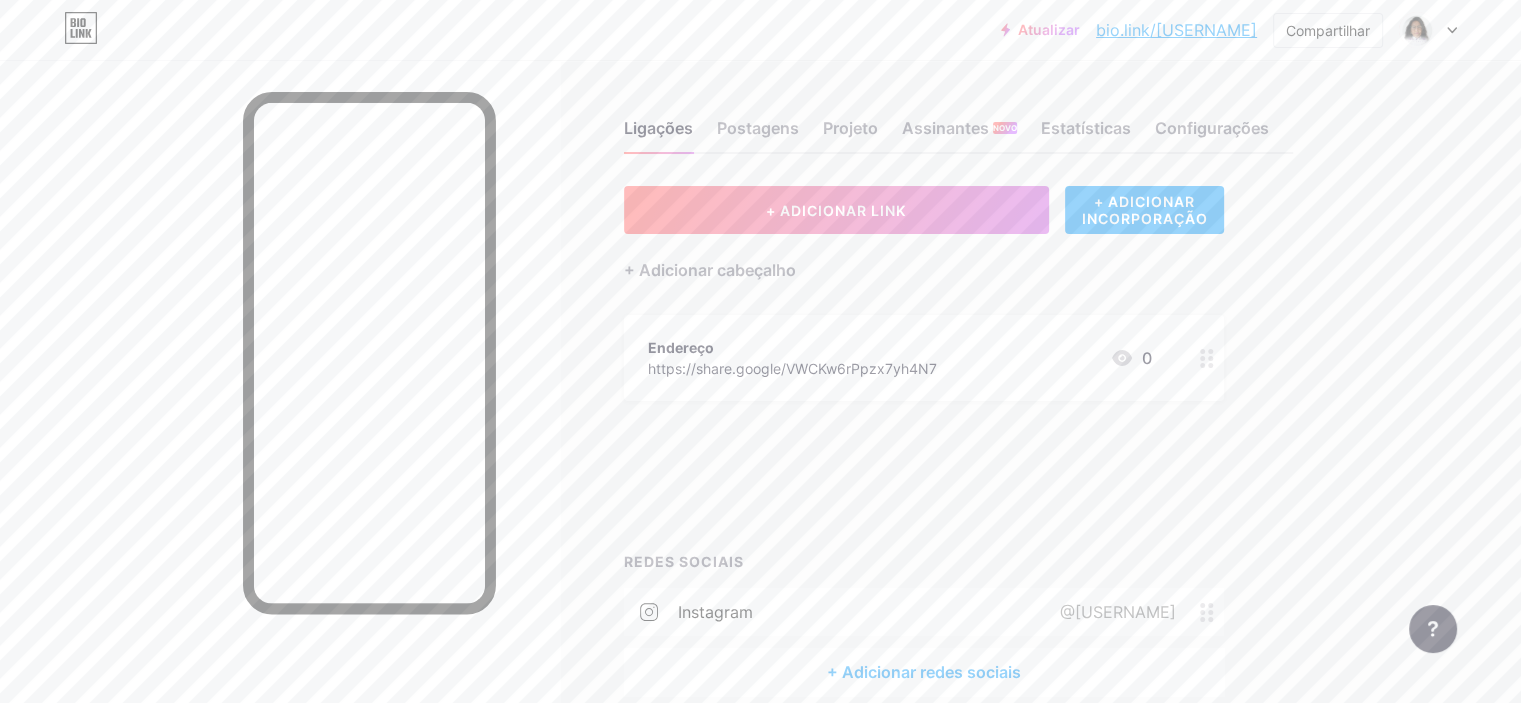 type 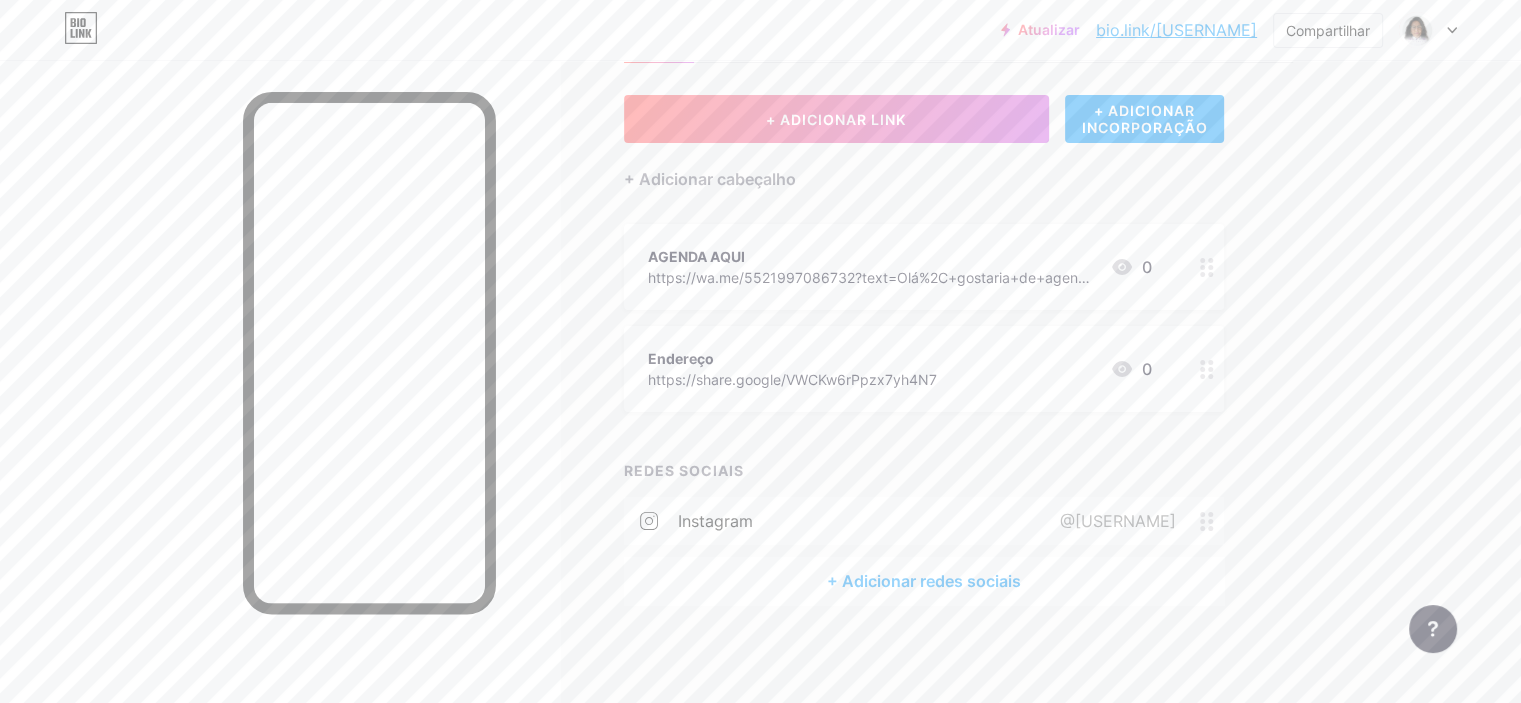 scroll, scrollTop: 0, scrollLeft: 0, axis: both 